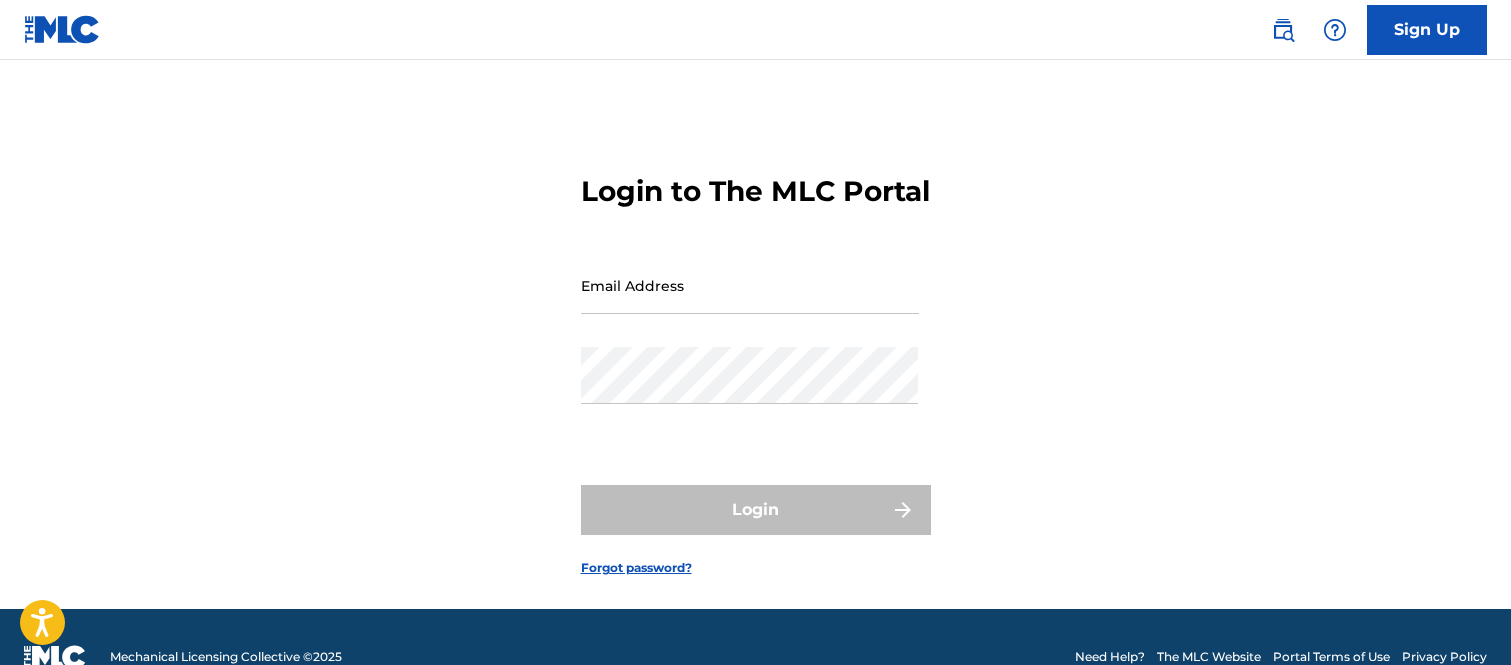scroll, scrollTop: 74, scrollLeft: 0, axis: vertical 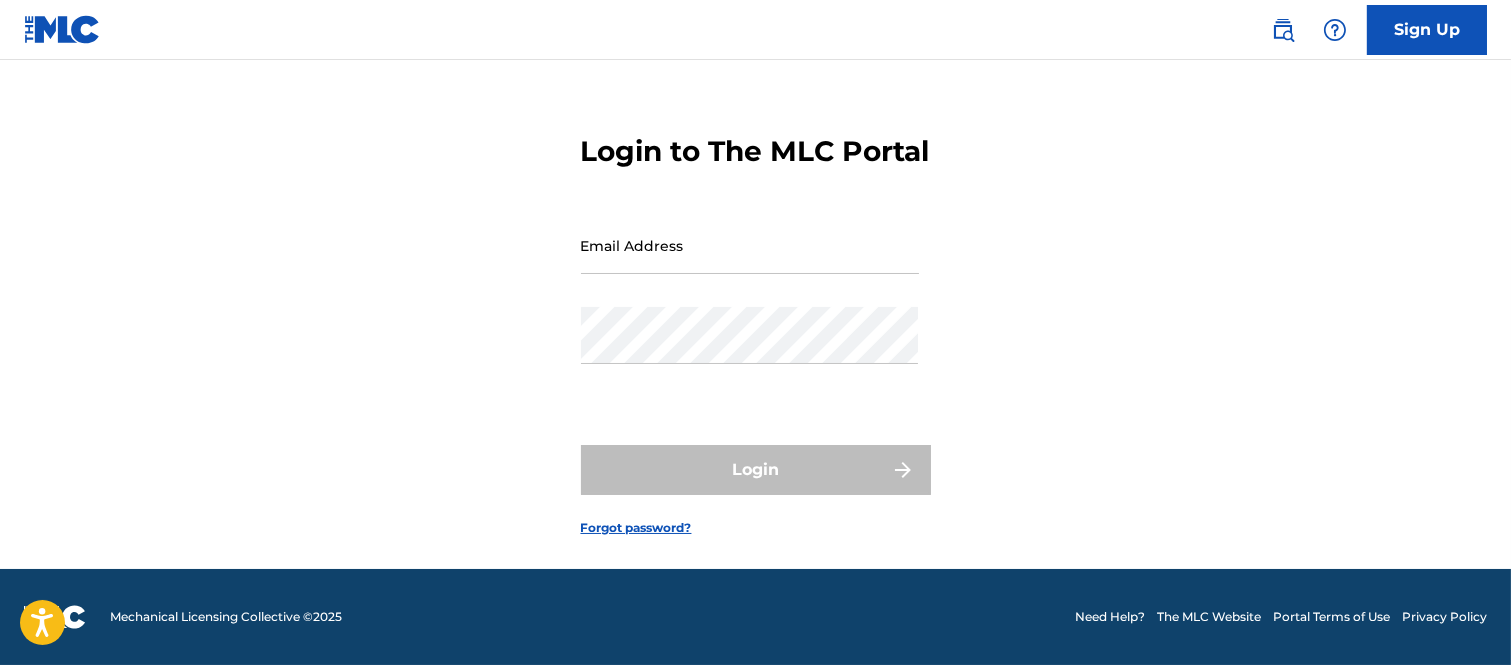 drag, startPoint x: 615, startPoint y: 252, endPoint x: 650, endPoint y: 241, distance: 36.687874 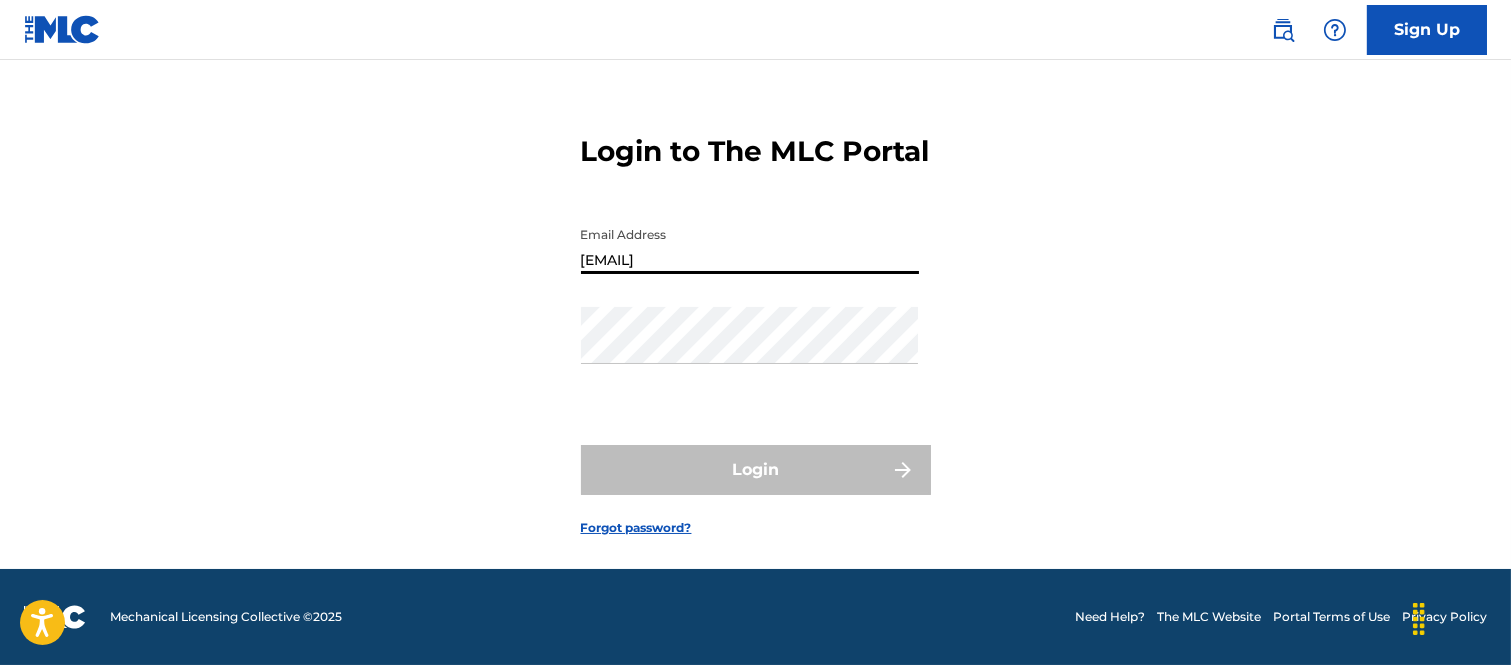 type on "[EMAIL]" 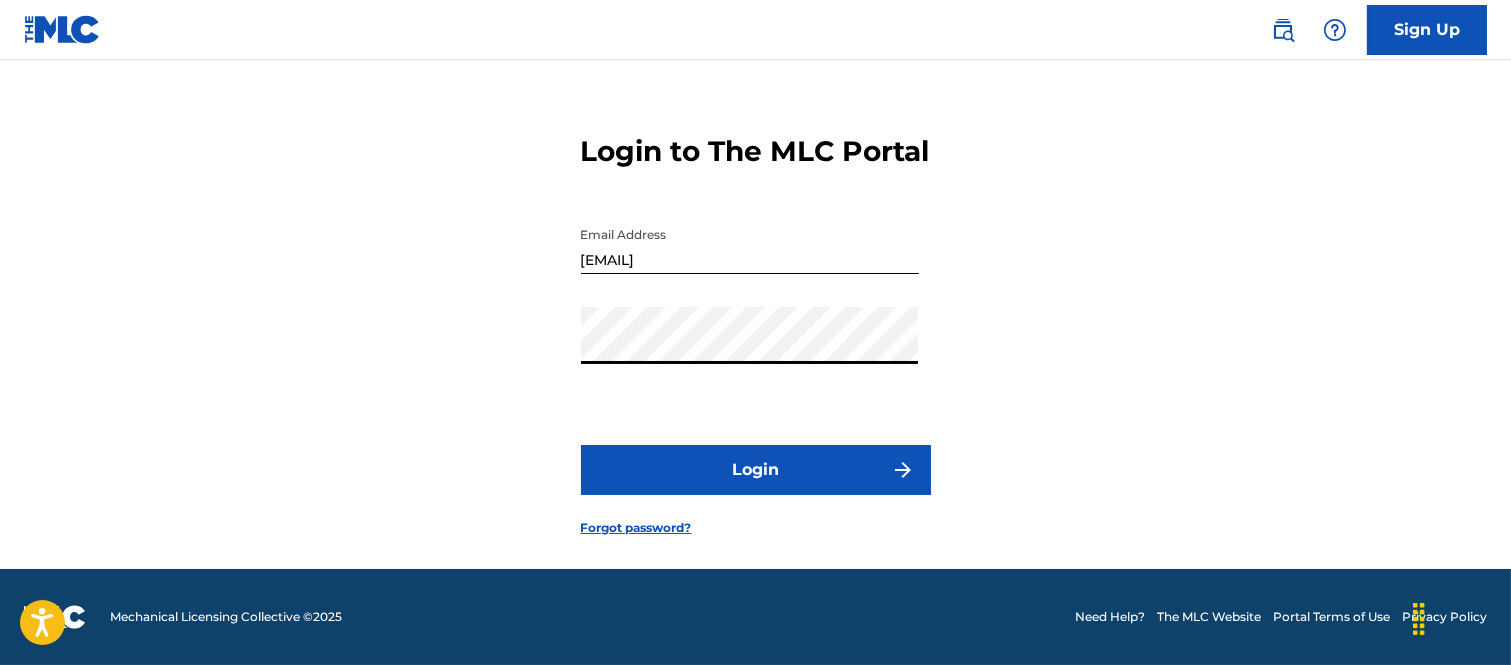 click at bounding box center (903, 470) 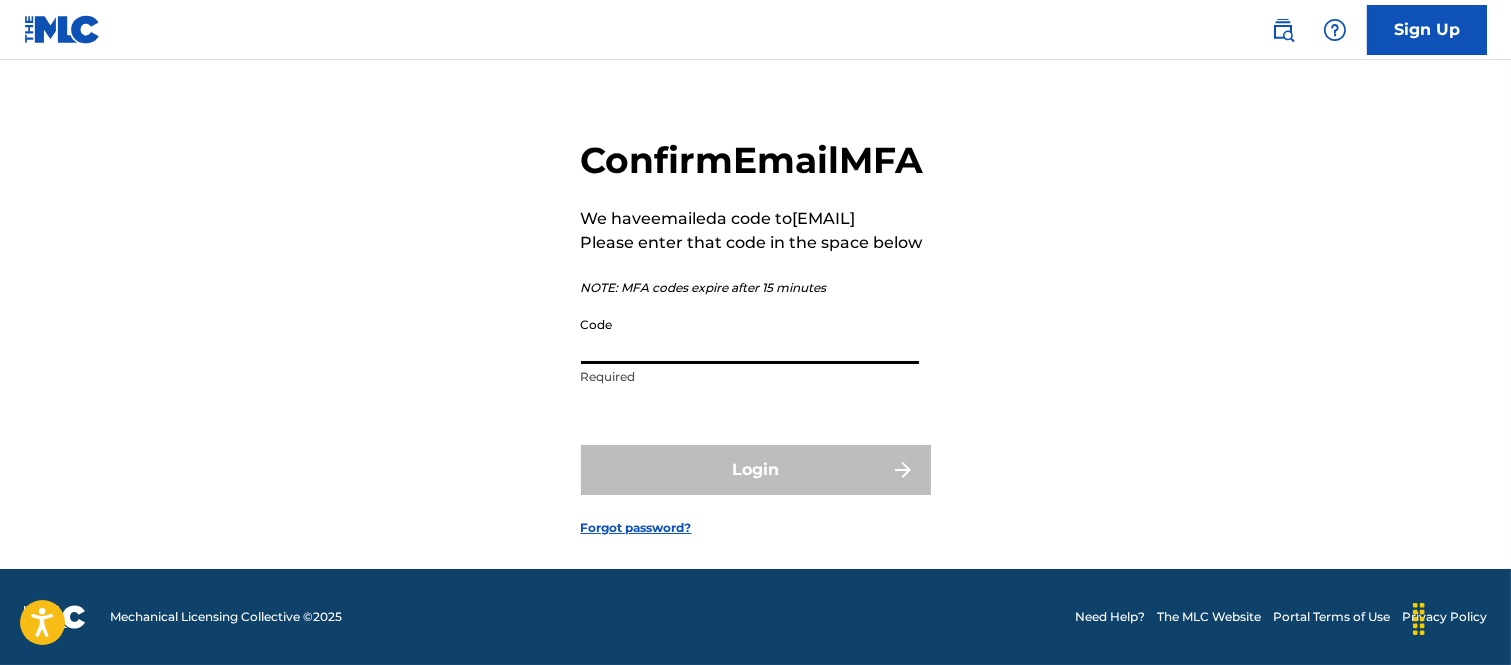 click on "Code" at bounding box center [750, 335] 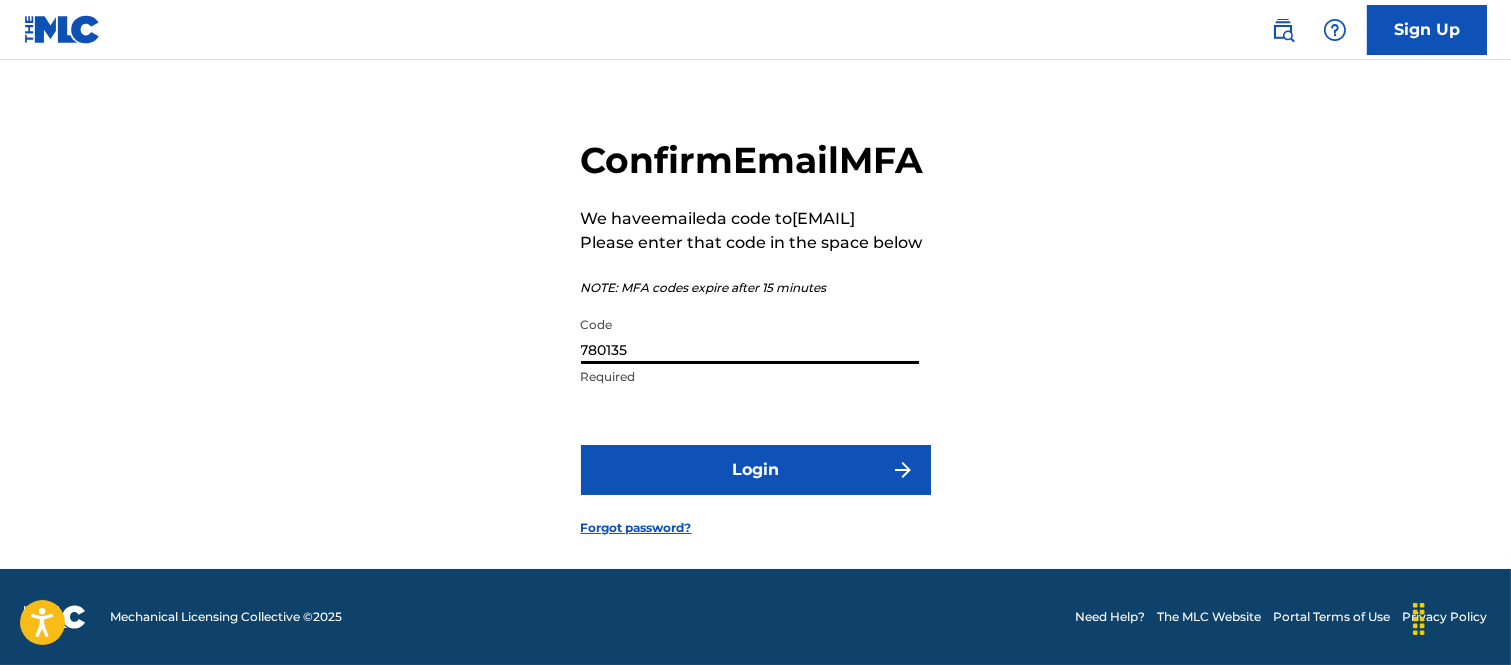 type on "780135" 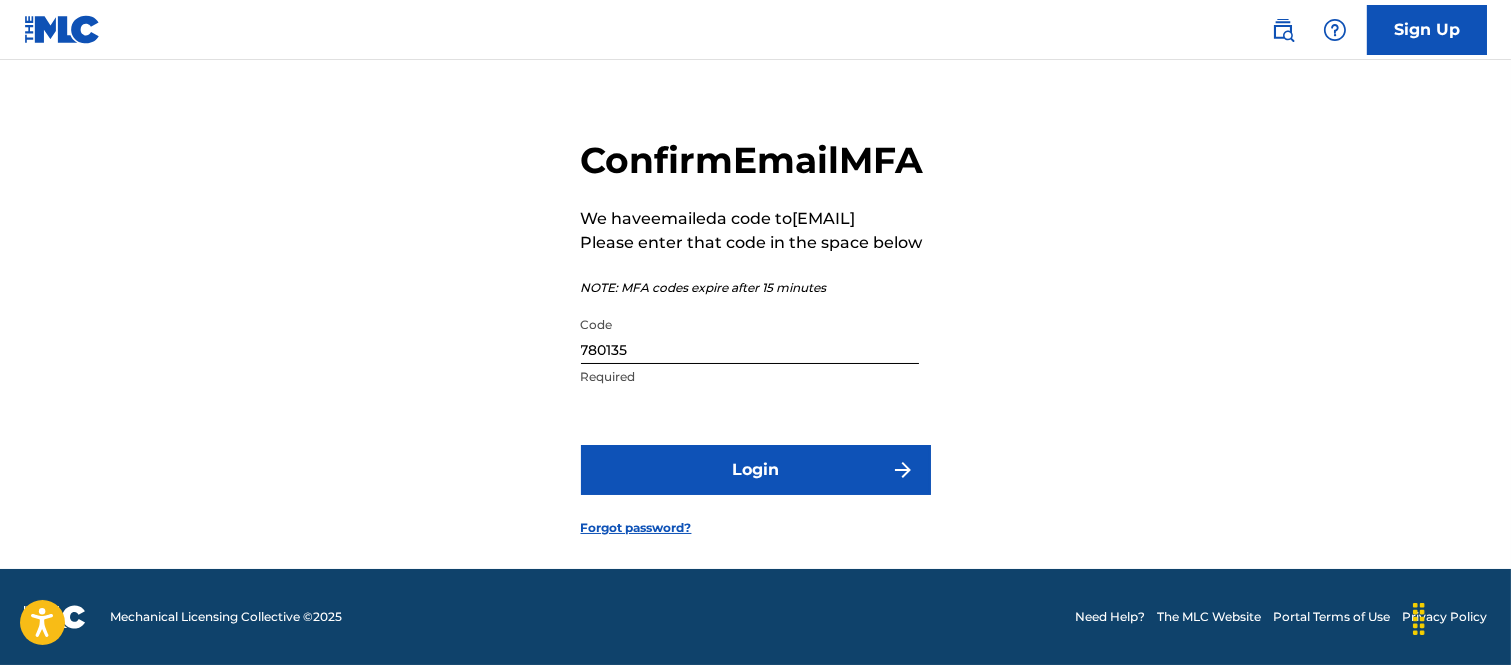 click on "Login" at bounding box center [756, 470] 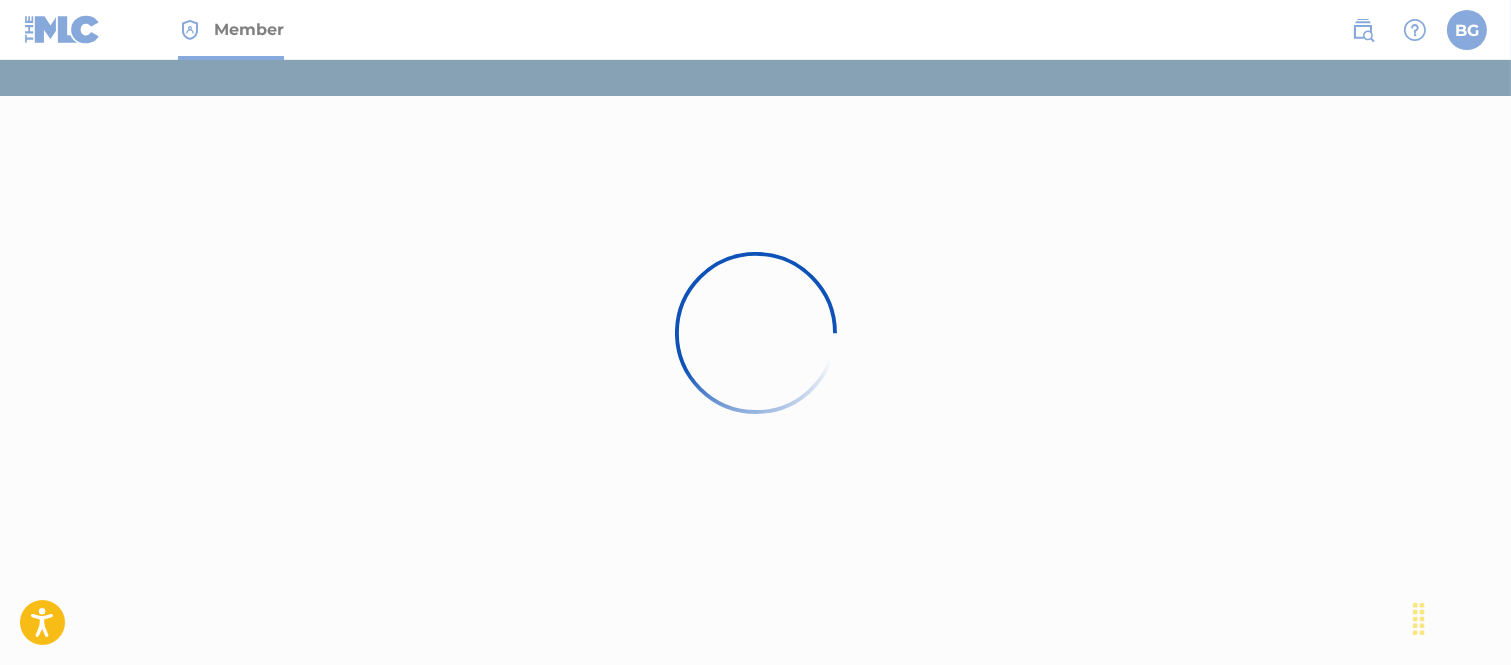 scroll, scrollTop: 0, scrollLeft: 0, axis: both 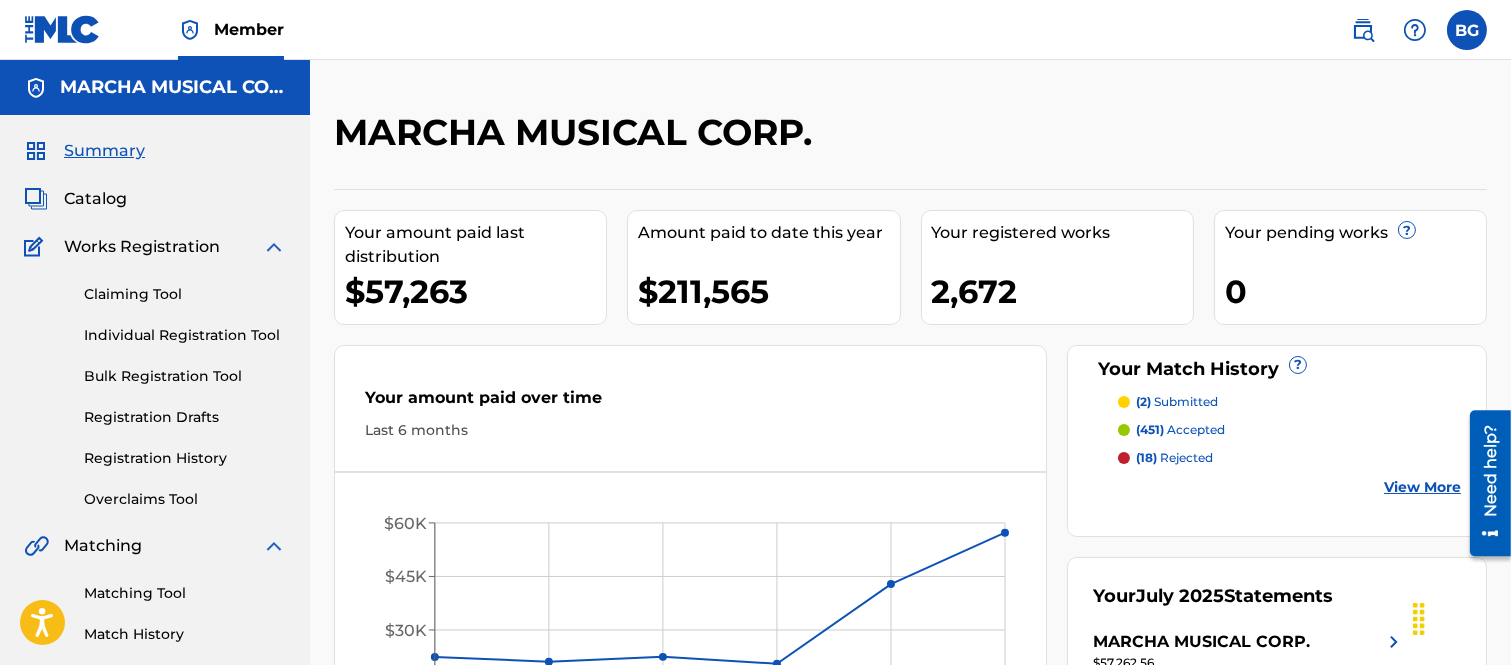 click on "Catalog" at bounding box center [95, 199] 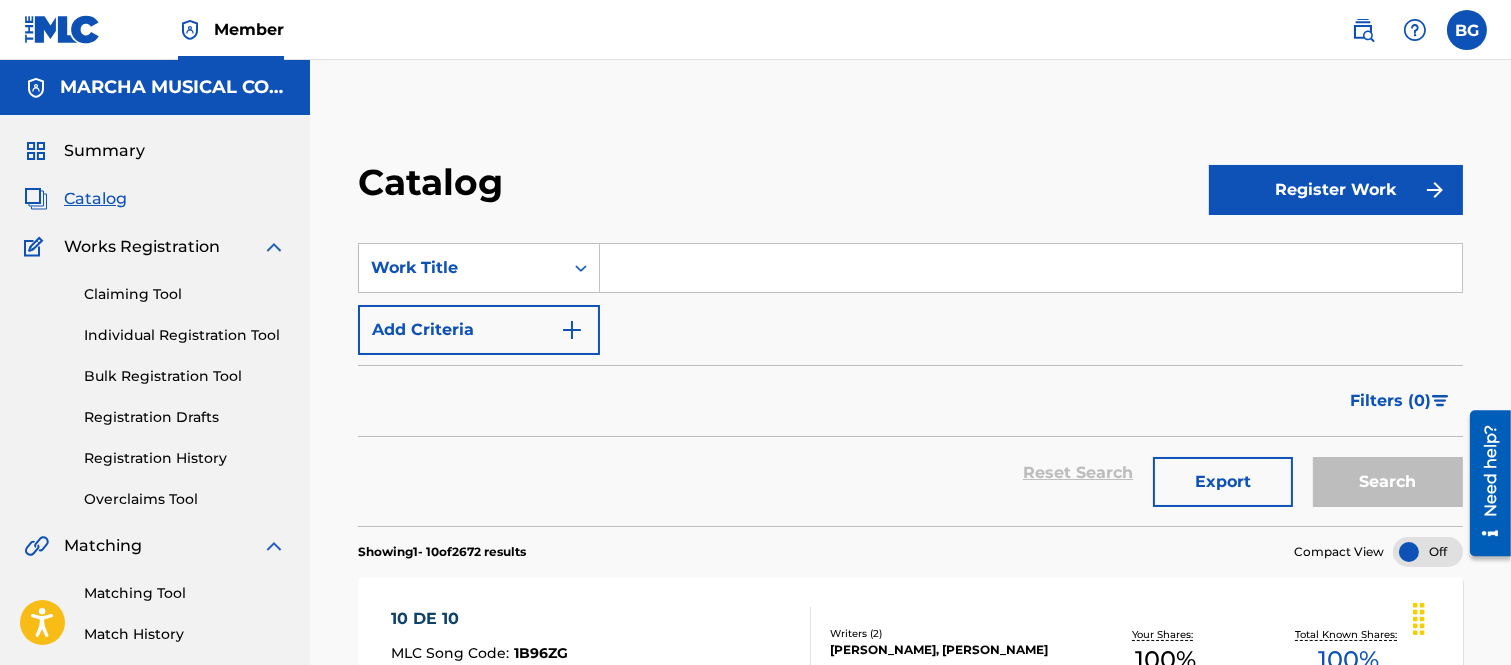 click at bounding box center (1031, 268) 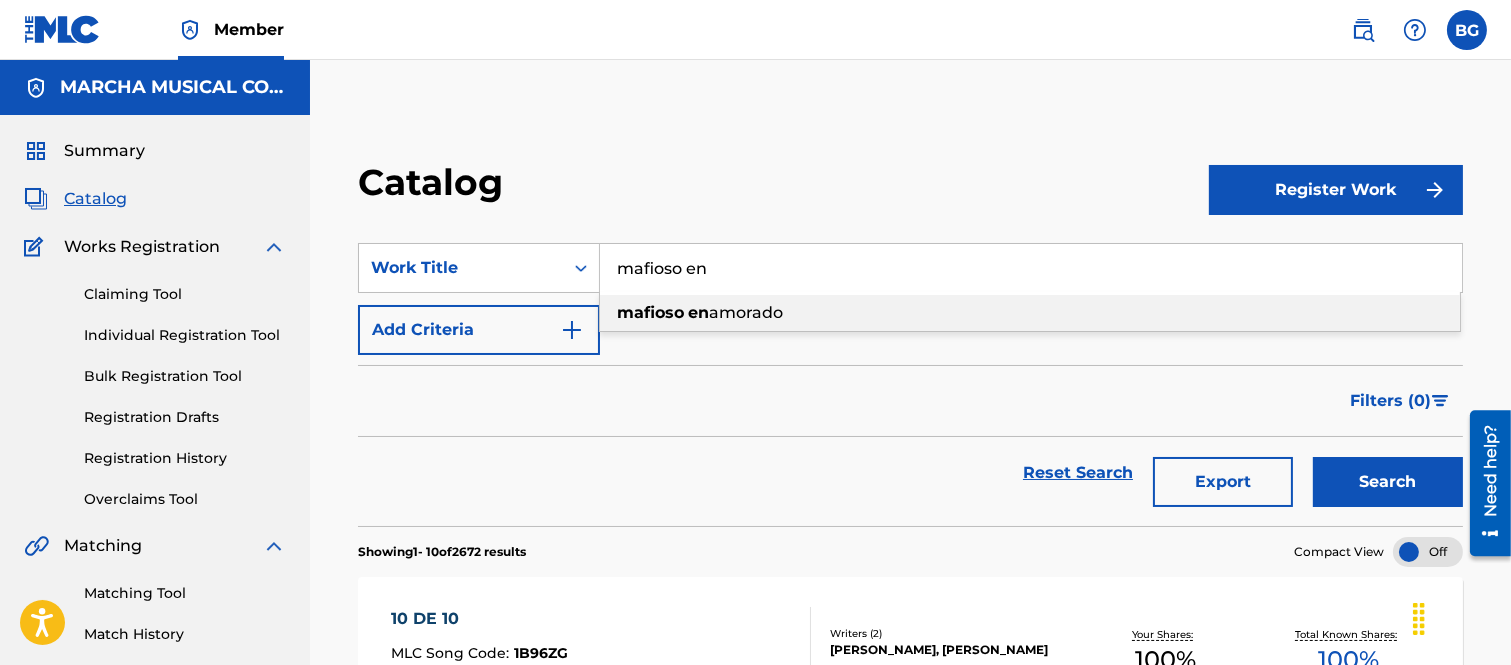 click on "amorado" at bounding box center (746, 312) 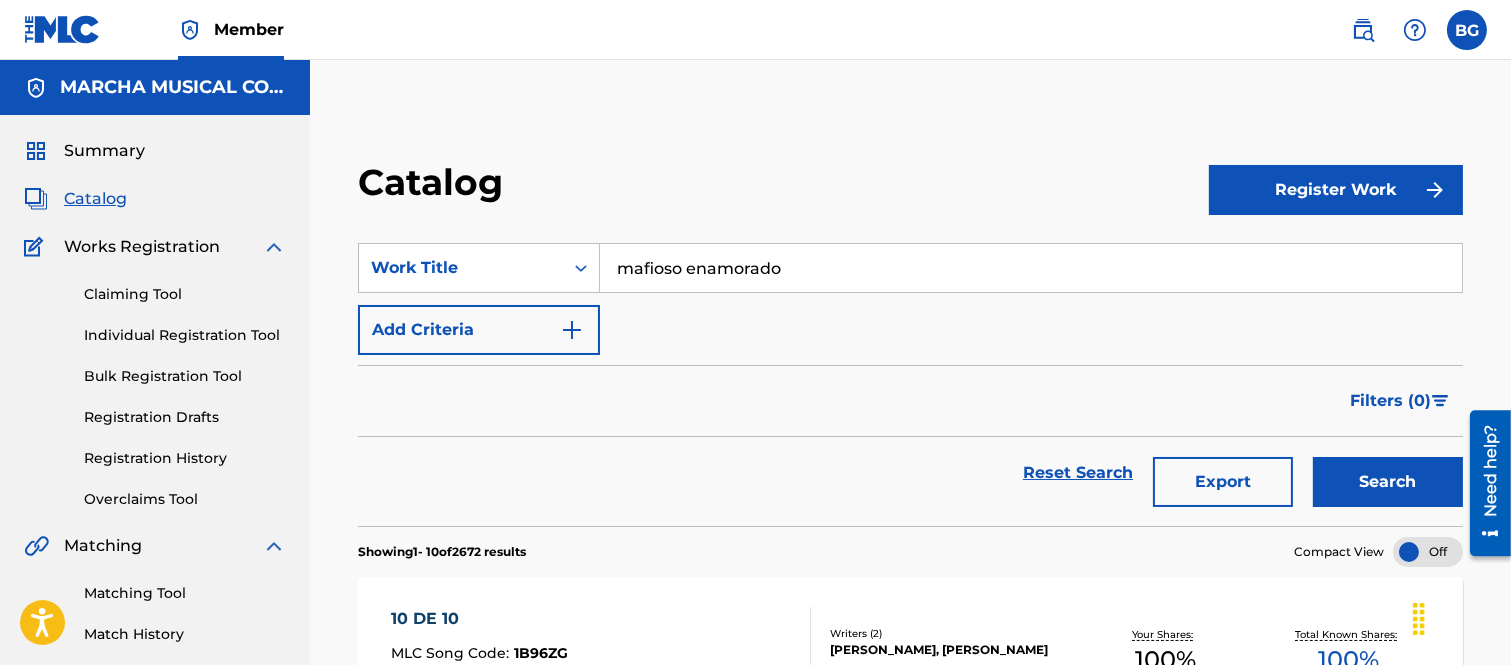 click on "Search" at bounding box center (1388, 482) 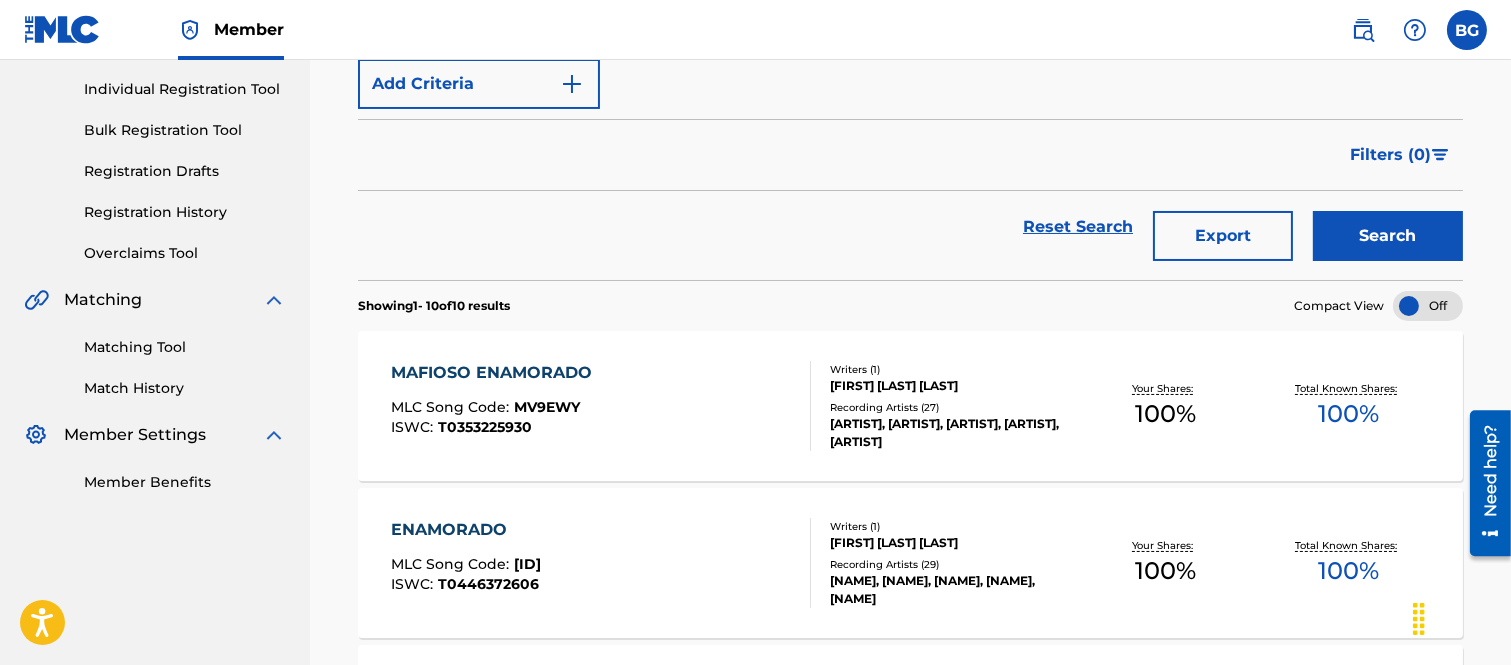 scroll, scrollTop: 333, scrollLeft: 0, axis: vertical 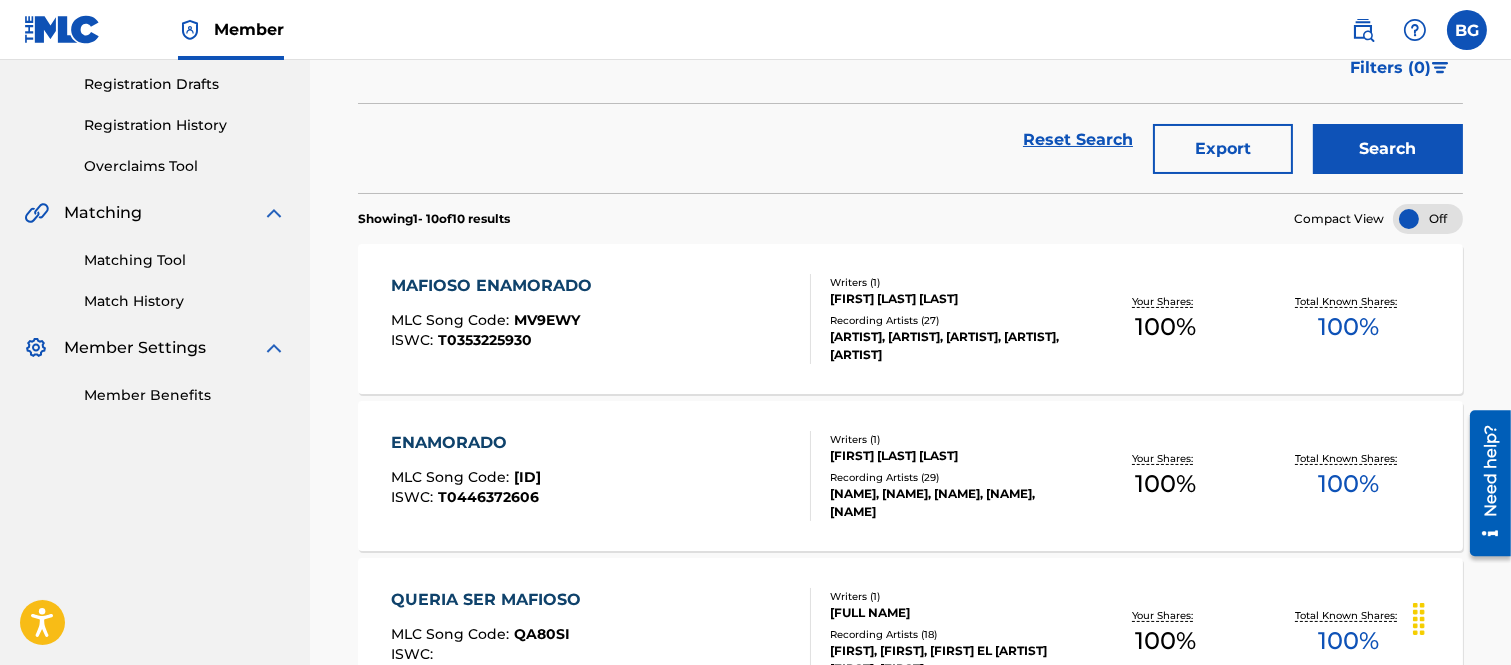 click on "MAFIOSO ENAMORADO" at bounding box center [496, 286] 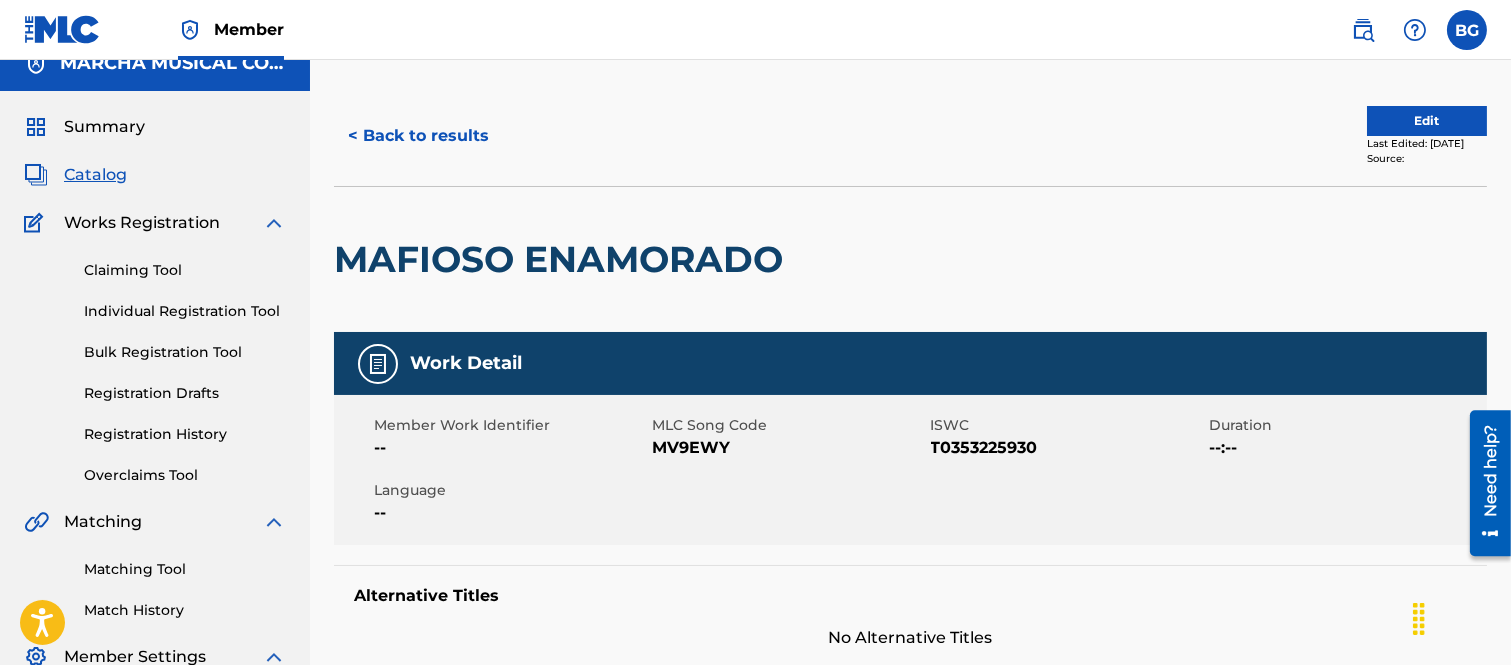 scroll, scrollTop: 0, scrollLeft: 0, axis: both 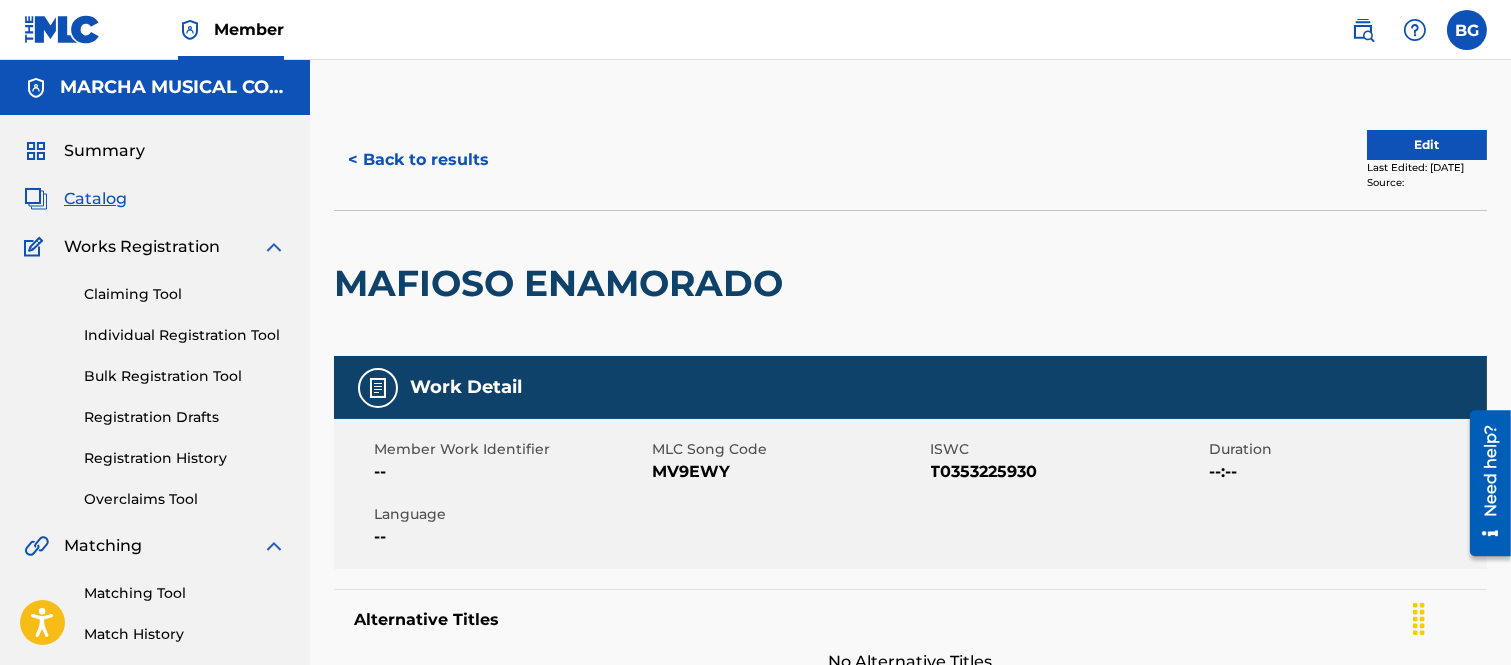 click on "< Back to results" at bounding box center (418, 160) 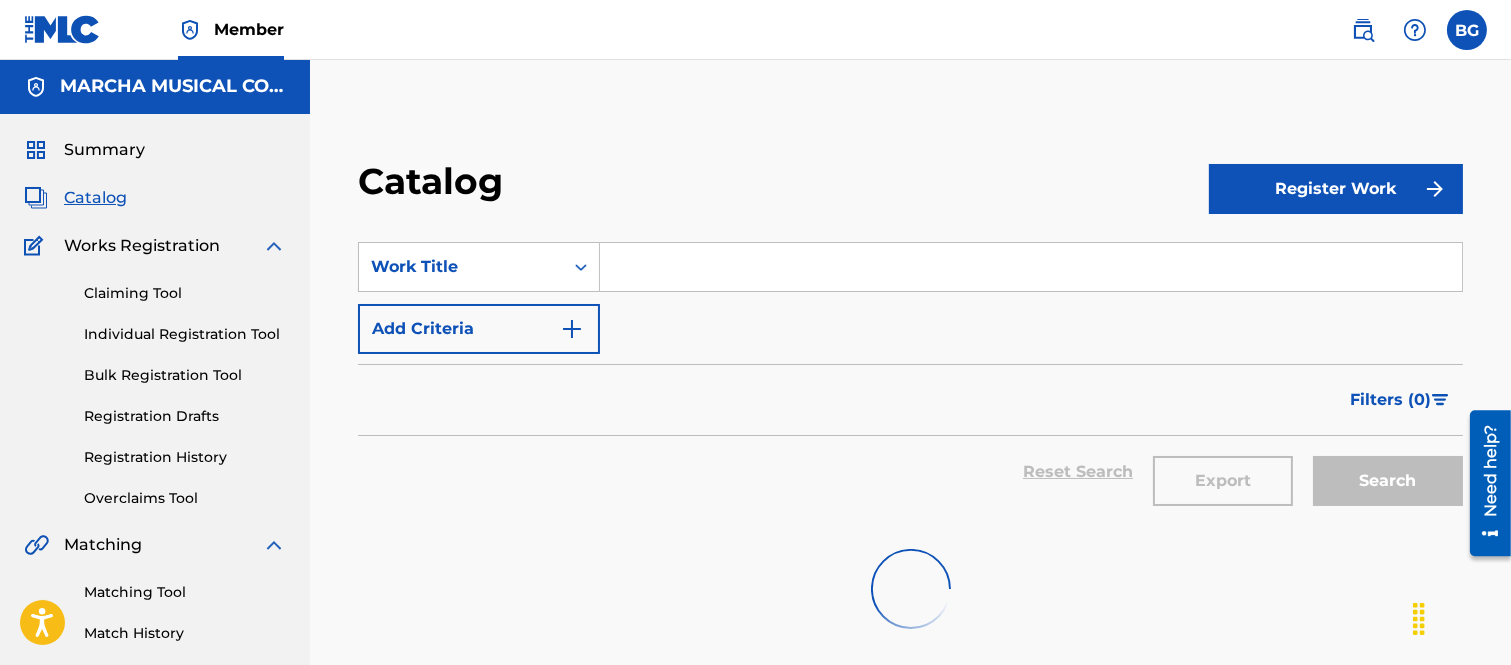 scroll, scrollTop: 0, scrollLeft: 0, axis: both 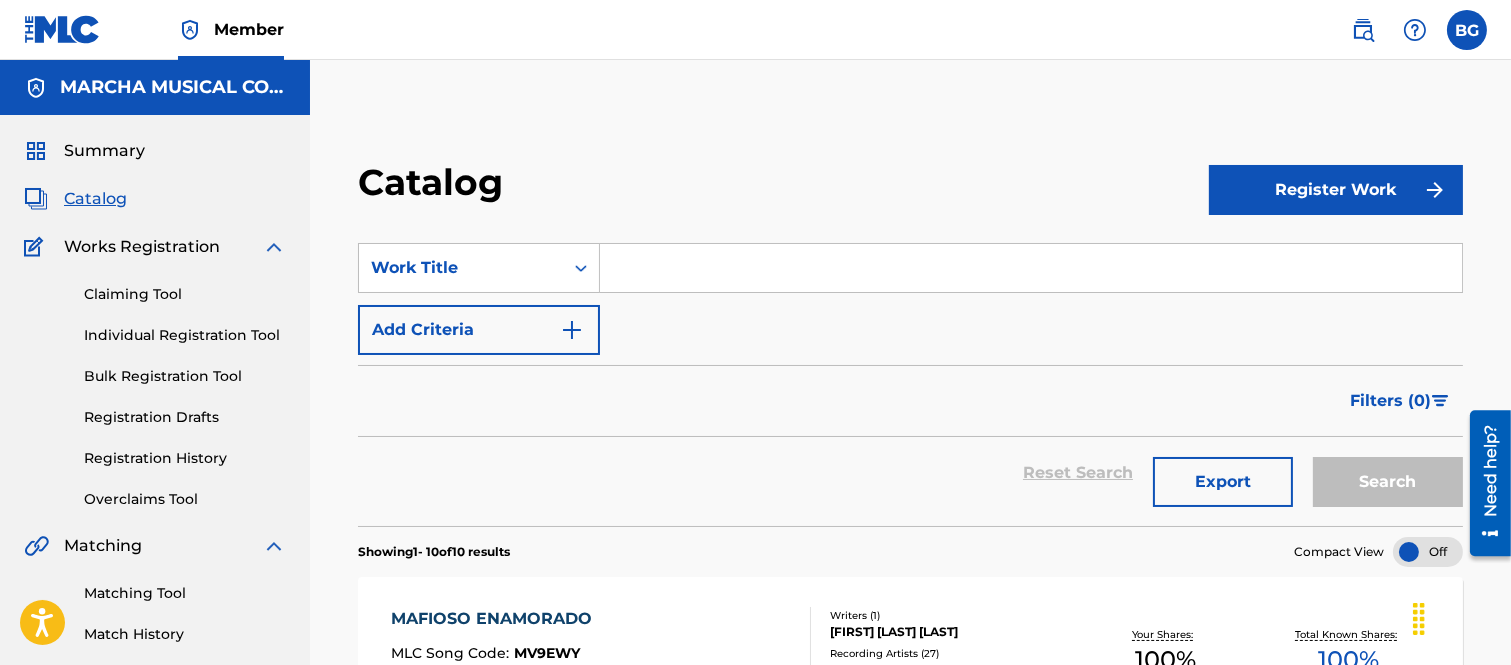 click at bounding box center (1031, 268) 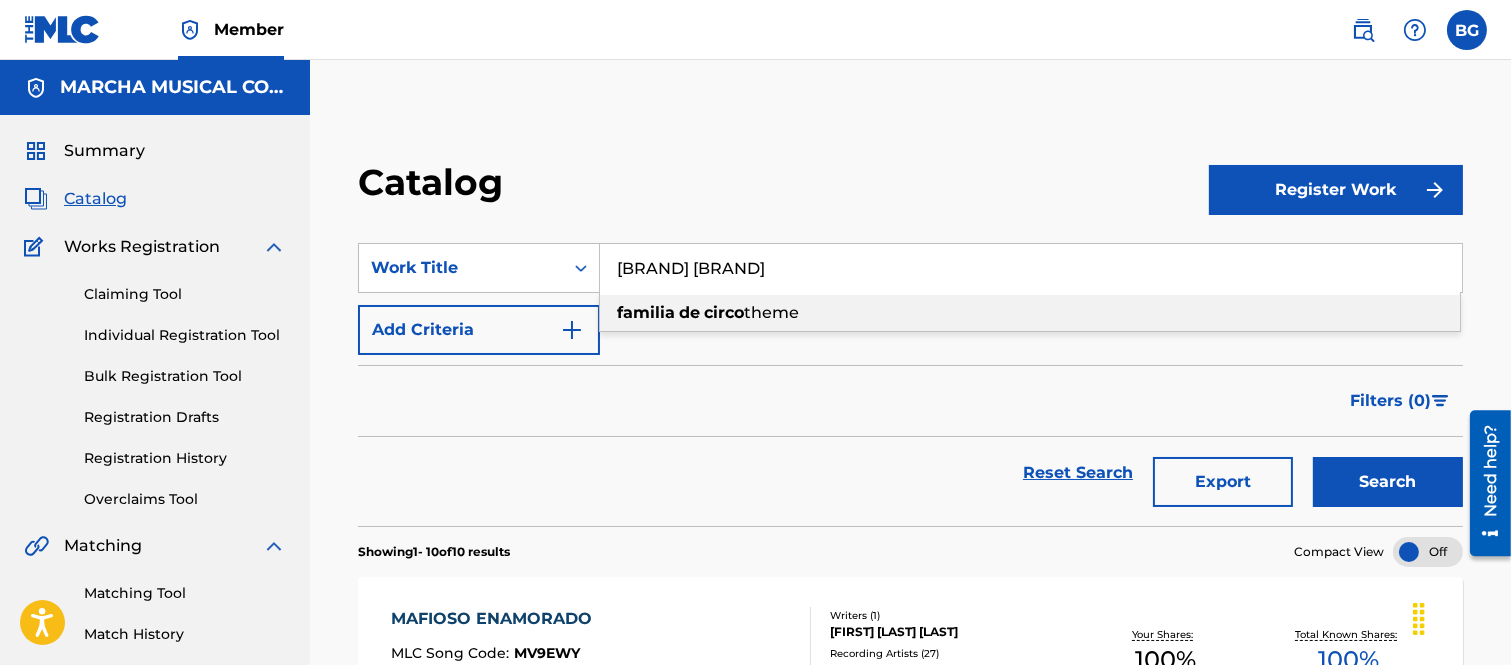 click on "familia" at bounding box center [646, 312] 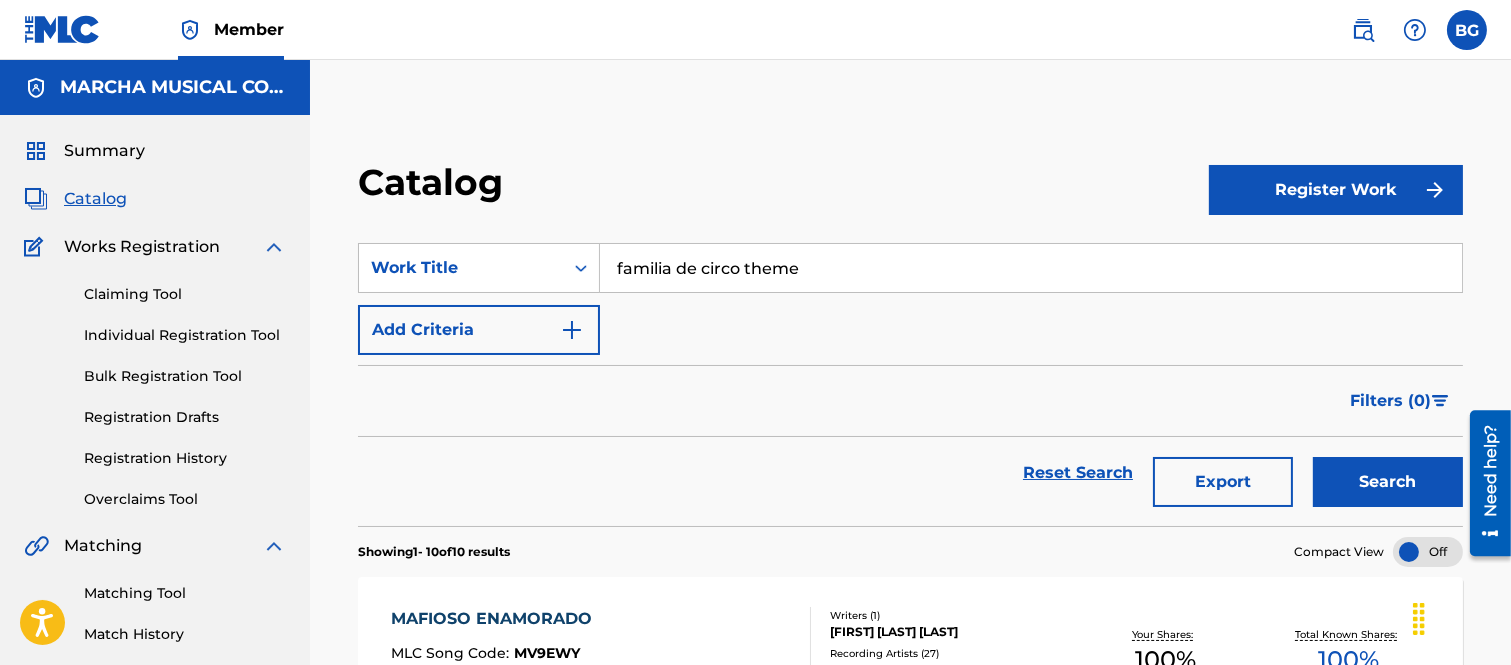 click on "Search" at bounding box center [1388, 482] 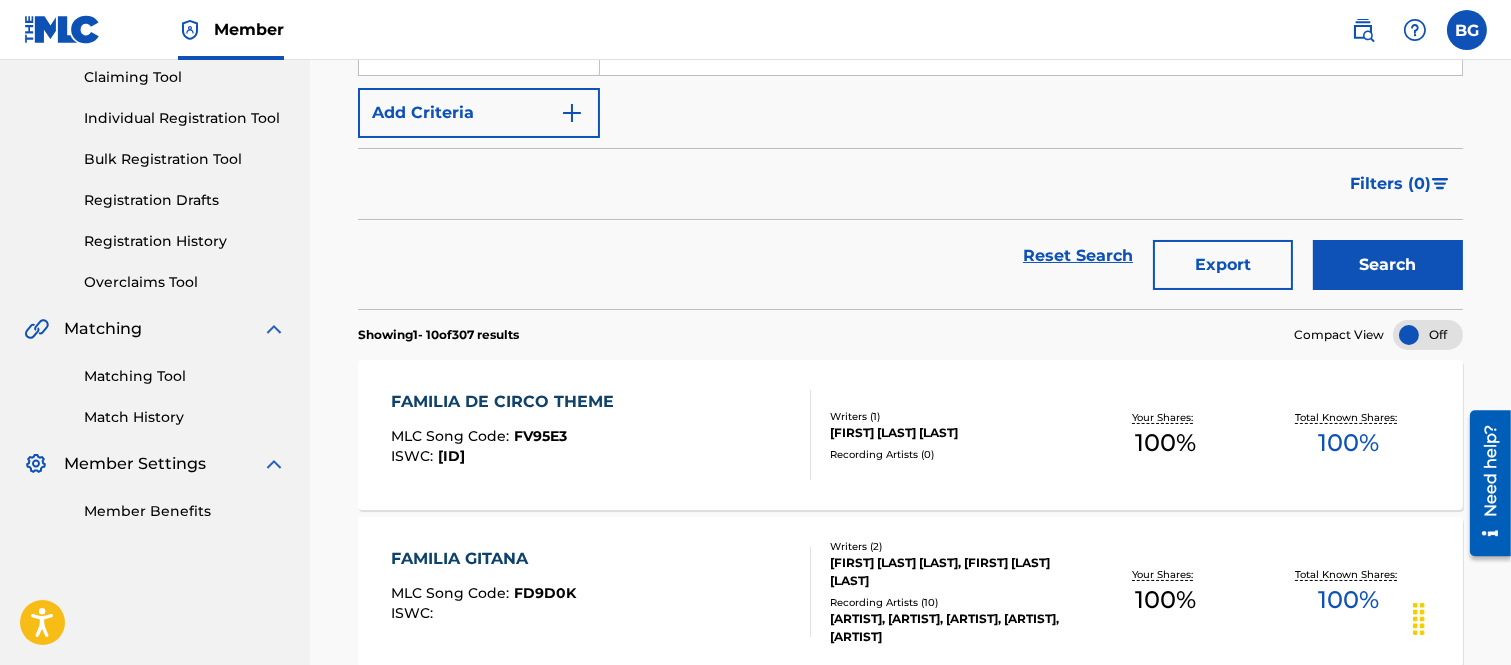 scroll, scrollTop: 222, scrollLeft: 0, axis: vertical 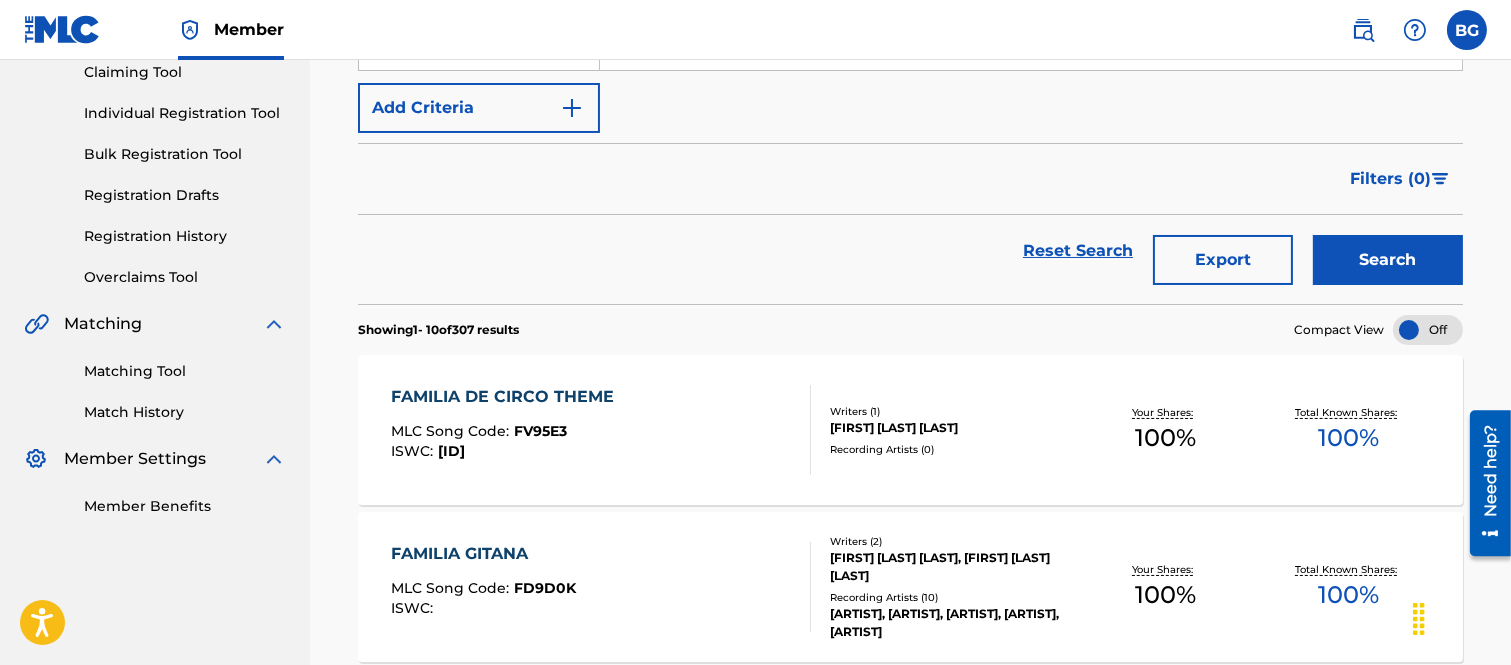click on "FAMILIA DE CIRCO THEME" at bounding box center (507, 397) 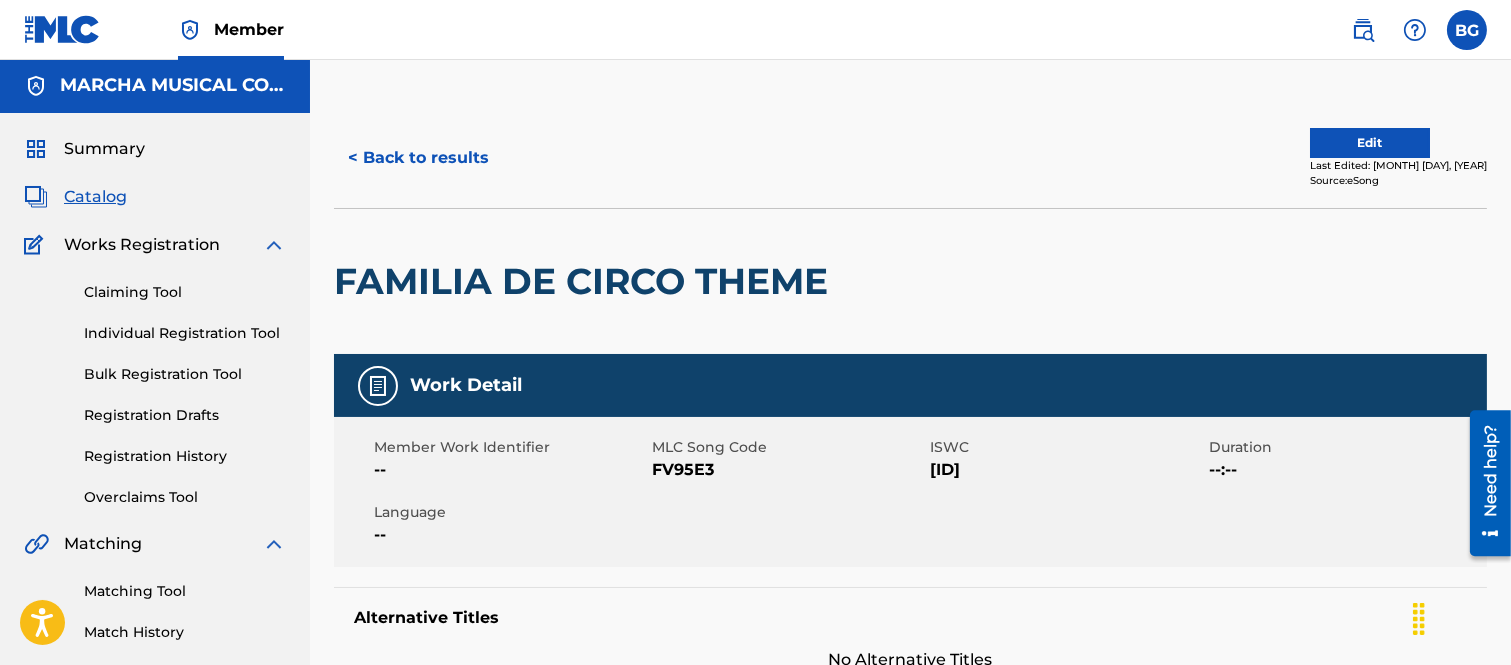 scroll, scrollTop: 0, scrollLeft: 0, axis: both 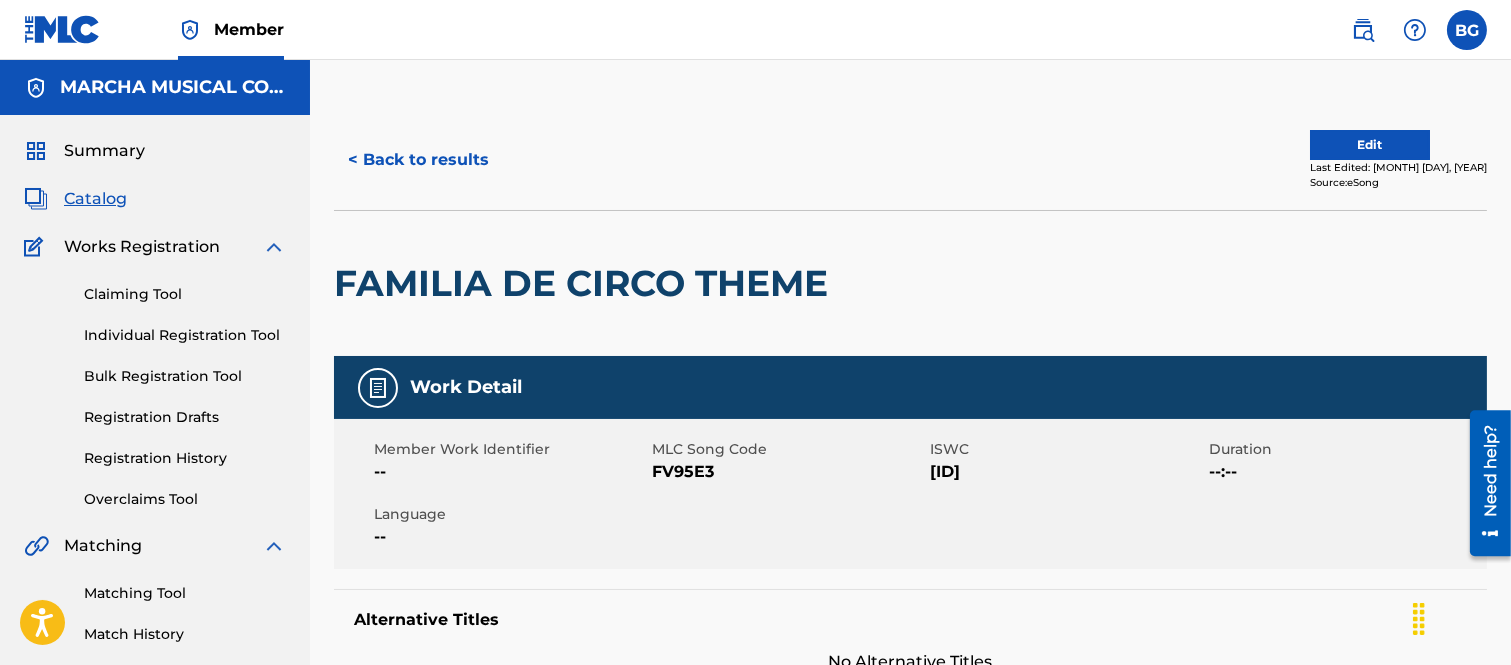 click on "< Back to results" at bounding box center (418, 160) 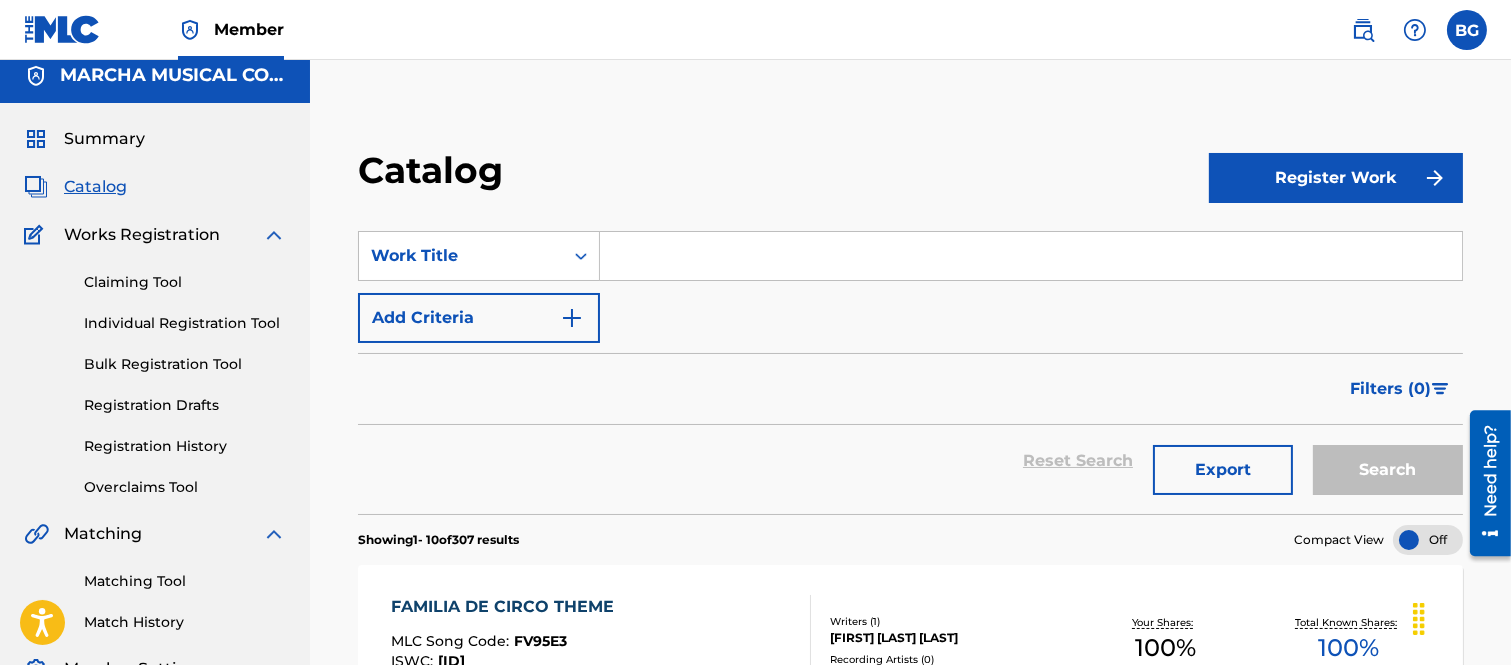 scroll, scrollTop: 0, scrollLeft: 0, axis: both 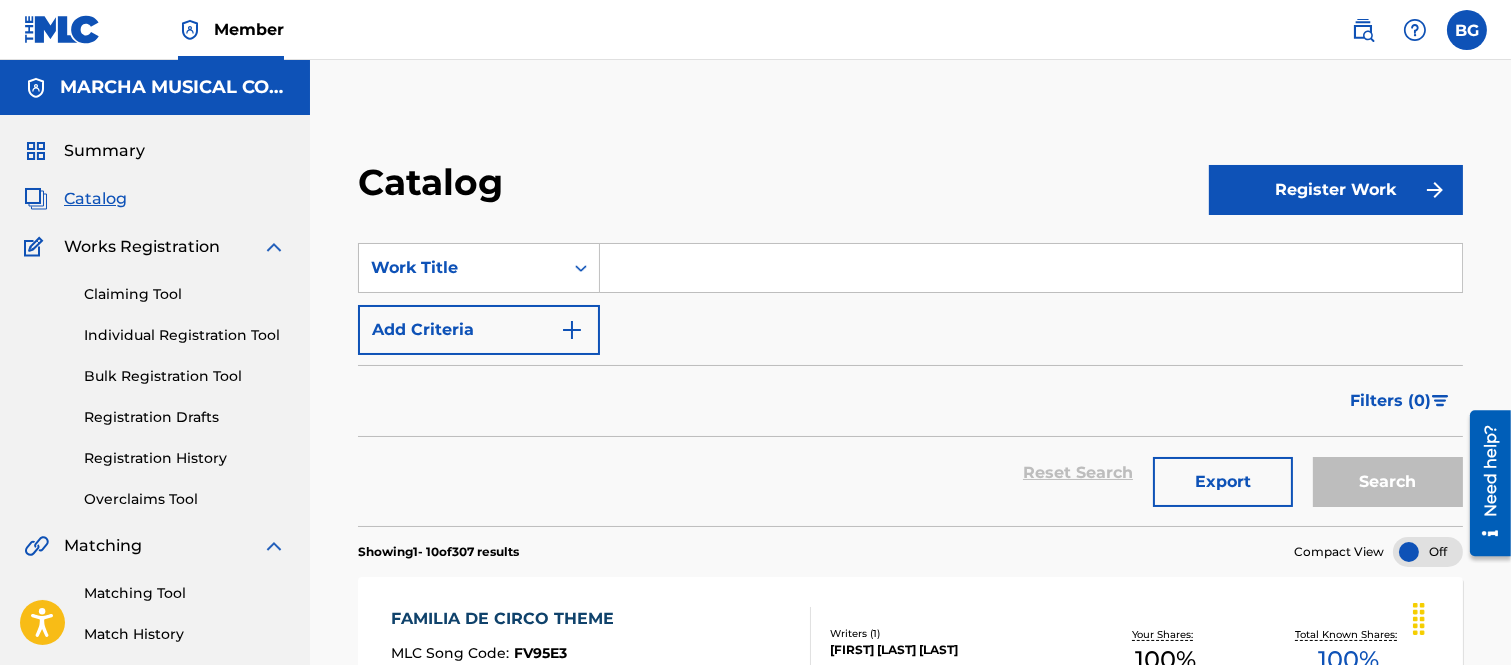 click on "Individual Registration Tool" at bounding box center (185, 335) 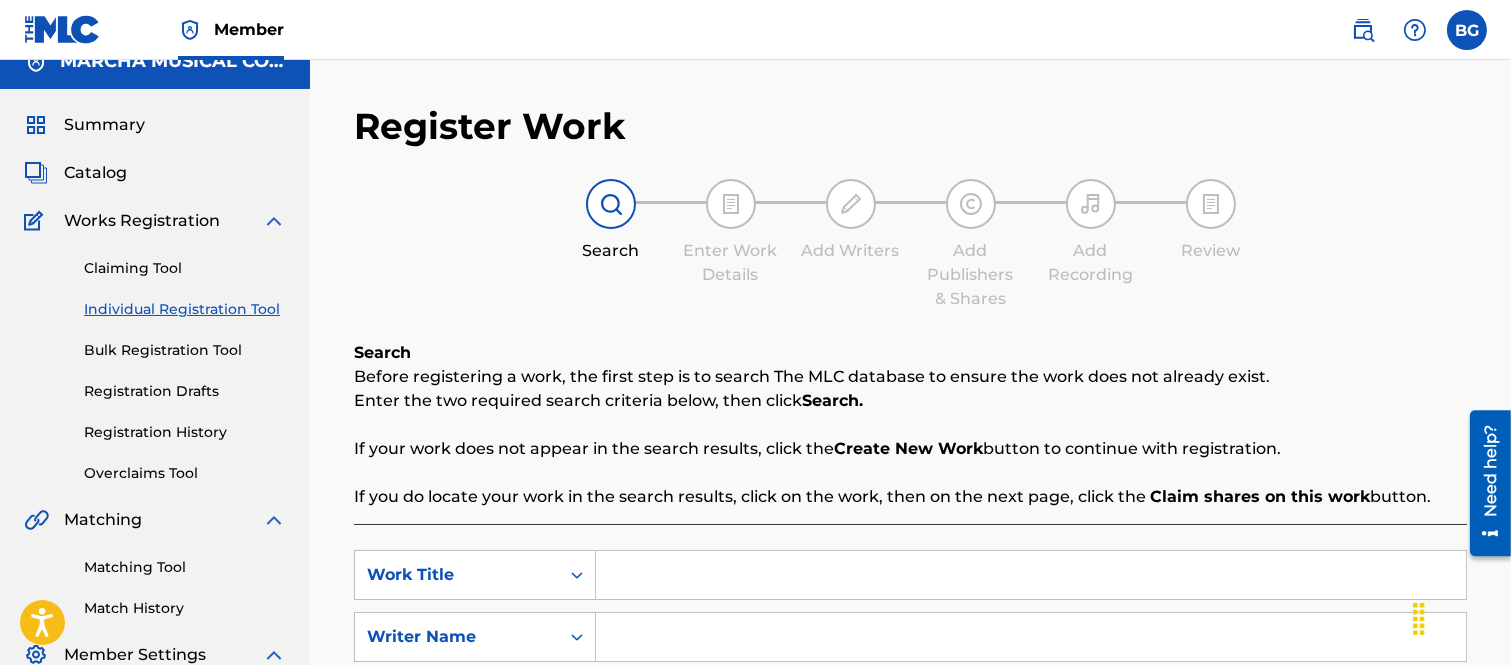 scroll, scrollTop: 111, scrollLeft: 0, axis: vertical 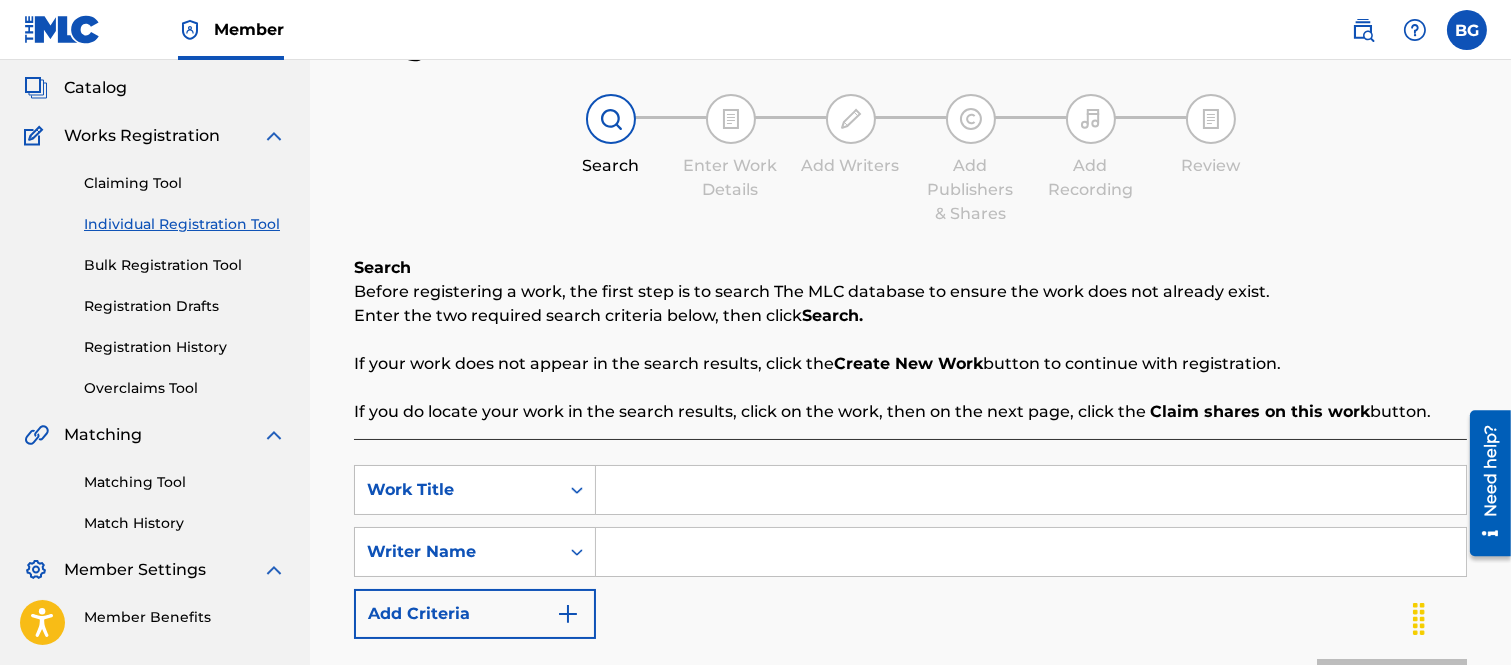click at bounding box center [1031, 490] 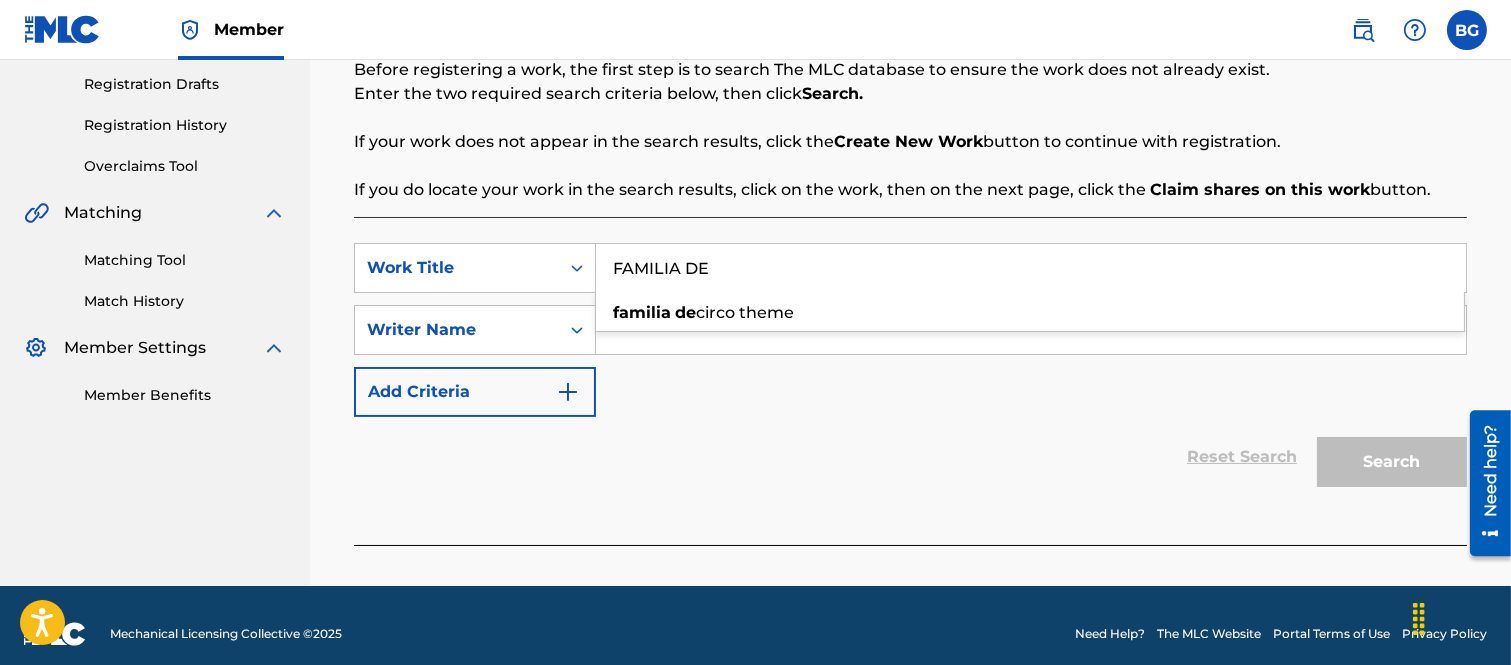 scroll, scrollTop: 350, scrollLeft: 0, axis: vertical 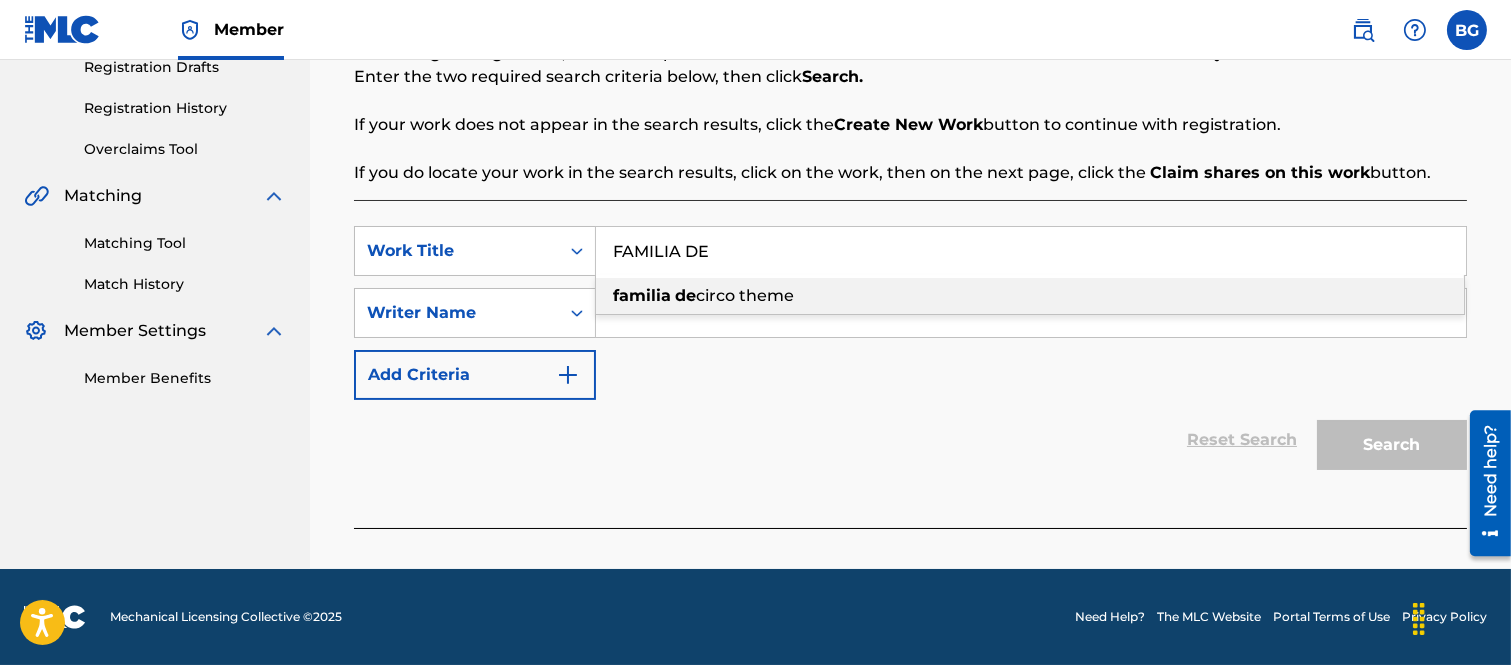 click on "circo theme" at bounding box center (745, 295) 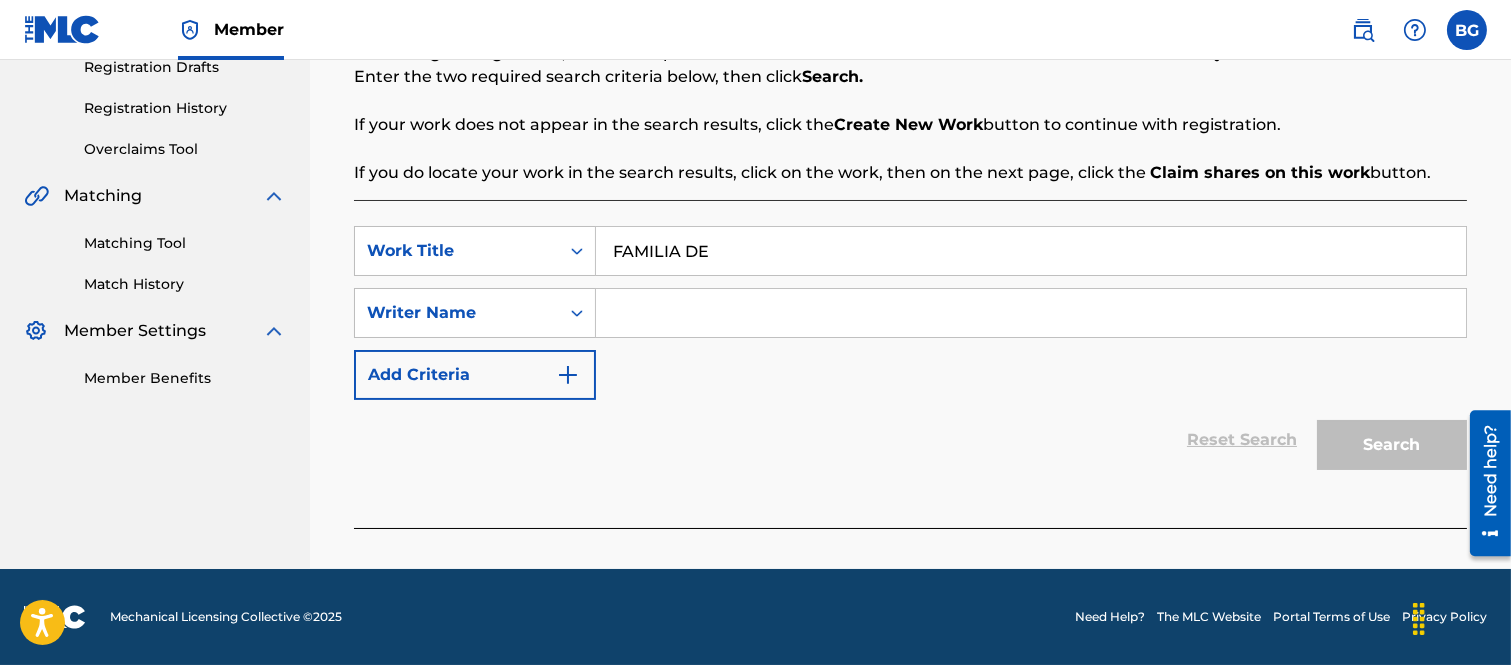 type on "familia de circo theme" 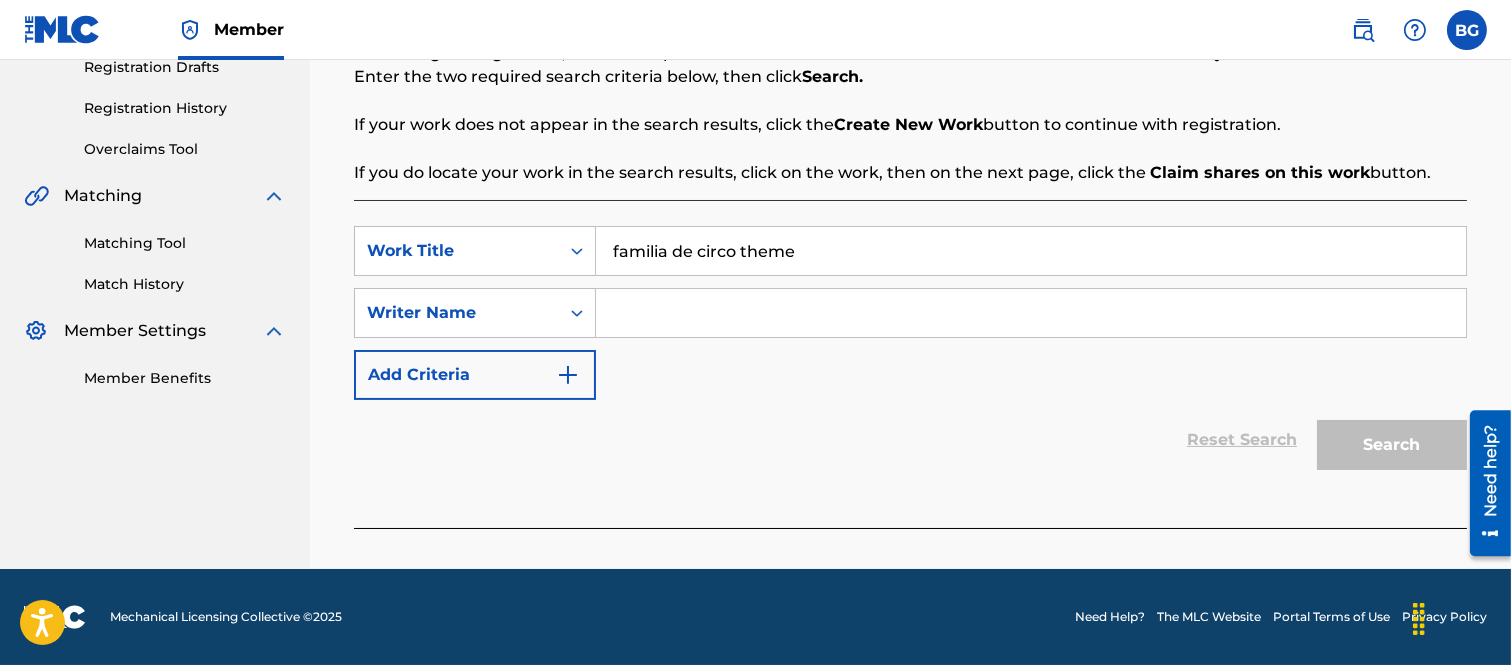 click at bounding box center [1031, 313] 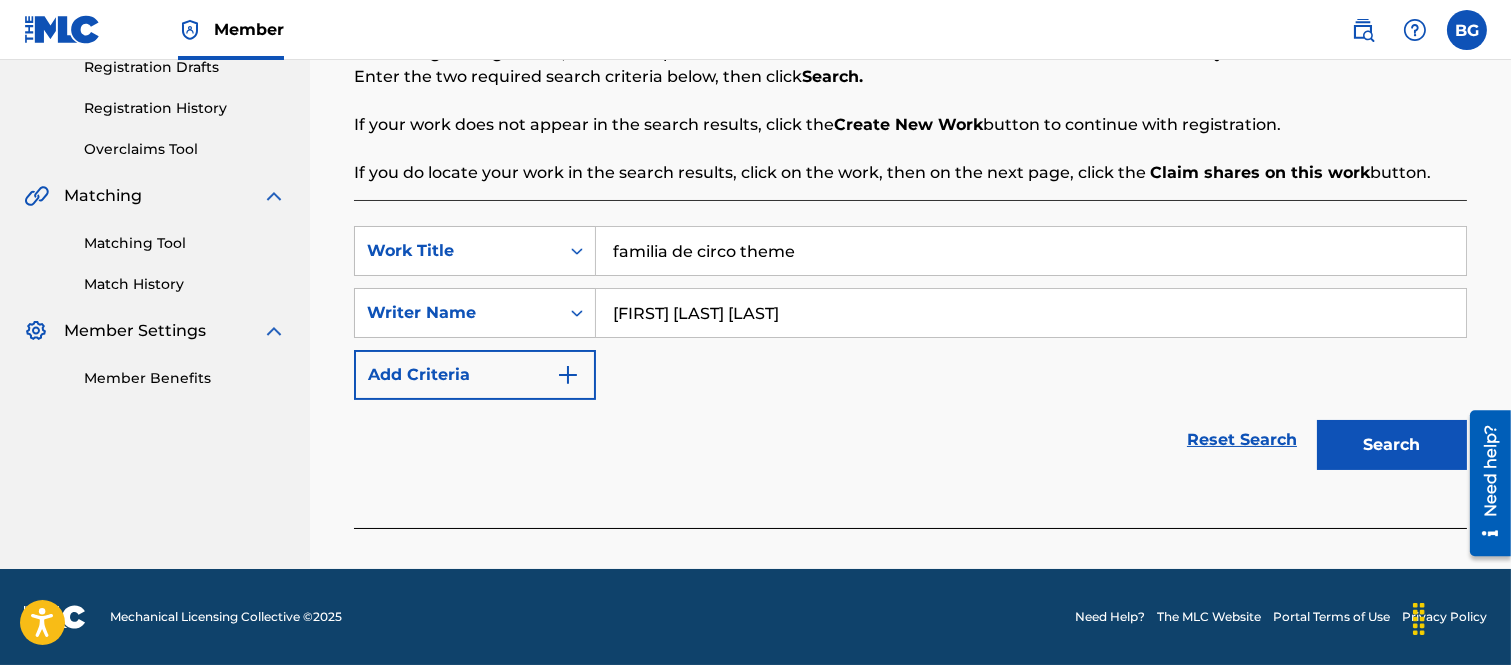 type on "[FIRST] [LAST] [LAST]" 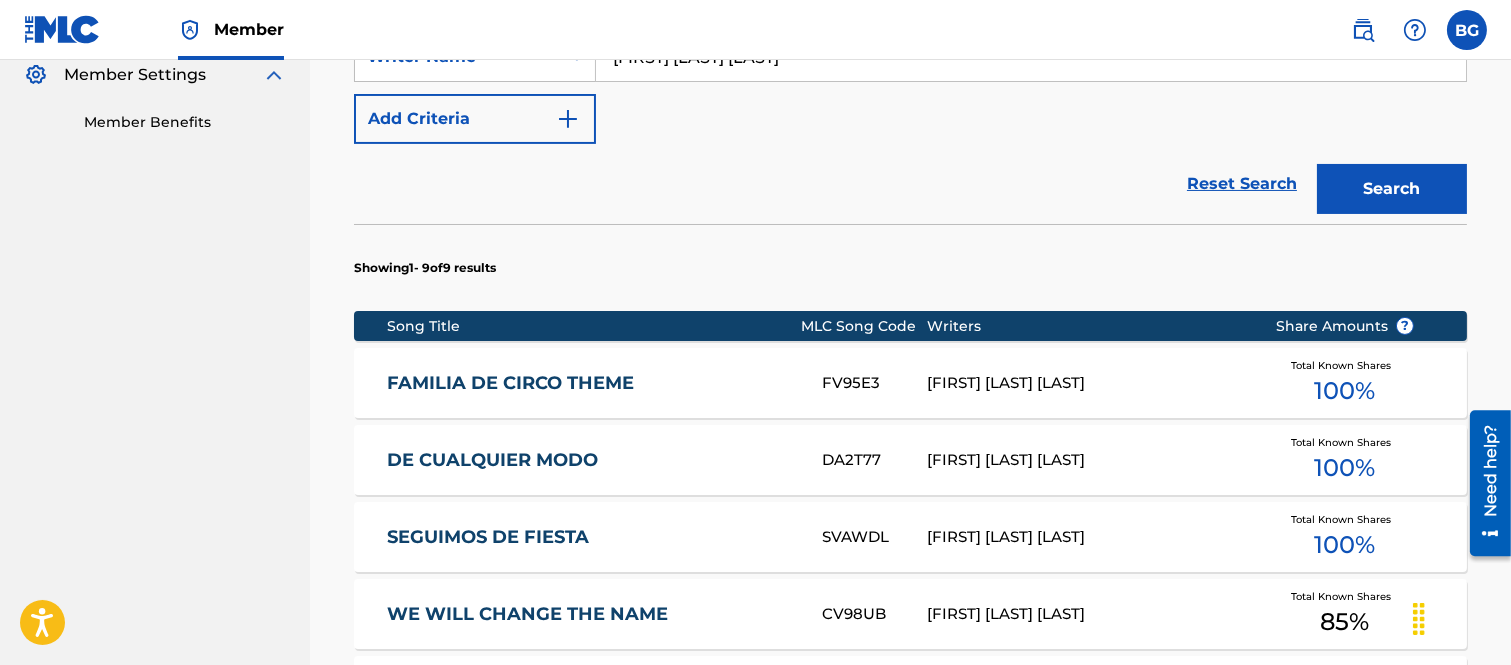 scroll, scrollTop: 683, scrollLeft: 0, axis: vertical 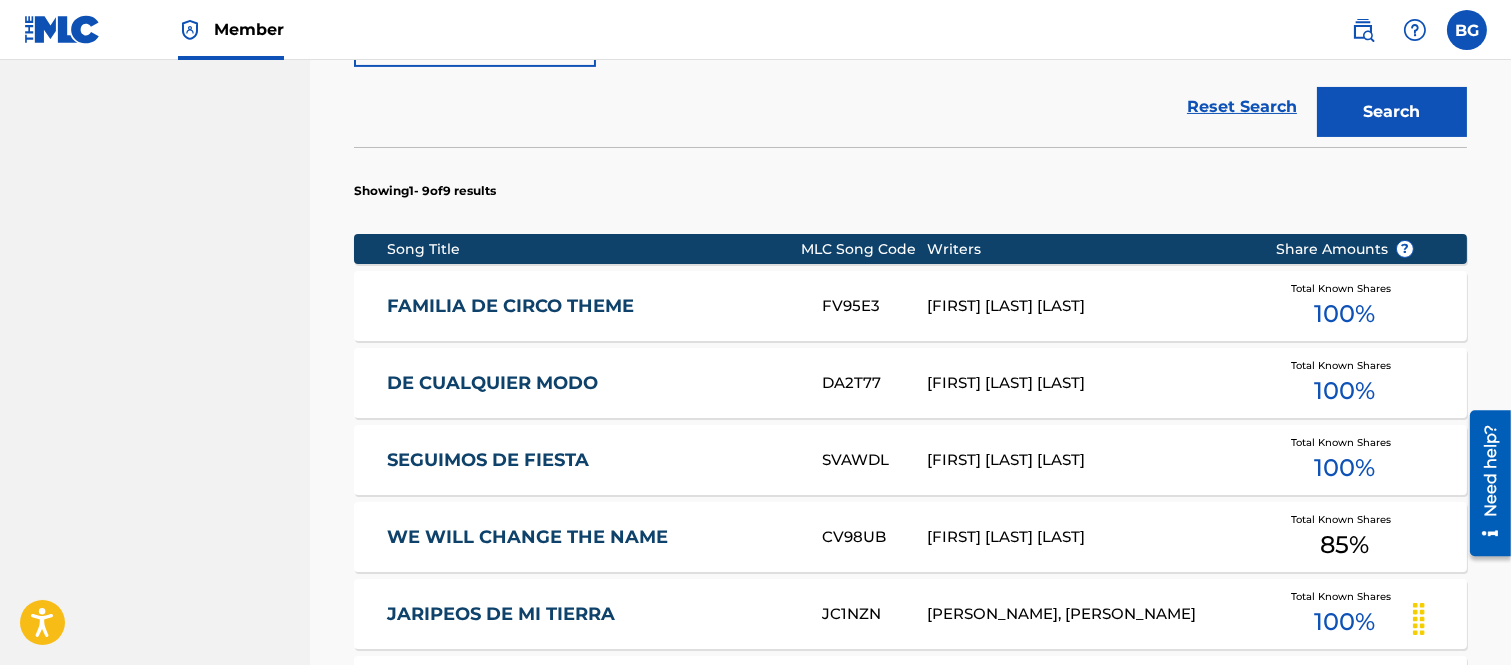 click on "FAMILIA DE CIRCO THEME" at bounding box center [590, 306] 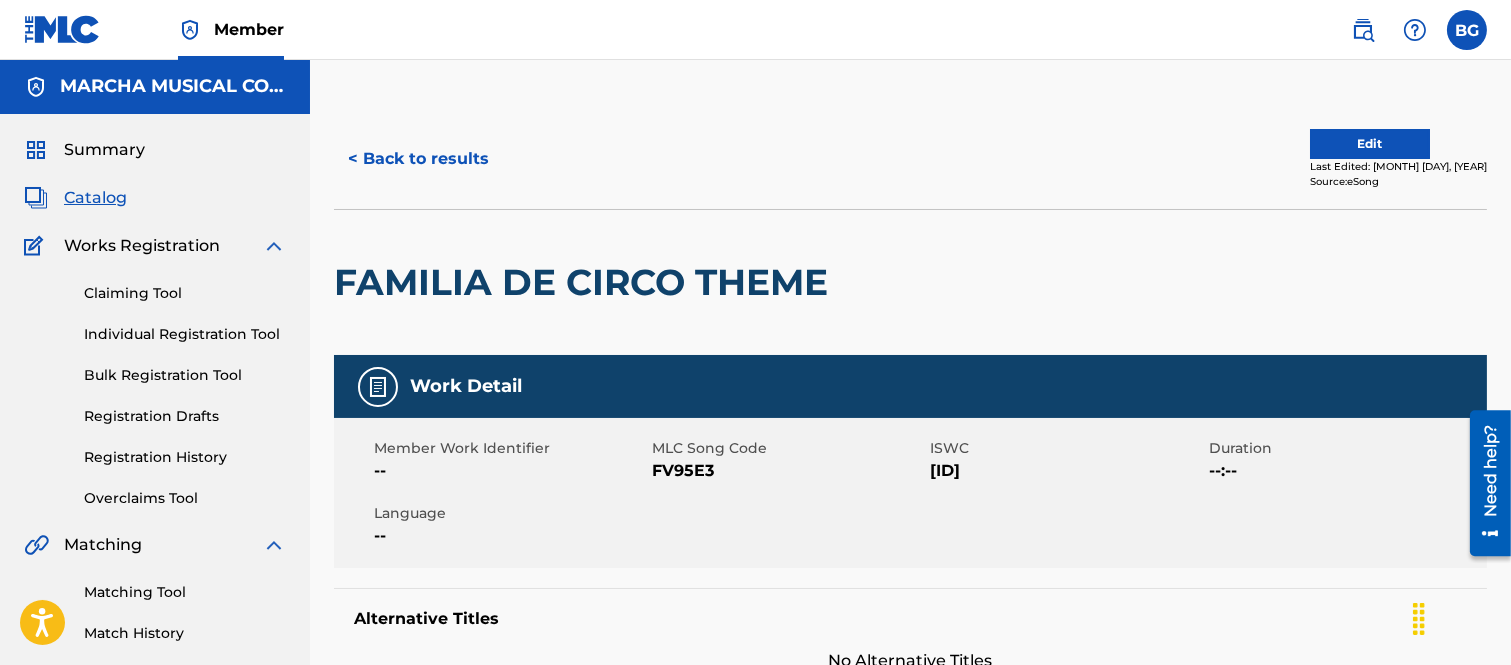 scroll, scrollTop: 0, scrollLeft: 0, axis: both 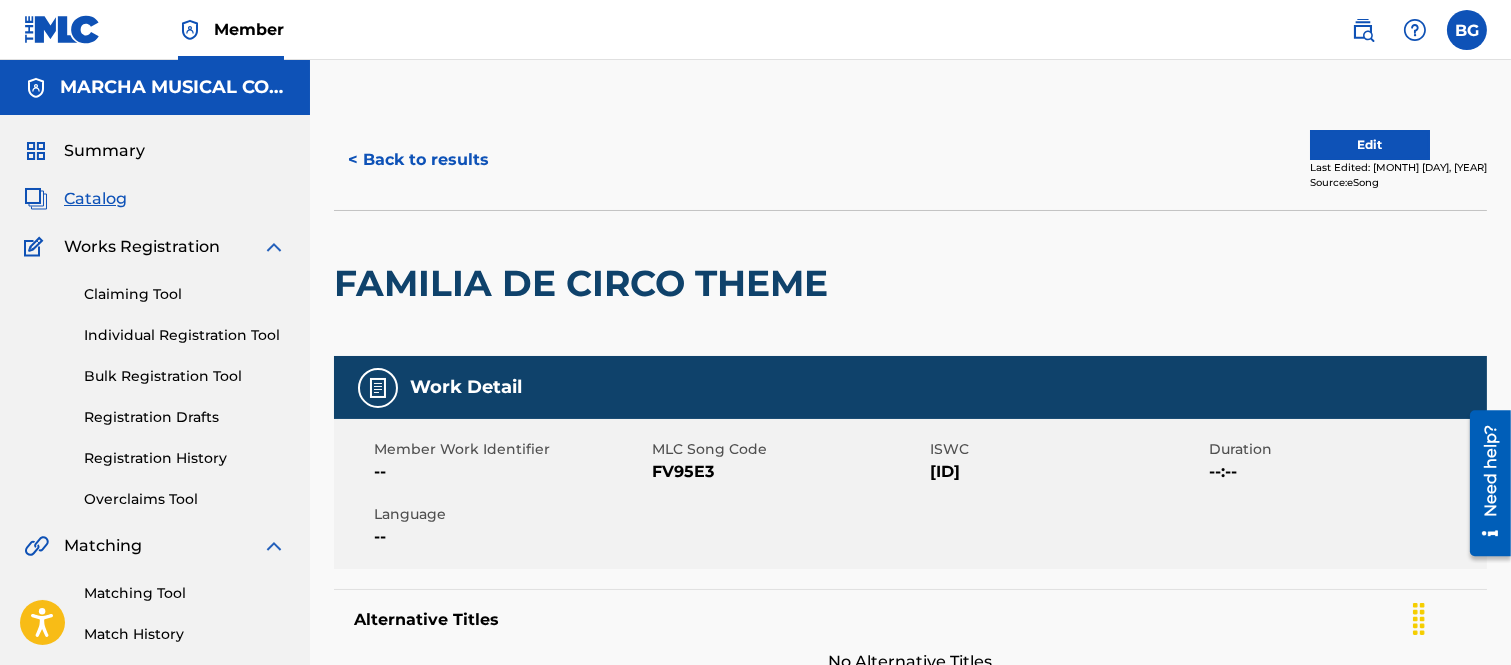 click on "< Back to results" at bounding box center [418, 160] 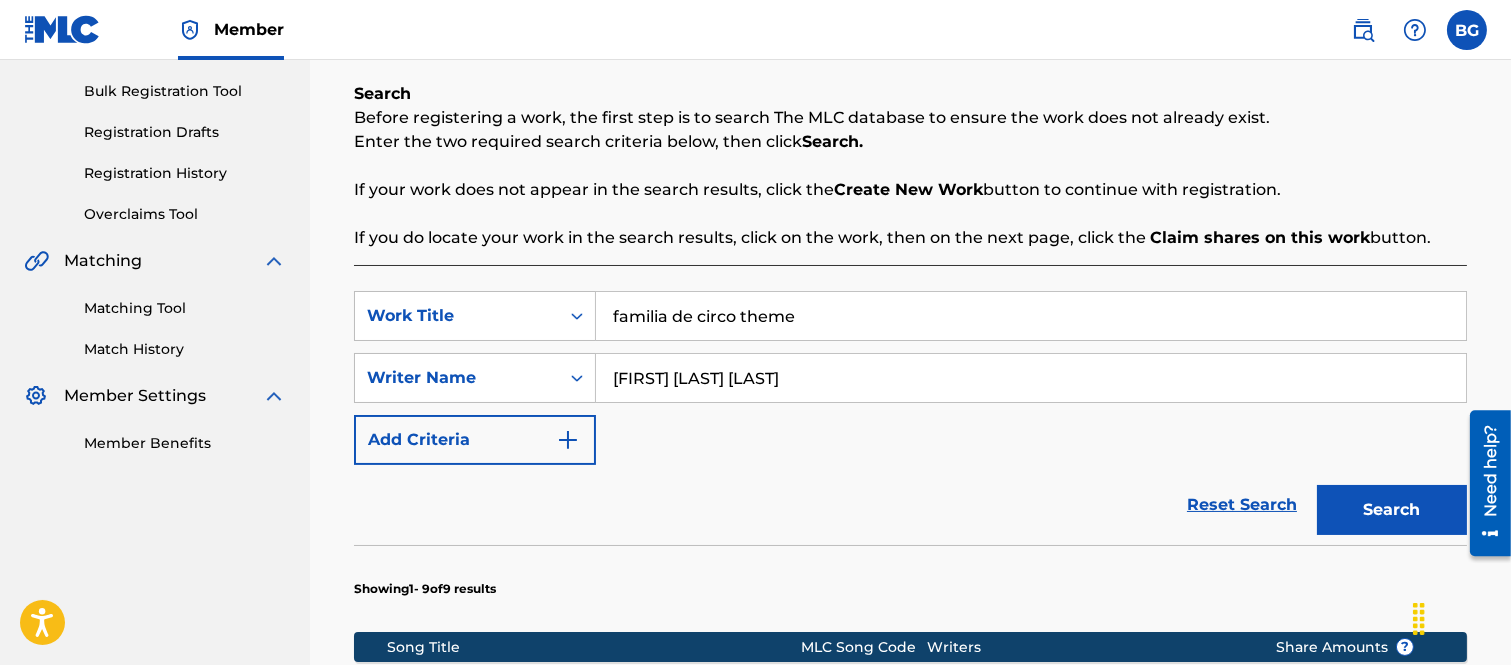 click on "familia de circo theme" at bounding box center (1031, 316) 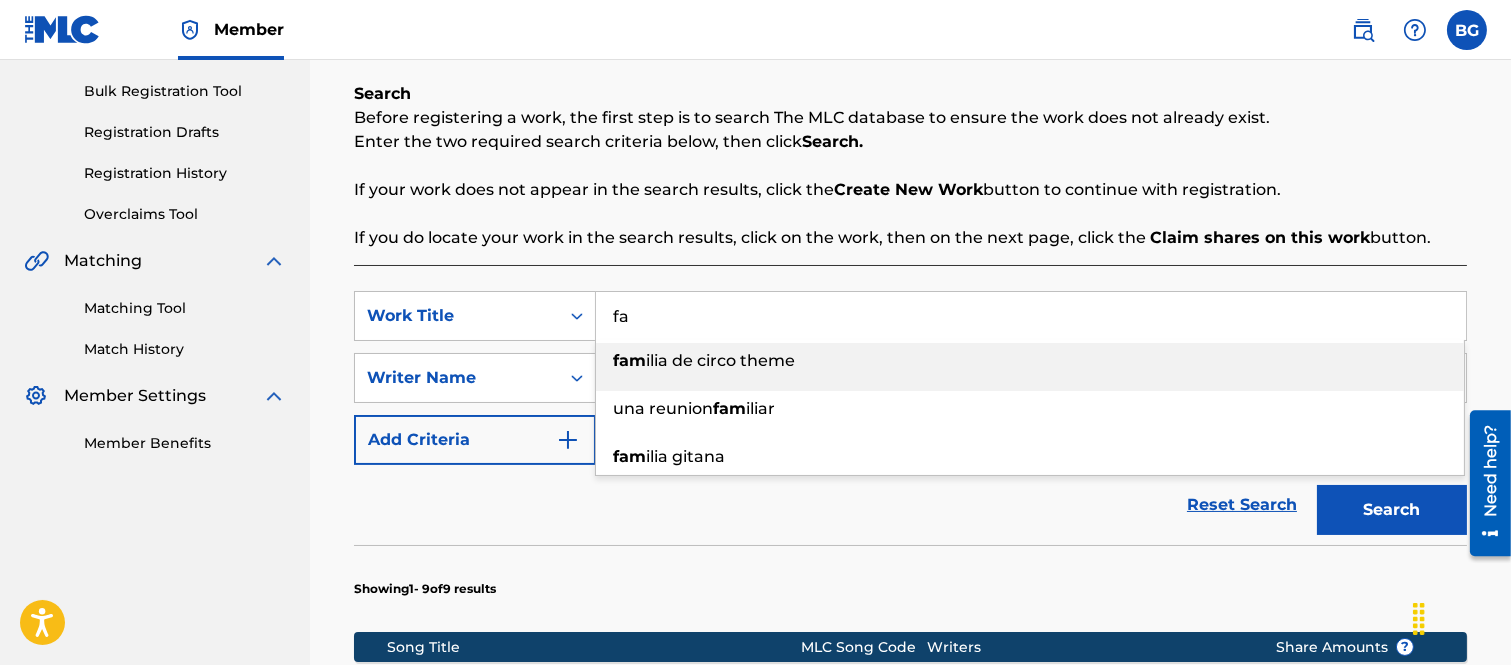 type on "f" 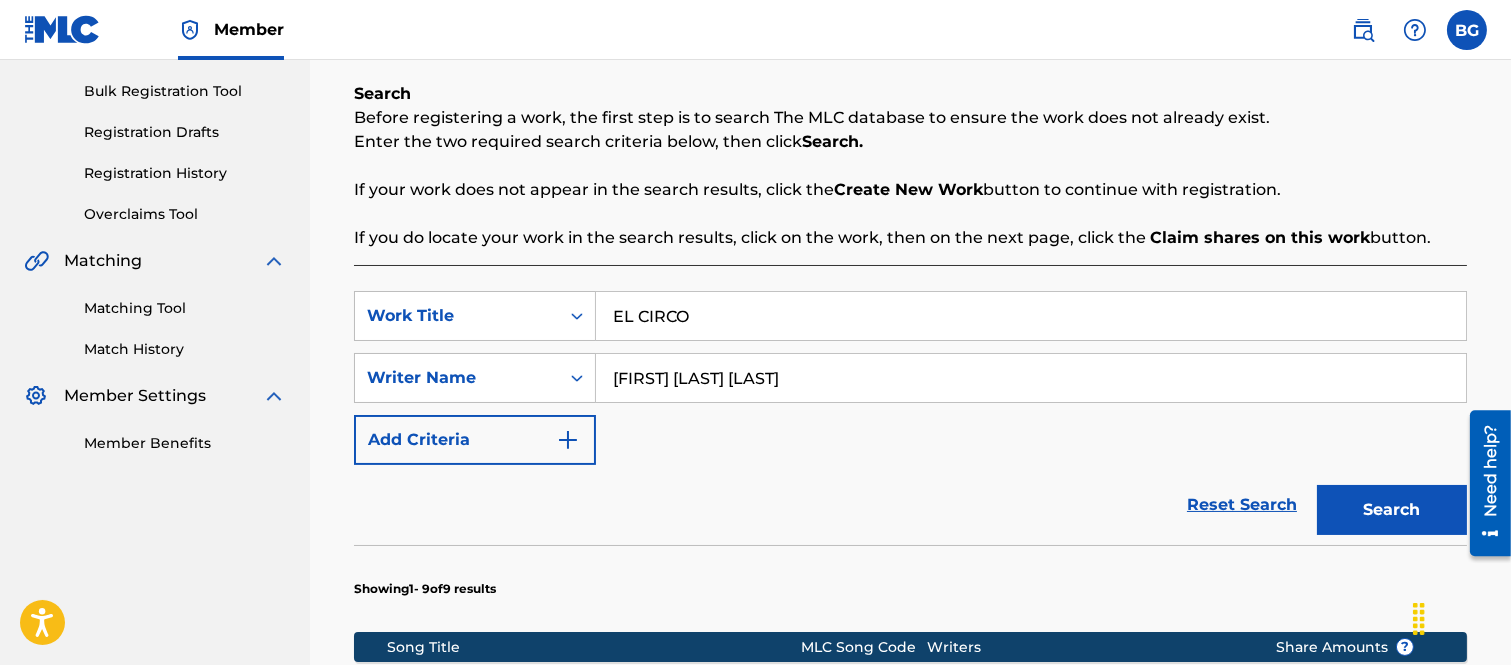 type on "EL CIRCO" 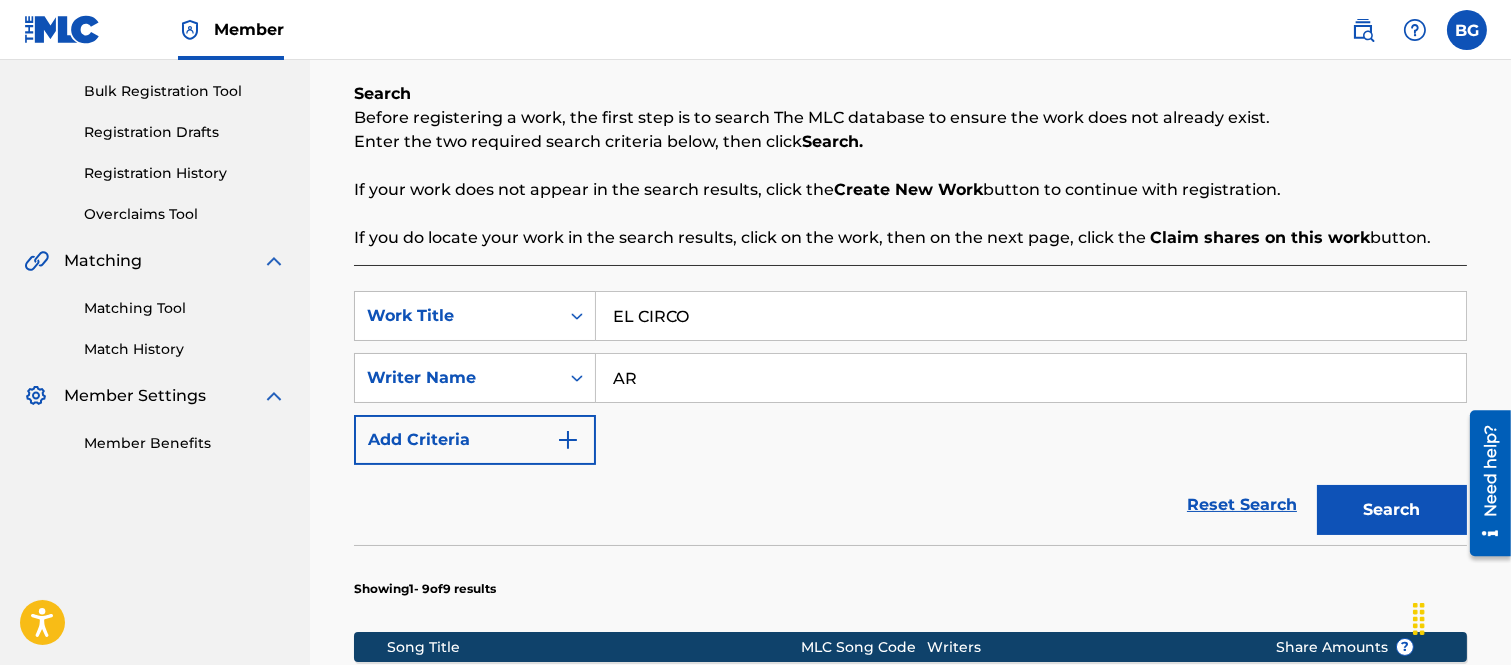 type on "A" 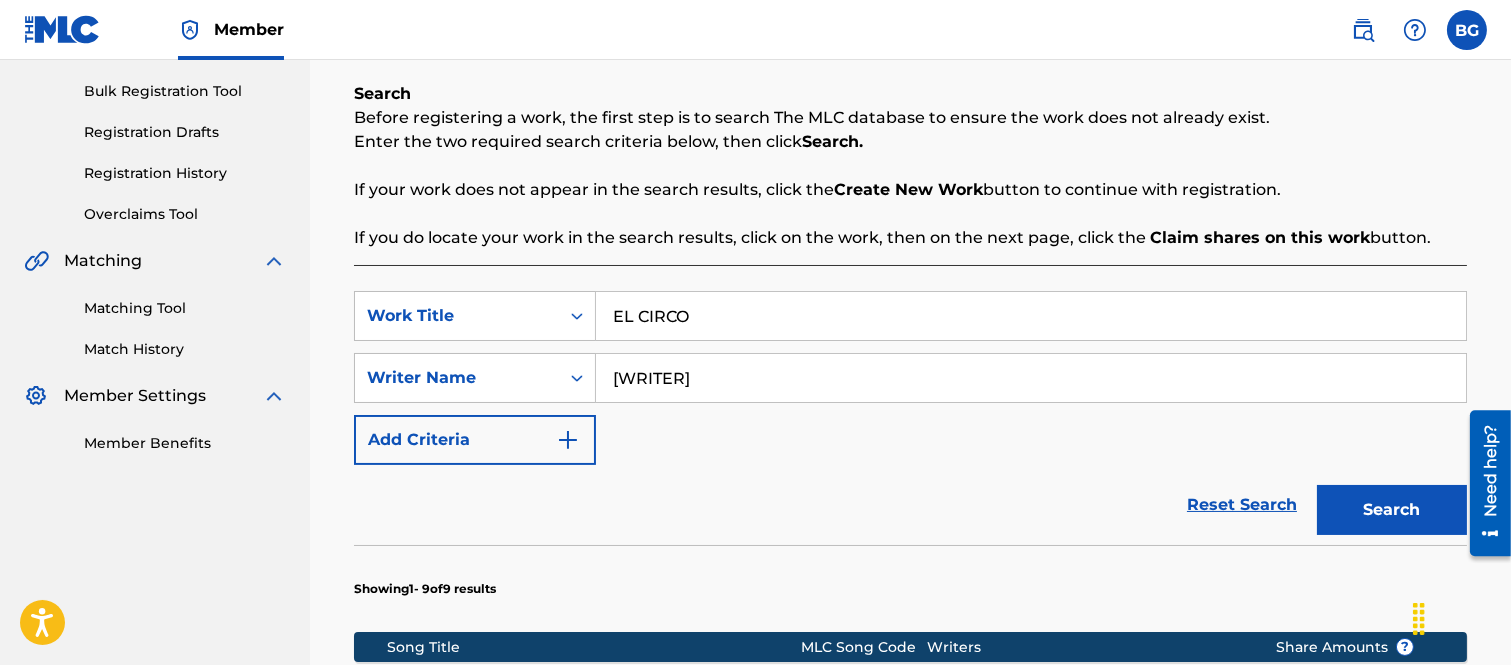 type on "[FIRST] [LAST] [LAST]" 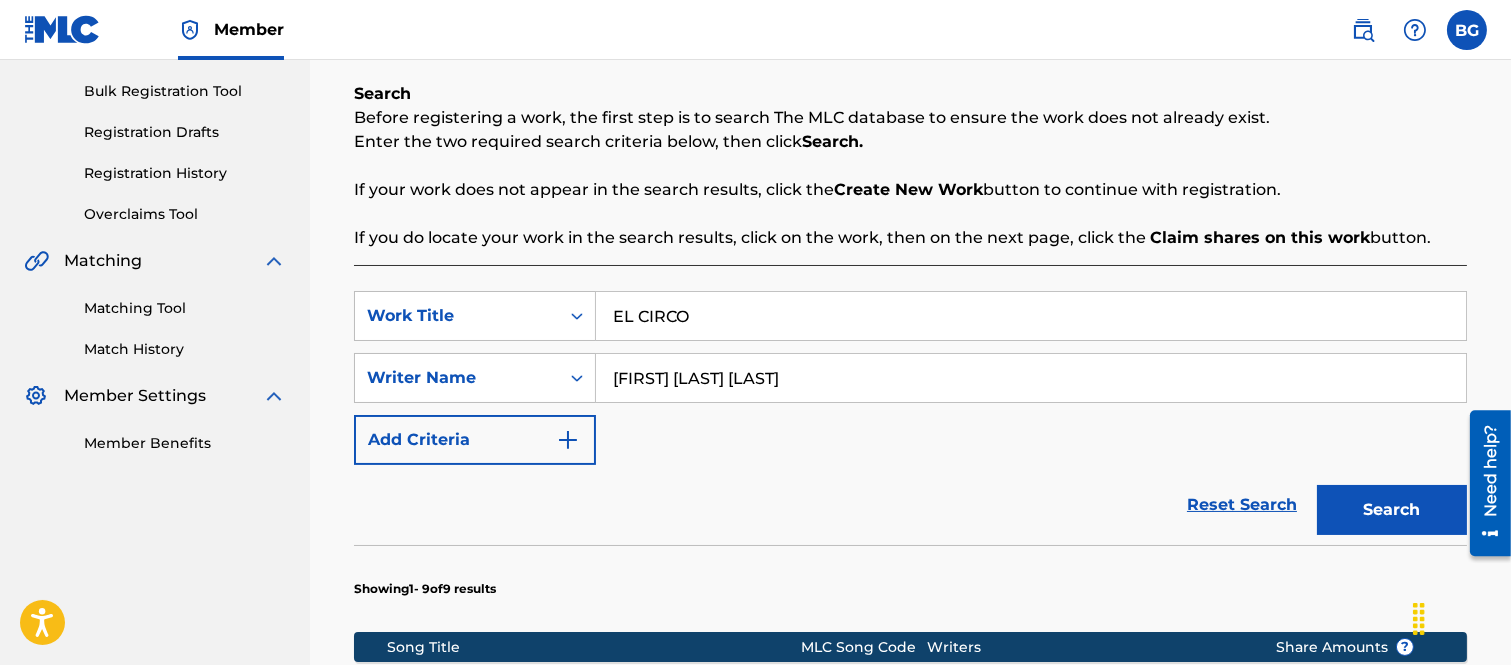 click on "Search" at bounding box center [1392, 510] 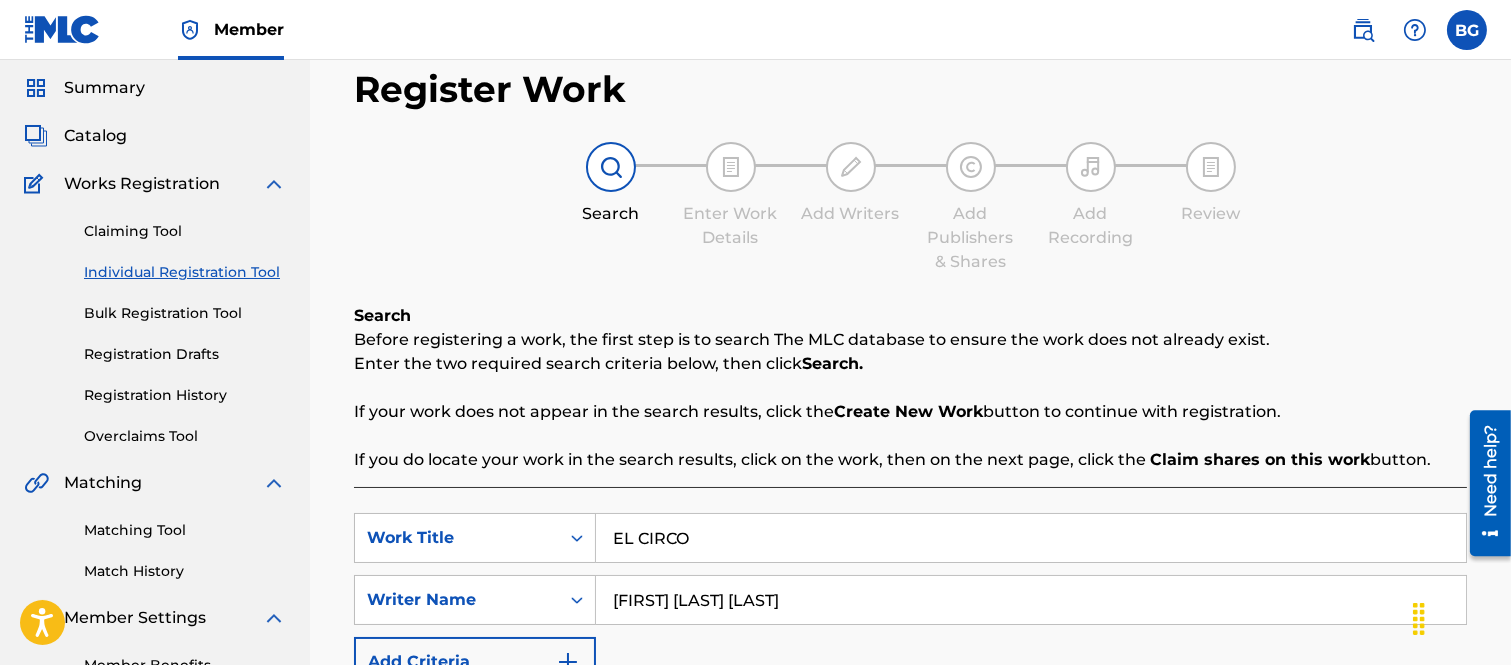scroll, scrollTop: 0, scrollLeft: 0, axis: both 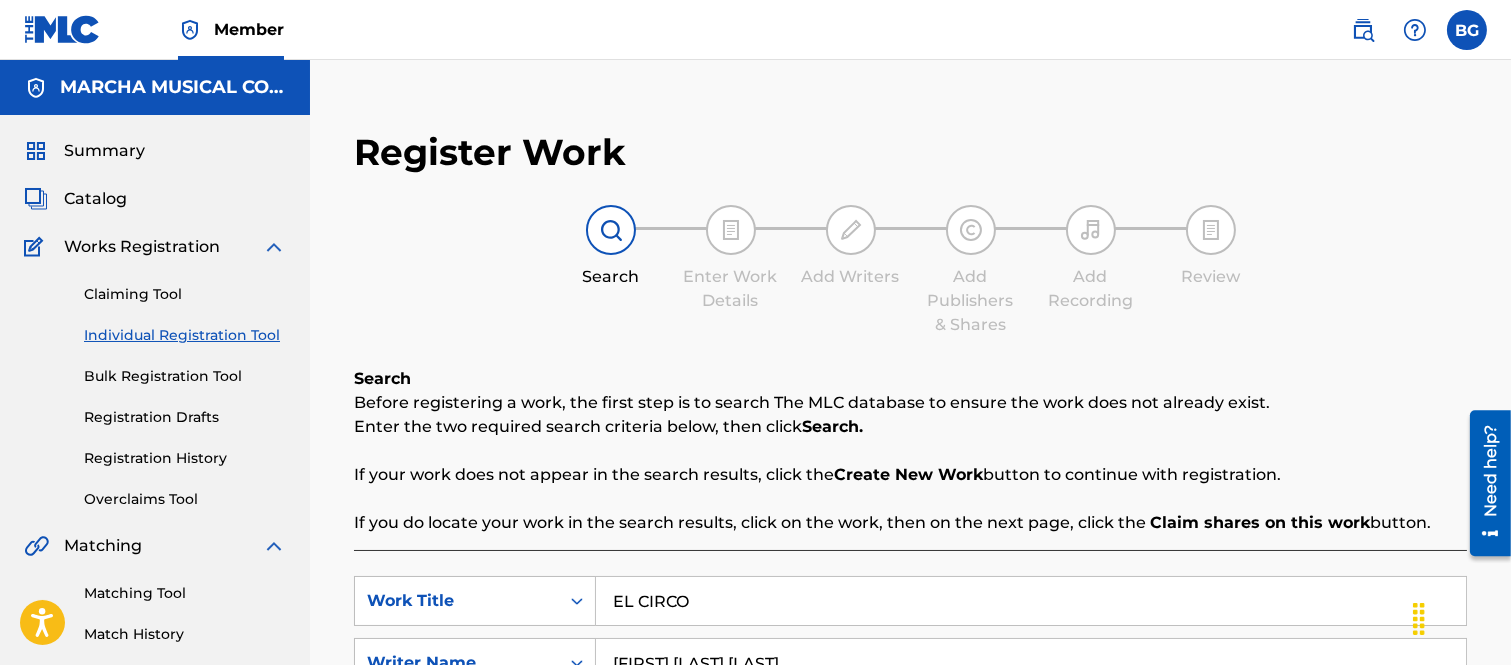 click on "Catalog" at bounding box center (95, 199) 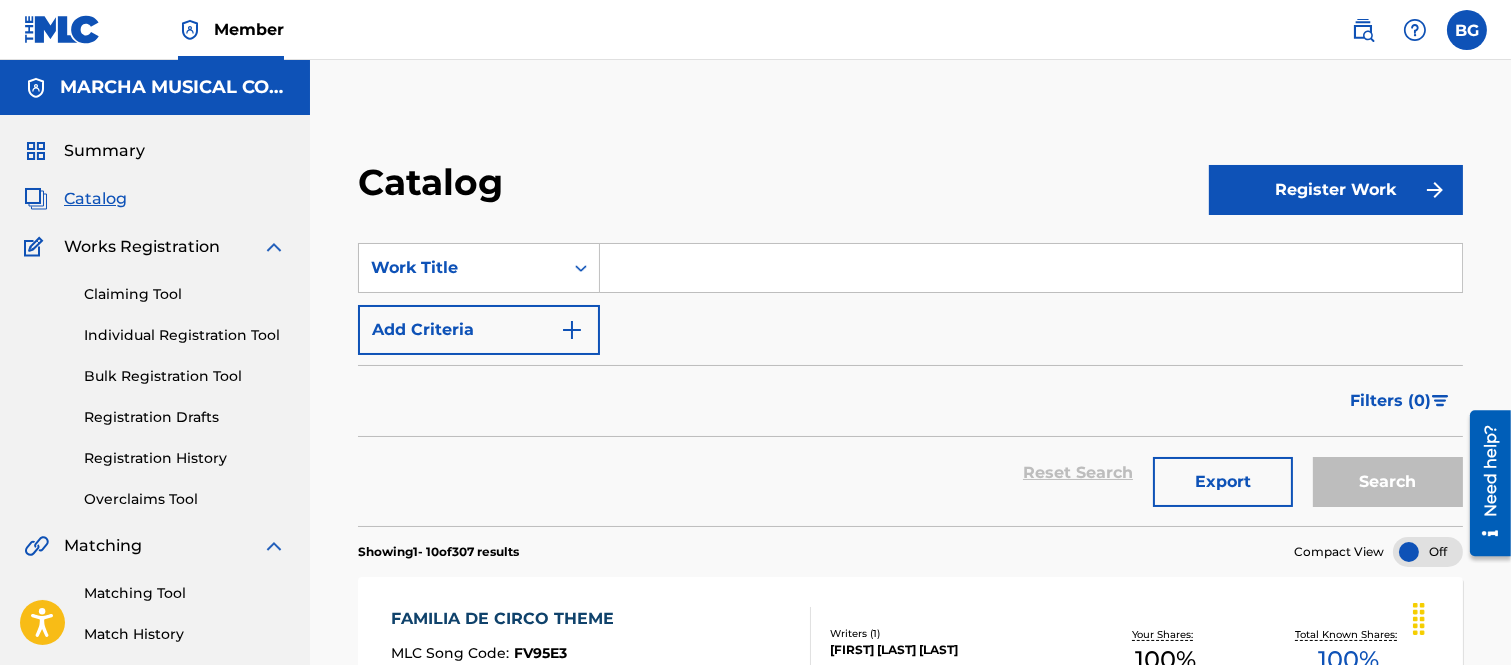 click at bounding box center (1031, 268) 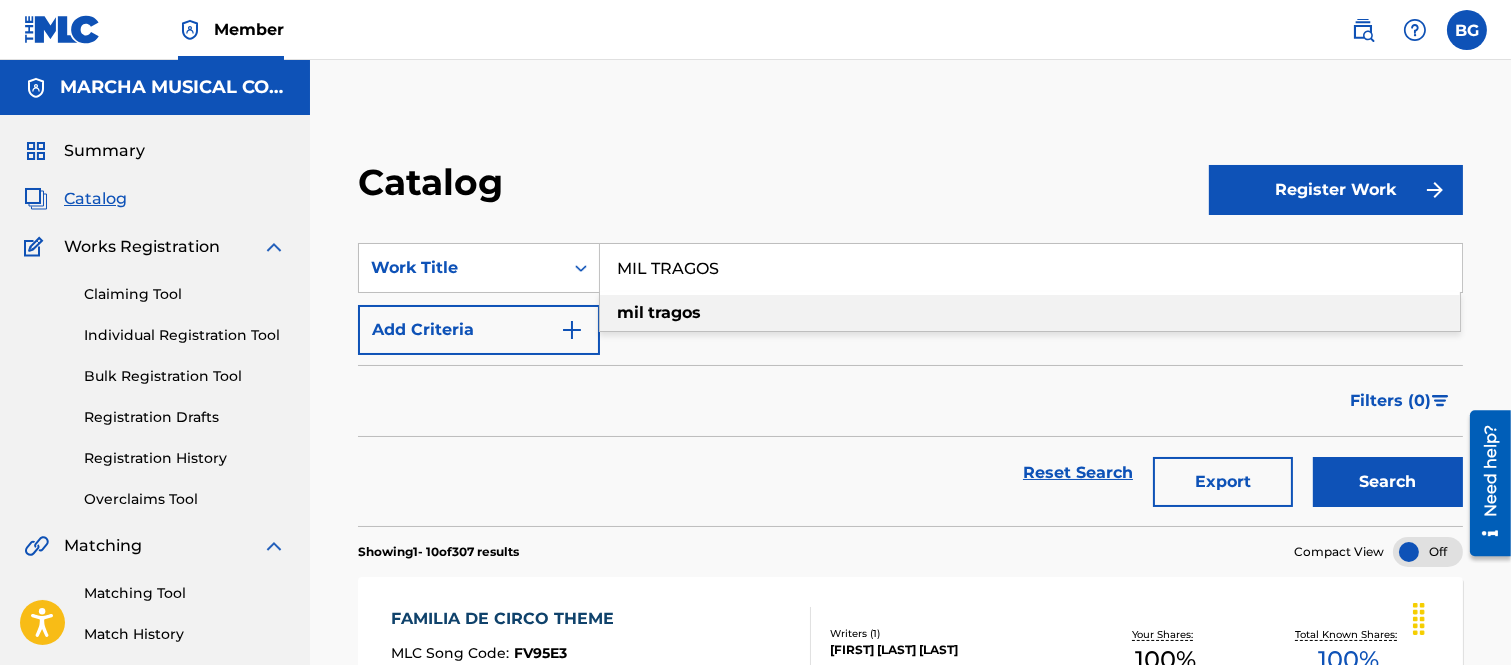 click on "tragos" at bounding box center [674, 312] 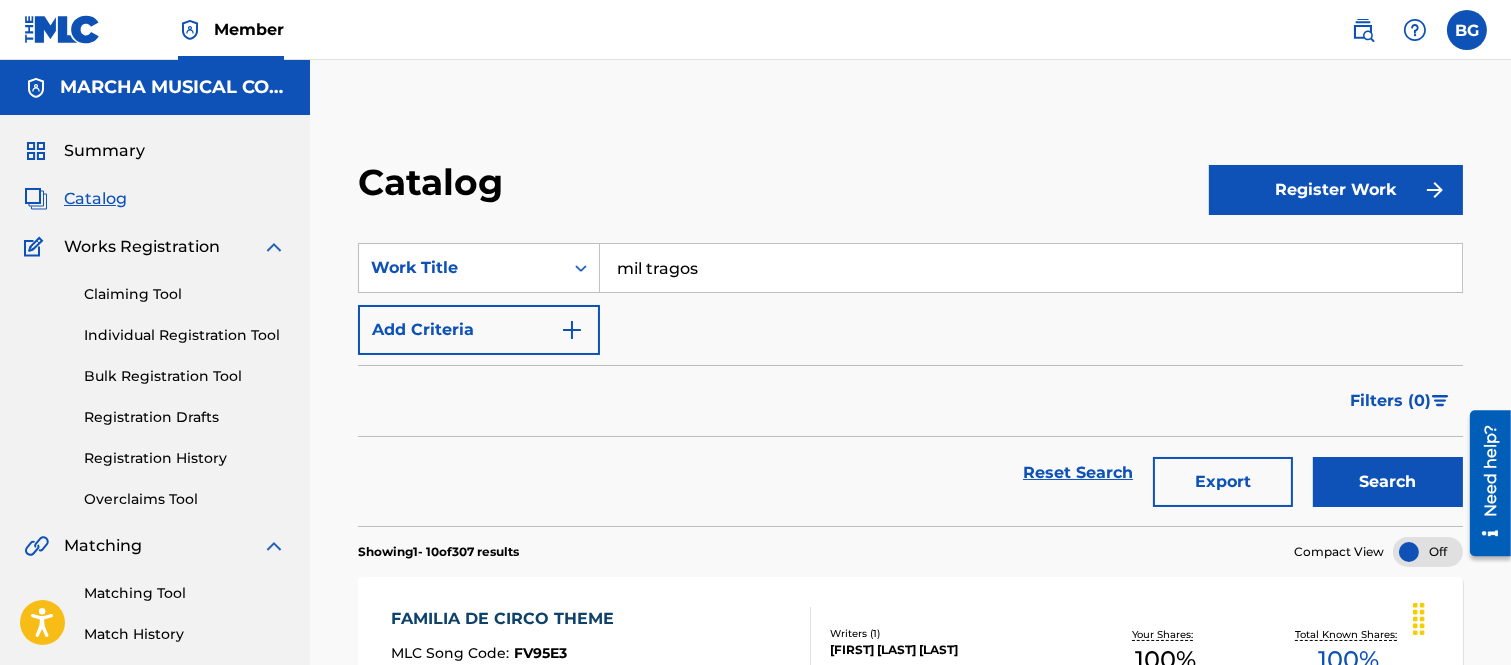 click on "Search" at bounding box center (1388, 482) 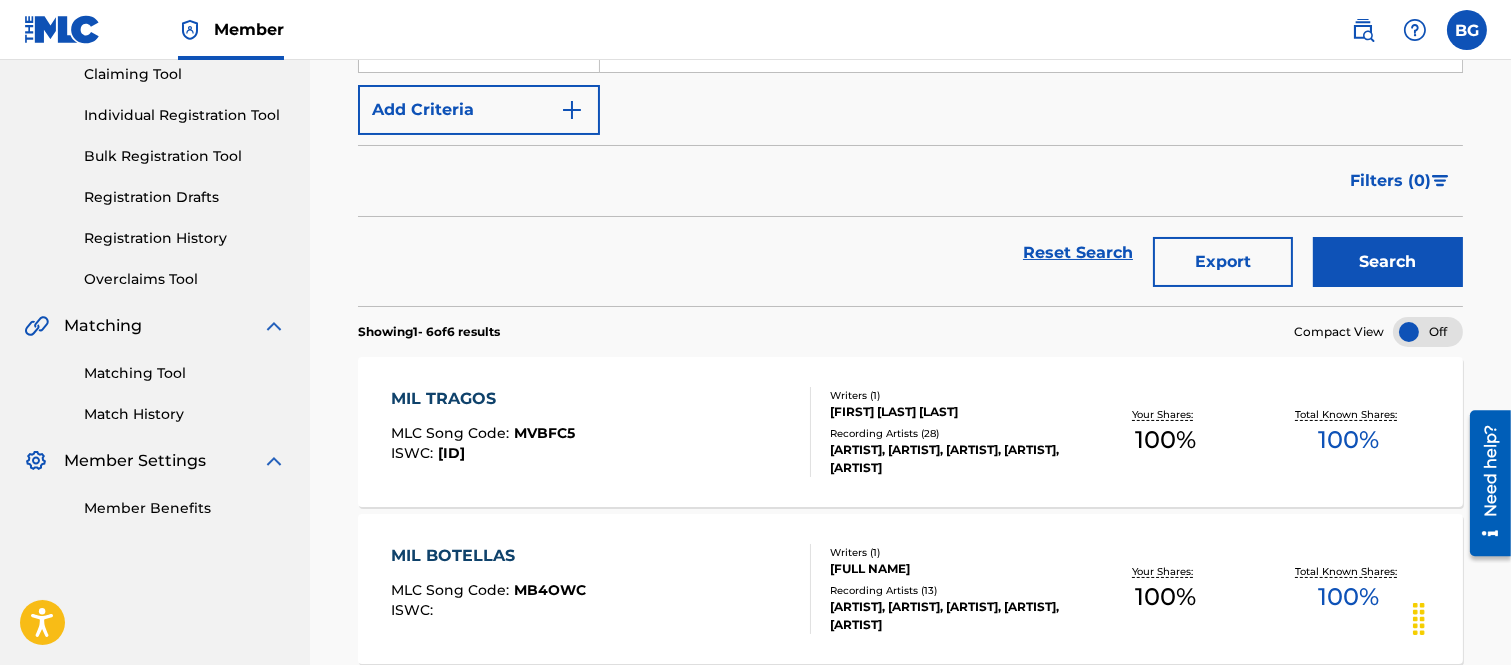 scroll, scrollTop: 222, scrollLeft: 0, axis: vertical 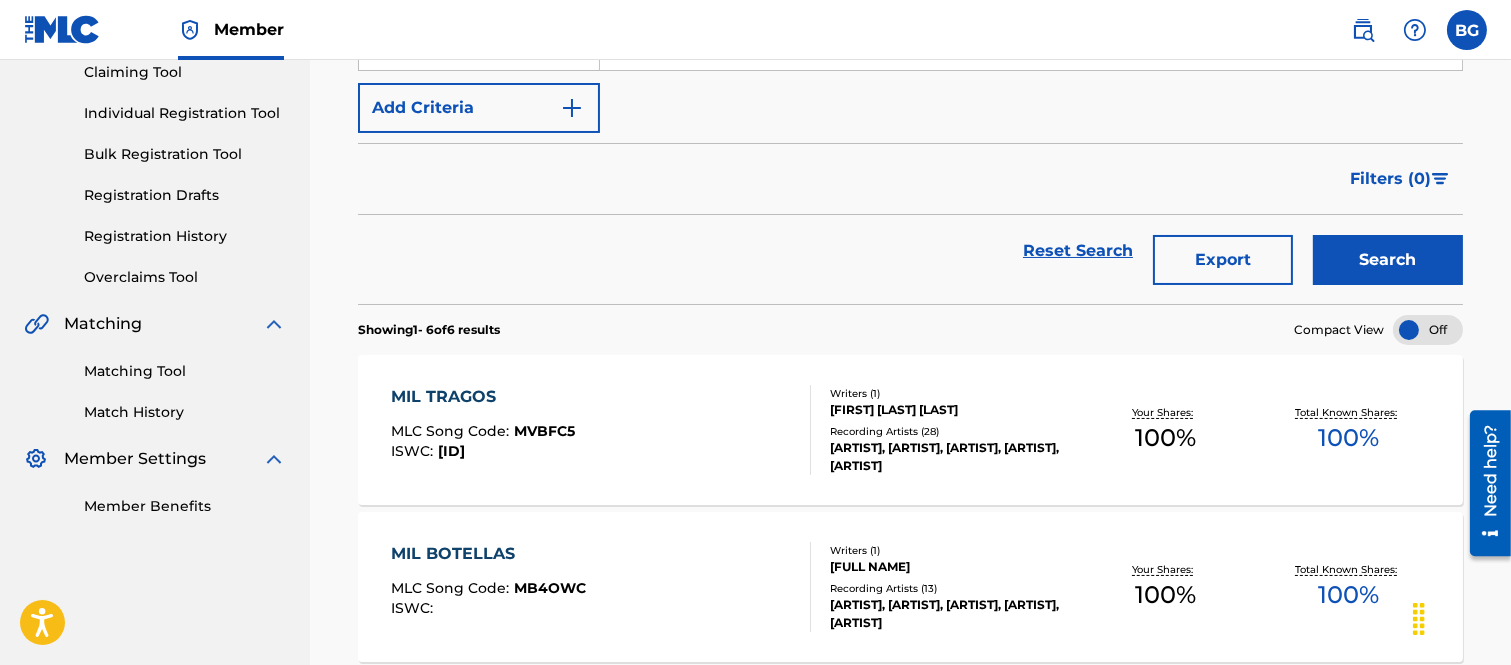 click on "MIL TRAGOS" at bounding box center [483, 397] 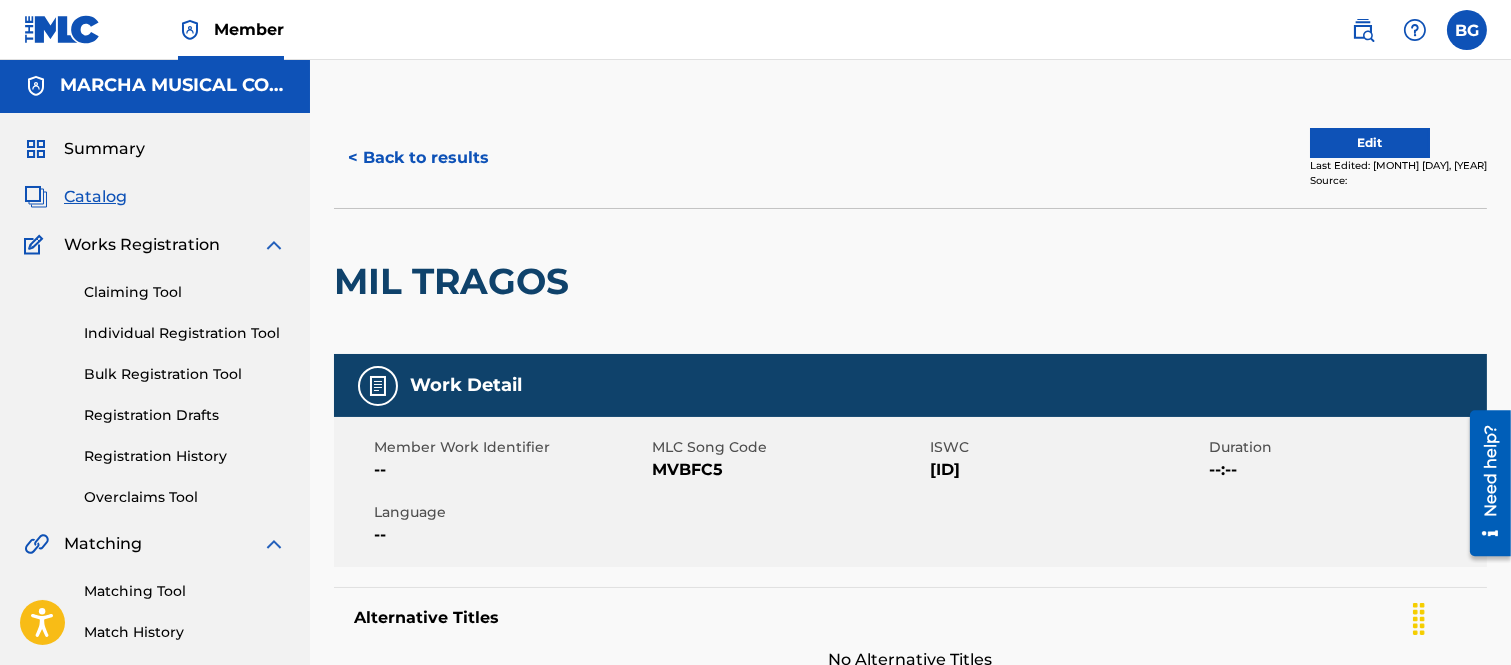 scroll, scrollTop: 0, scrollLeft: 0, axis: both 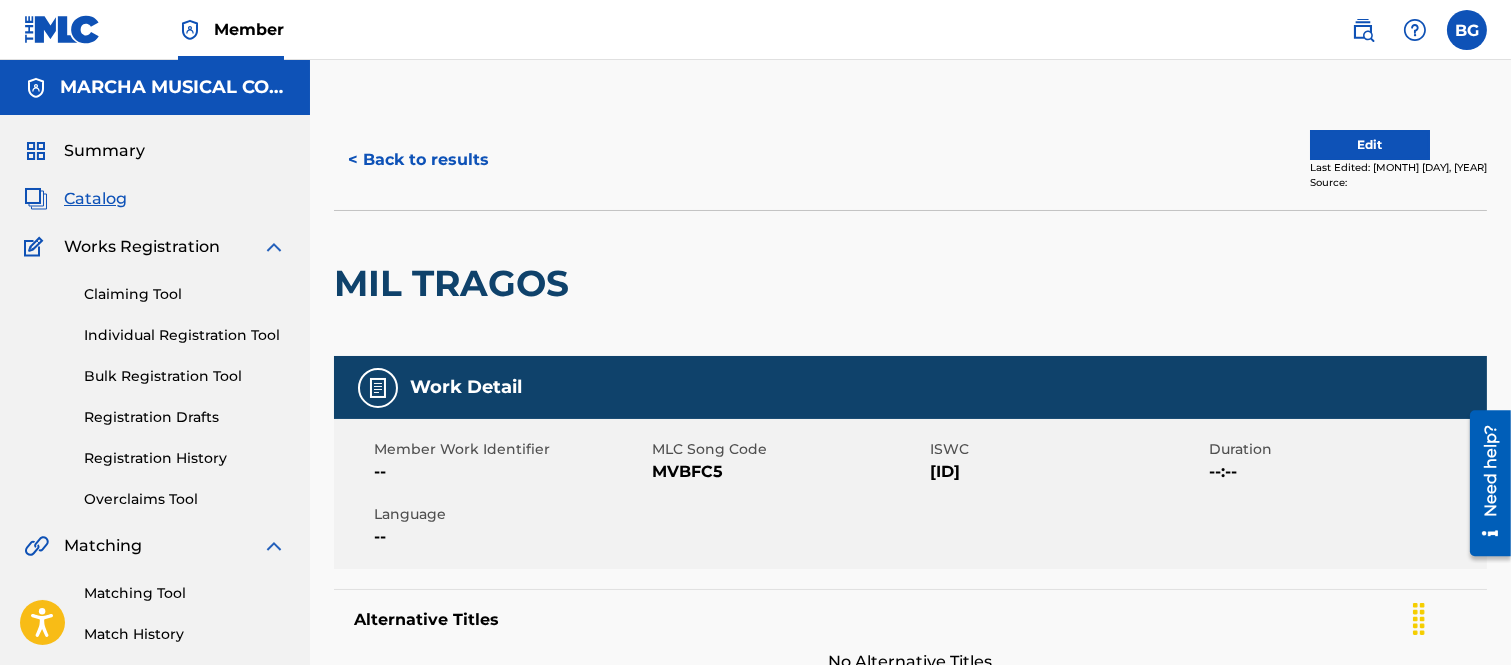 click on "< Back to results" at bounding box center (418, 160) 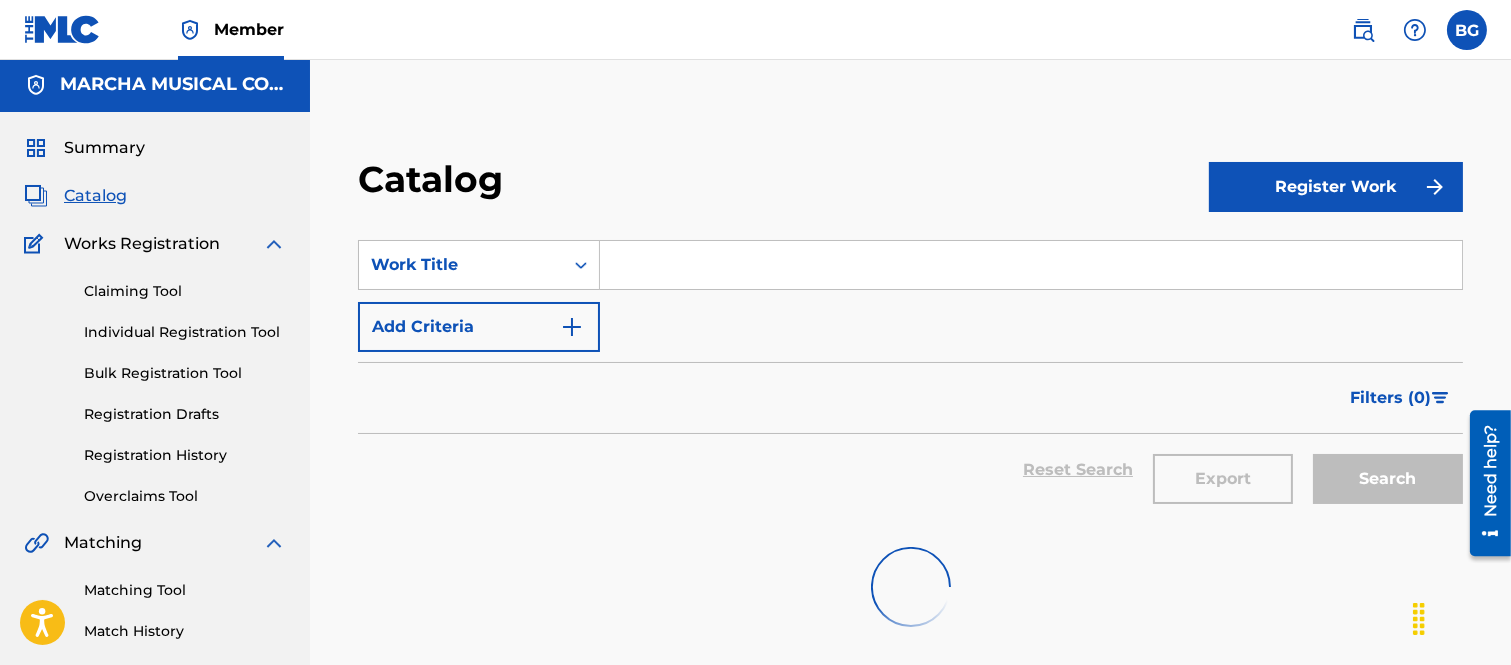 scroll, scrollTop: 0, scrollLeft: 0, axis: both 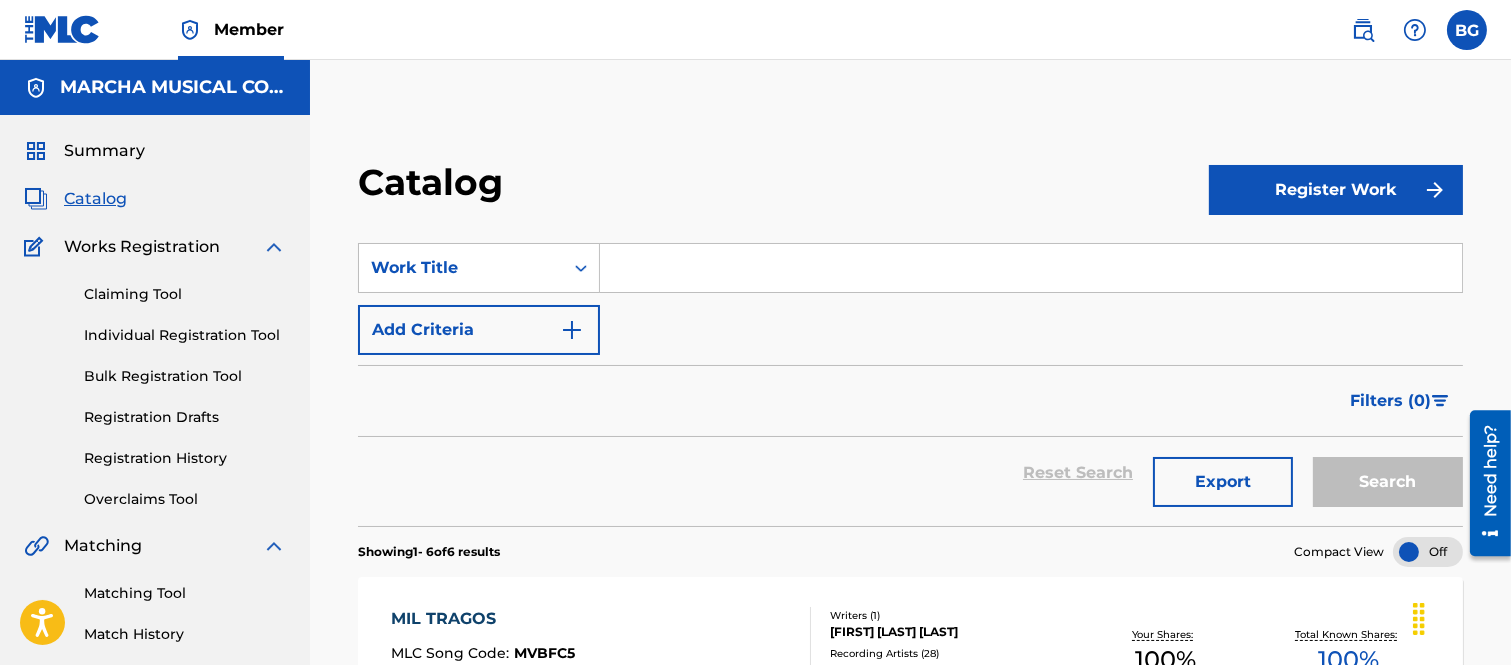 drag, startPoint x: 661, startPoint y: 263, endPoint x: 670, endPoint y: 213, distance: 50.803543 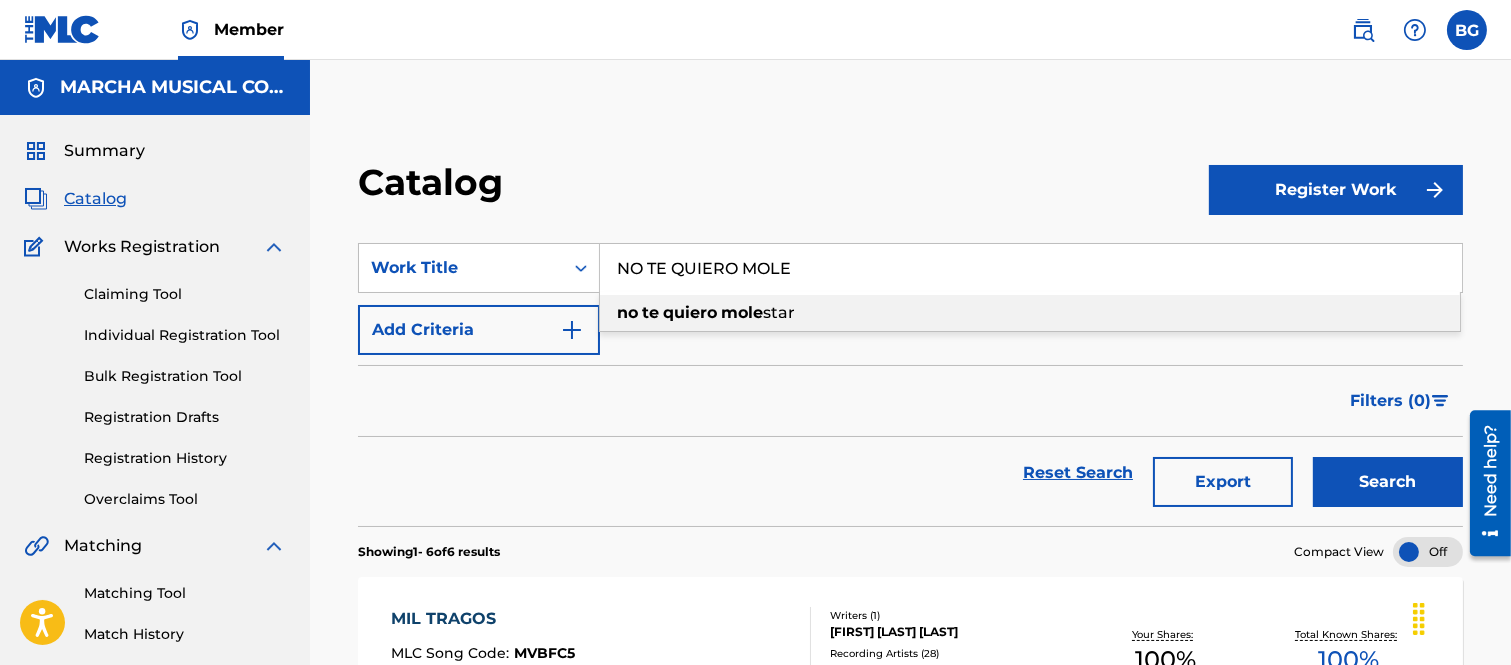 click on "quiero" at bounding box center (690, 312) 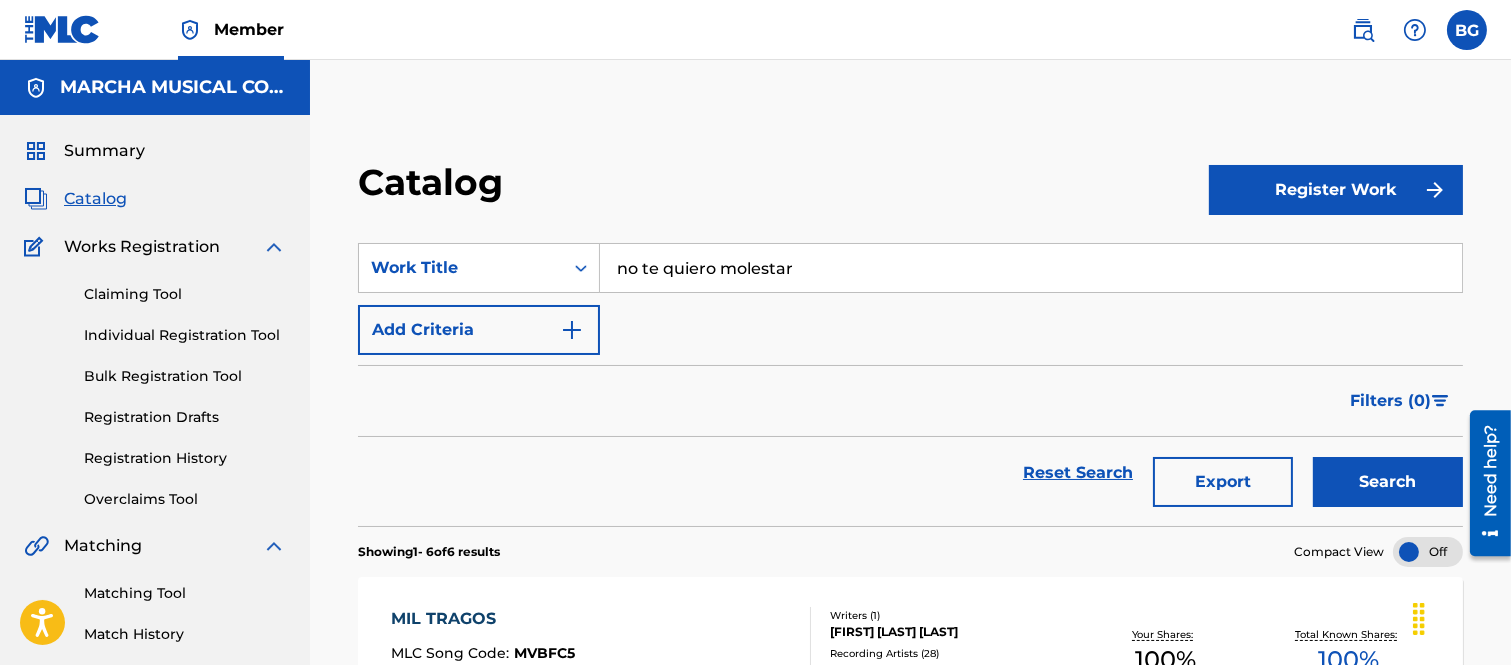 click on "Search" at bounding box center (1388, 482) 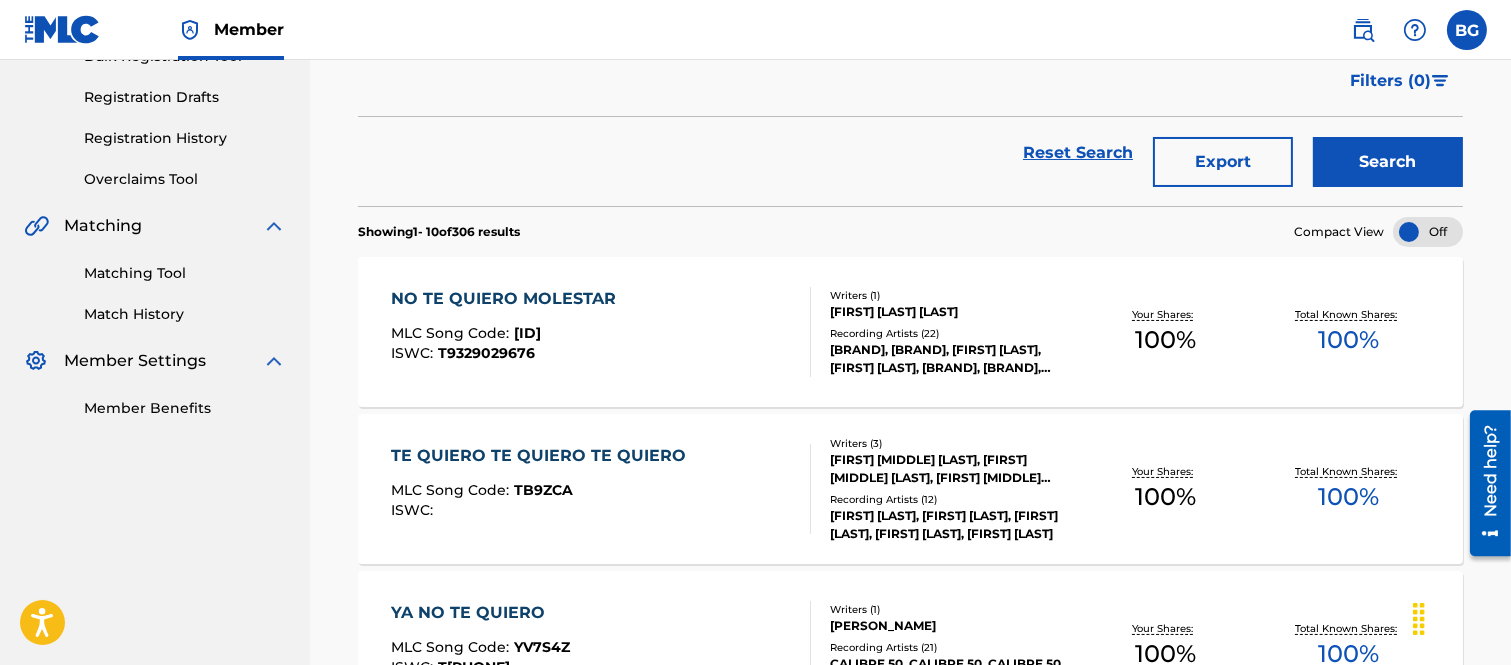scroll, scrollTop: 333, scrollLeft: 0, axis: vertical 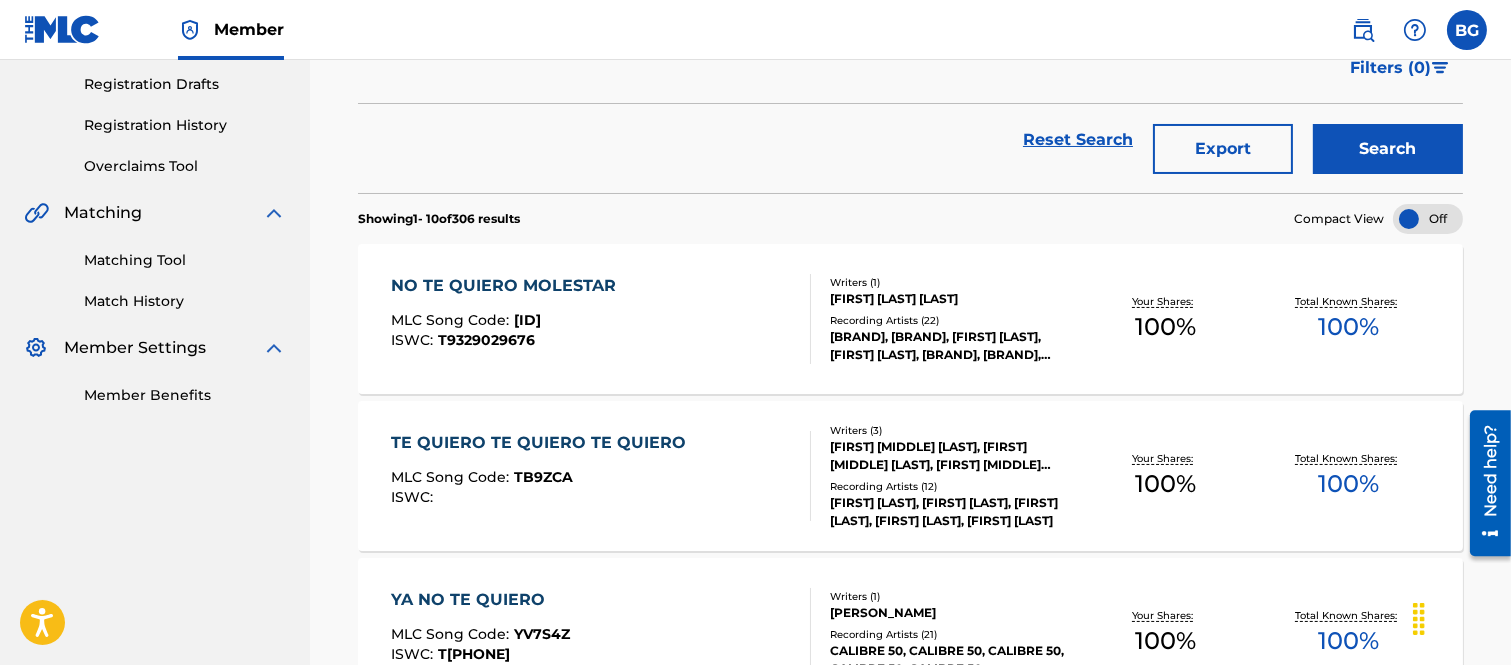 click on "NO TE QUIERO MOLESTAR" at bounding box center (508, 286) 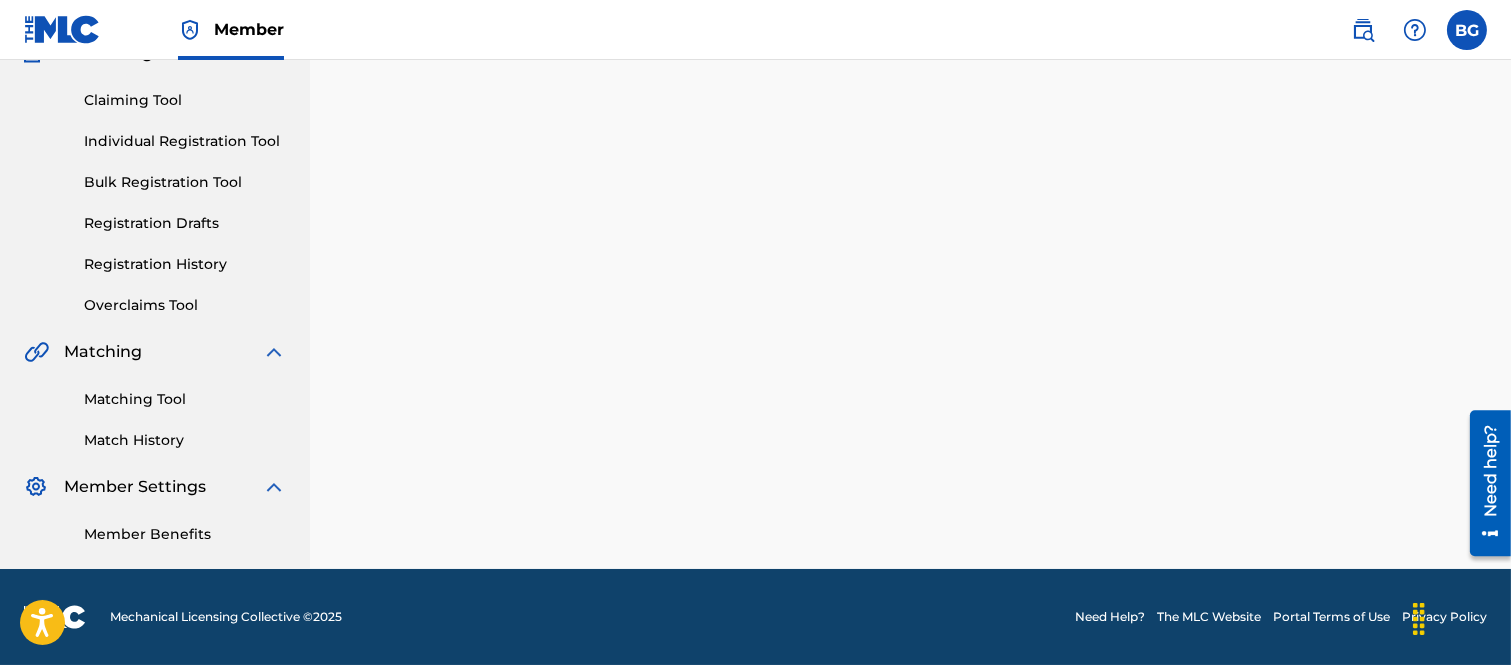 scroll, scrollTop: 0, scrollLeft: 0, axis: both 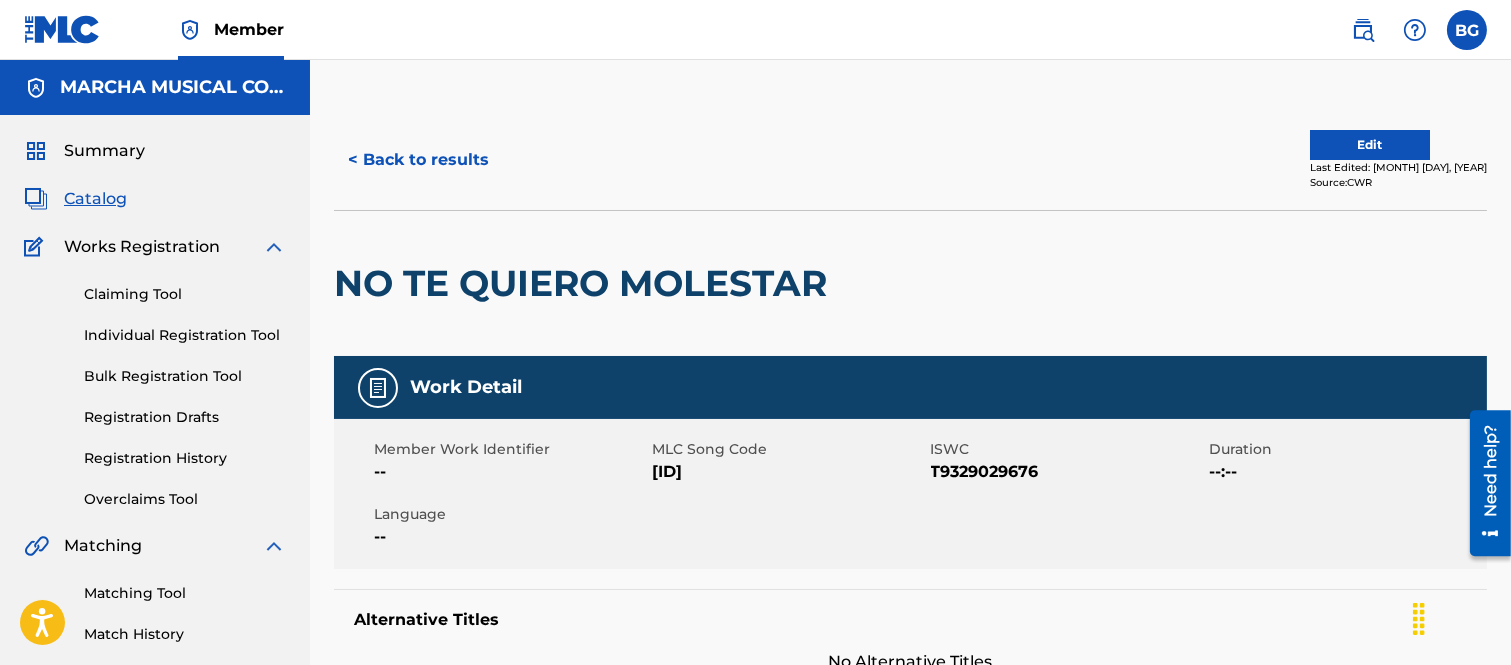 click on "< Back to results" at bounding box center [418, 160] 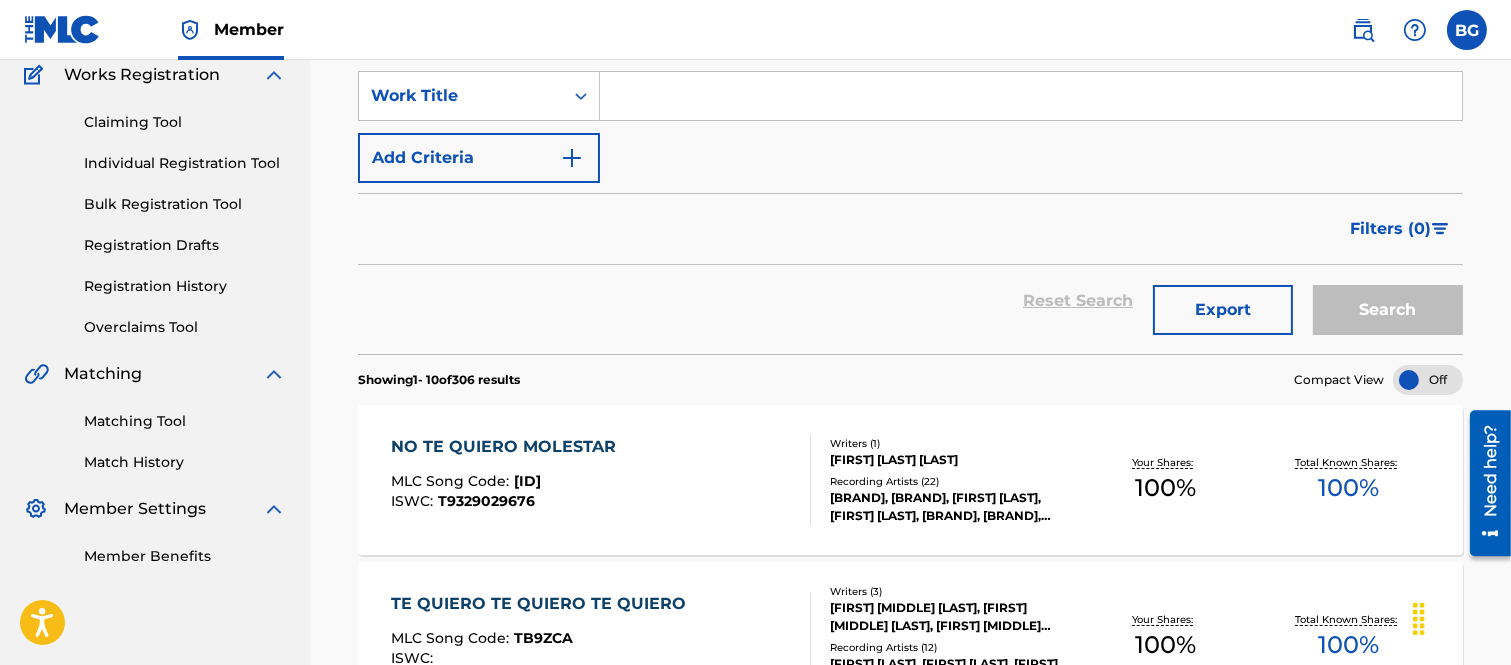 scroll, scrollTop: 111, scrollLeft: 0, axis: vertical 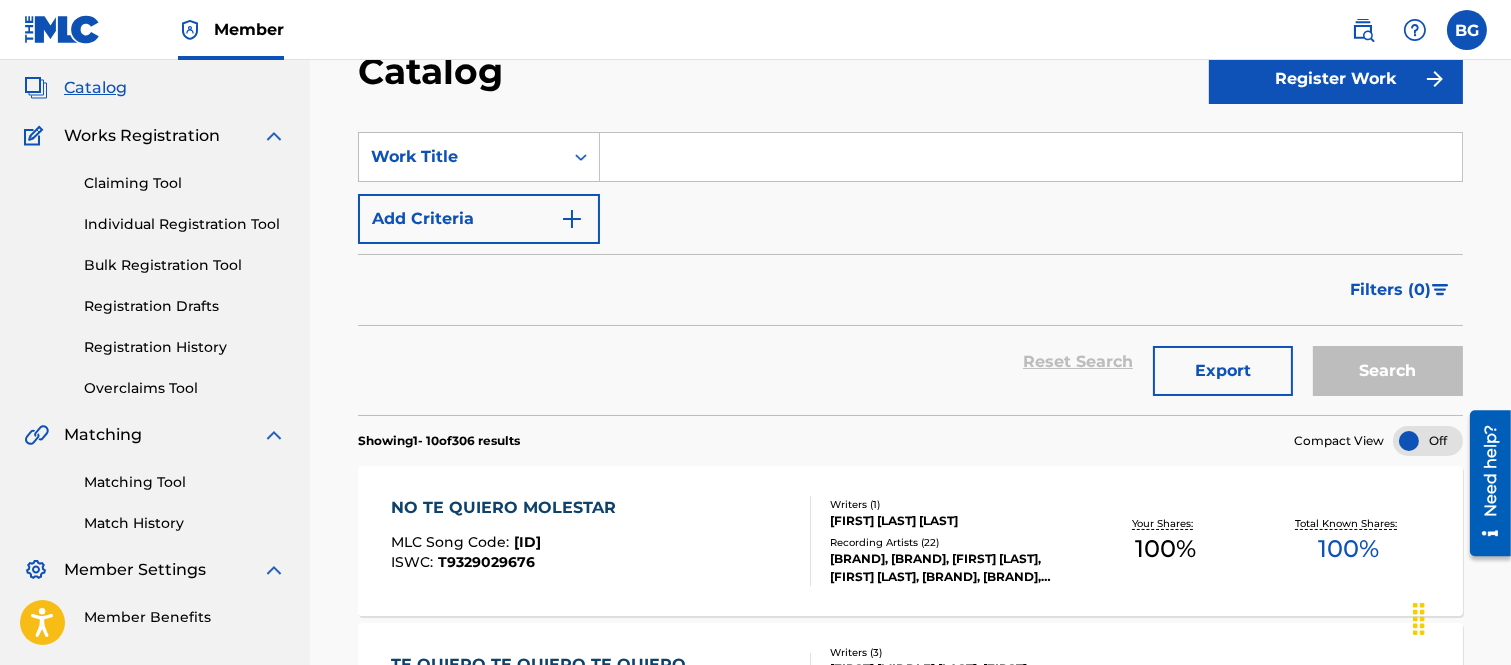 click at bounding box center (1031, 157) 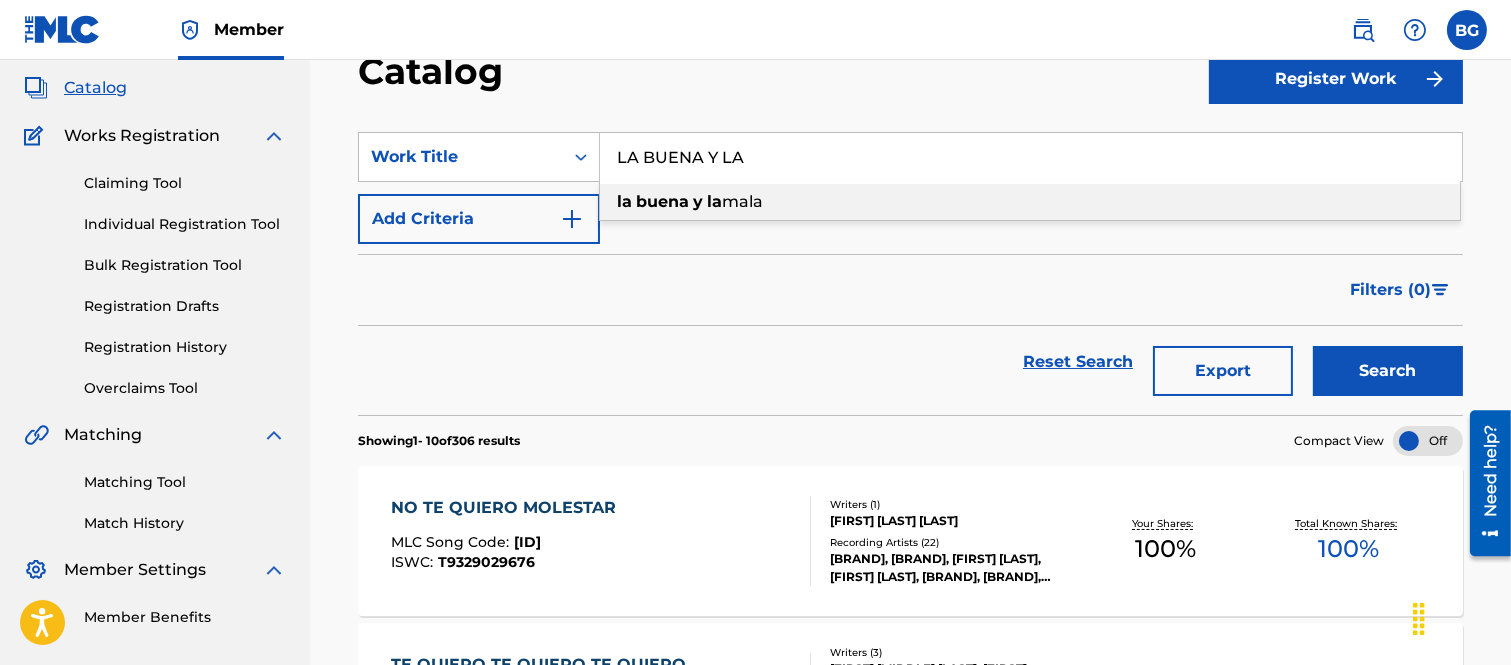 click on "y" at bounding box center [698, 201] 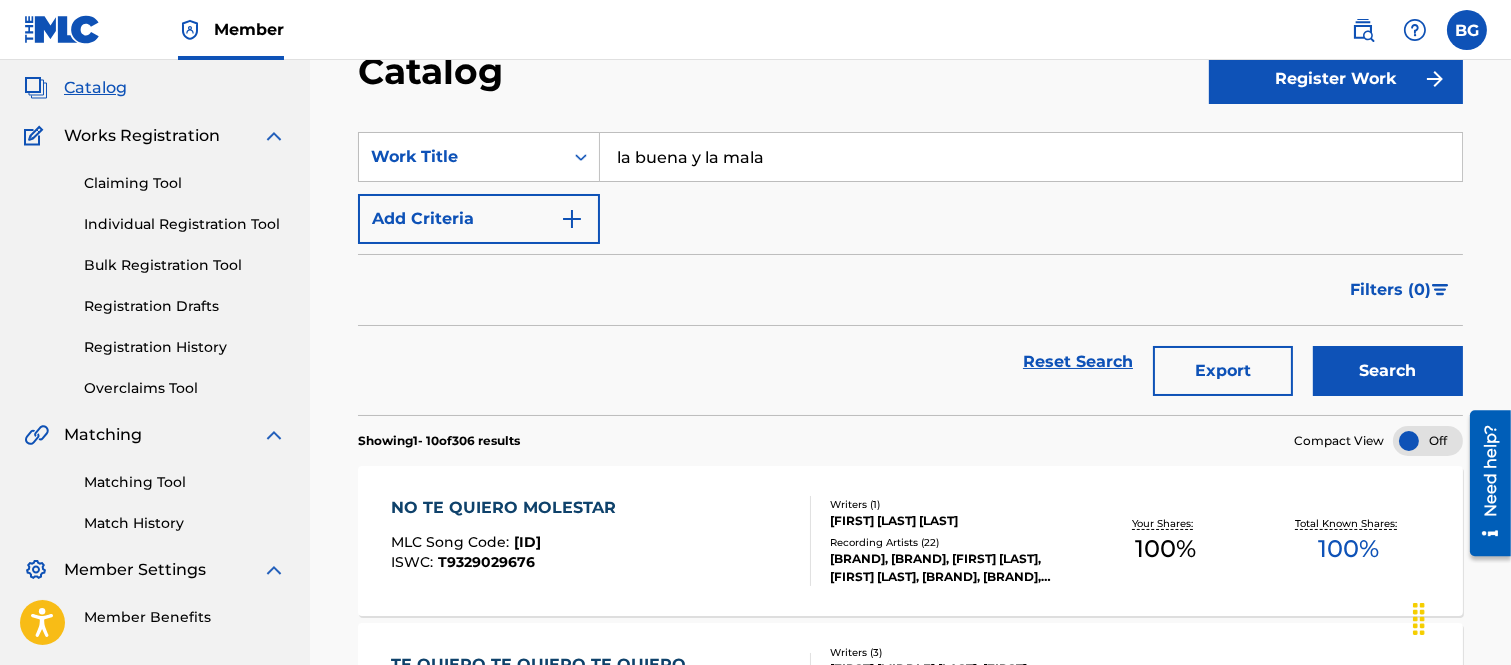 click on "Search" at bounding box center [1388, 371] 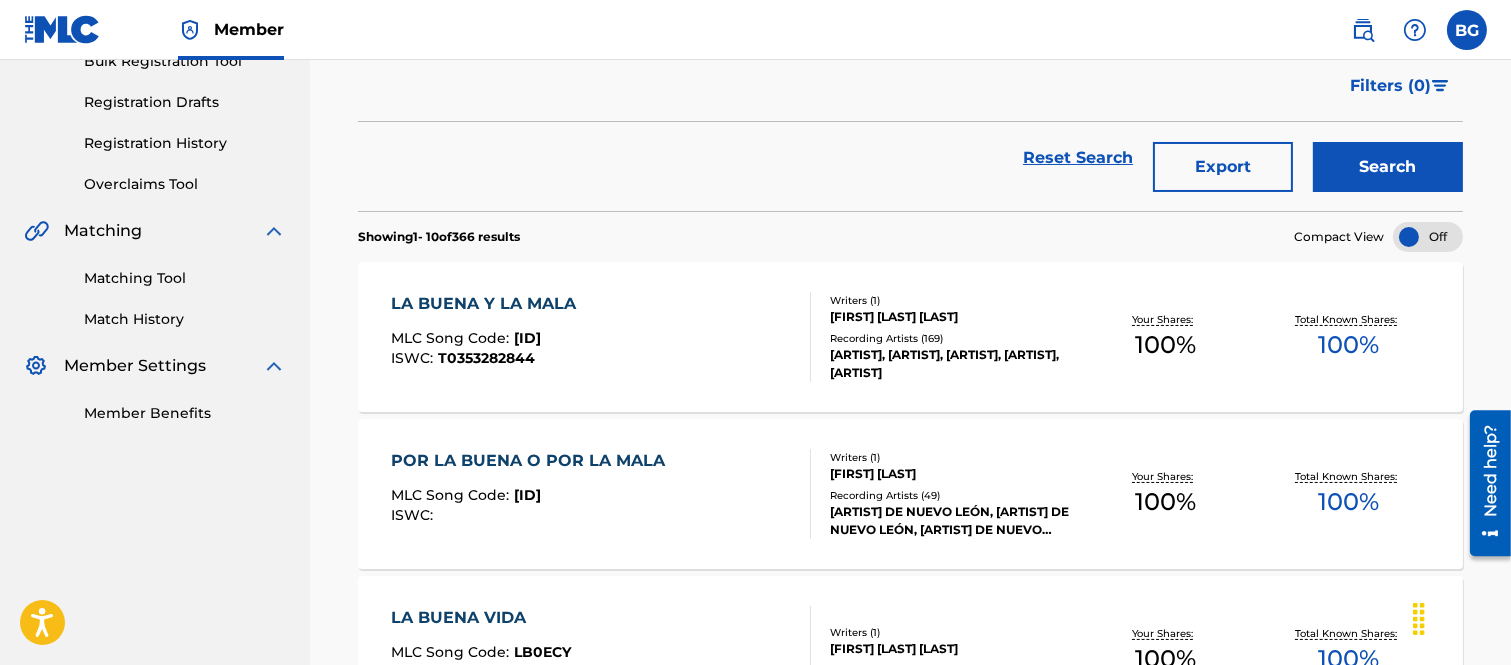 scroll, scrollTop: 333, scrollLeft: 0, axis: vertical 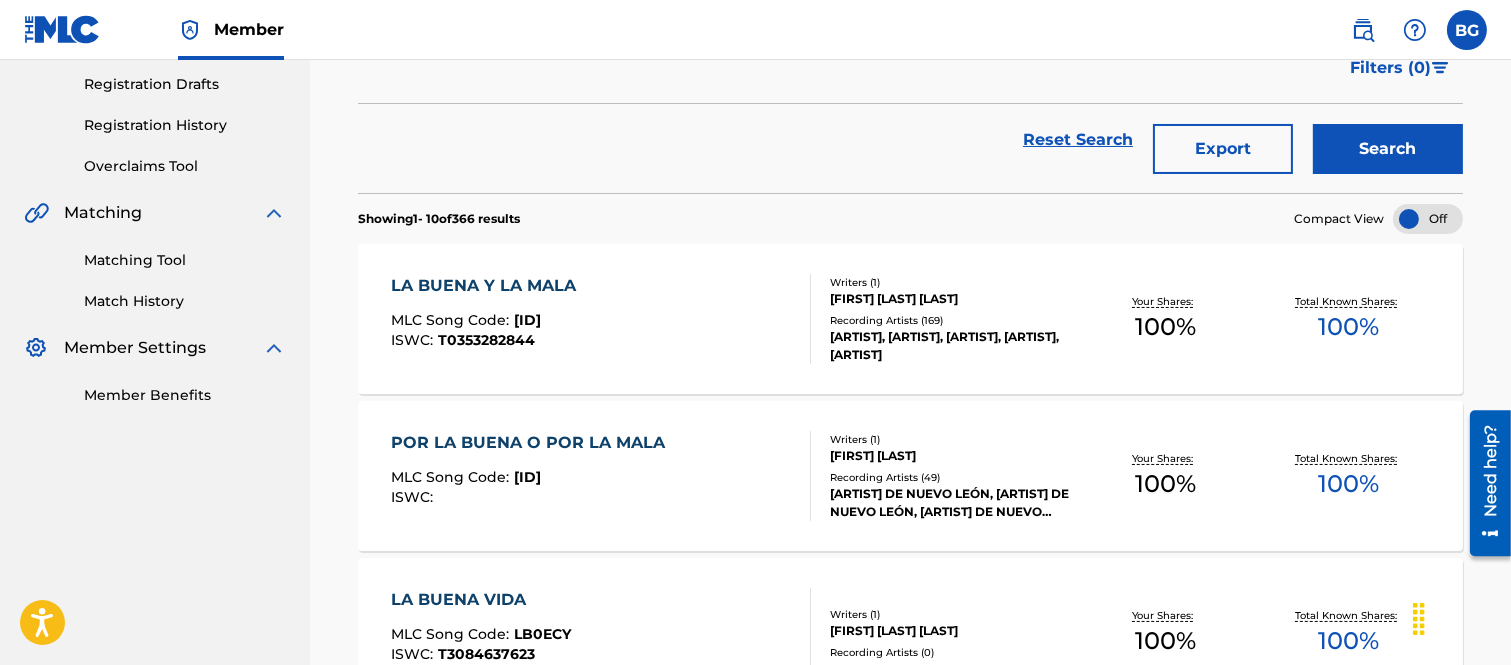 click on "LA BUENA Y LA MALA" at bounding box center (488, 286) 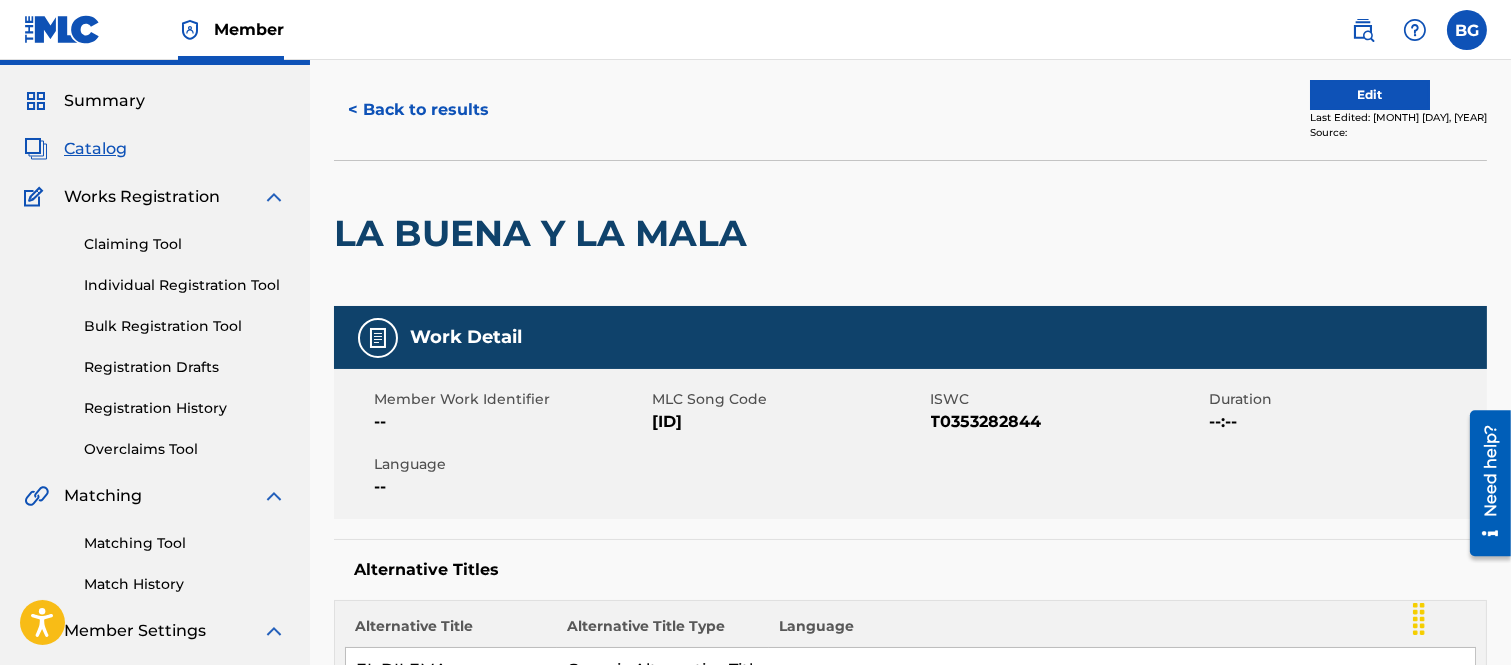 scroll, scrollTop: 0, scrollLeft: 0, axis: both 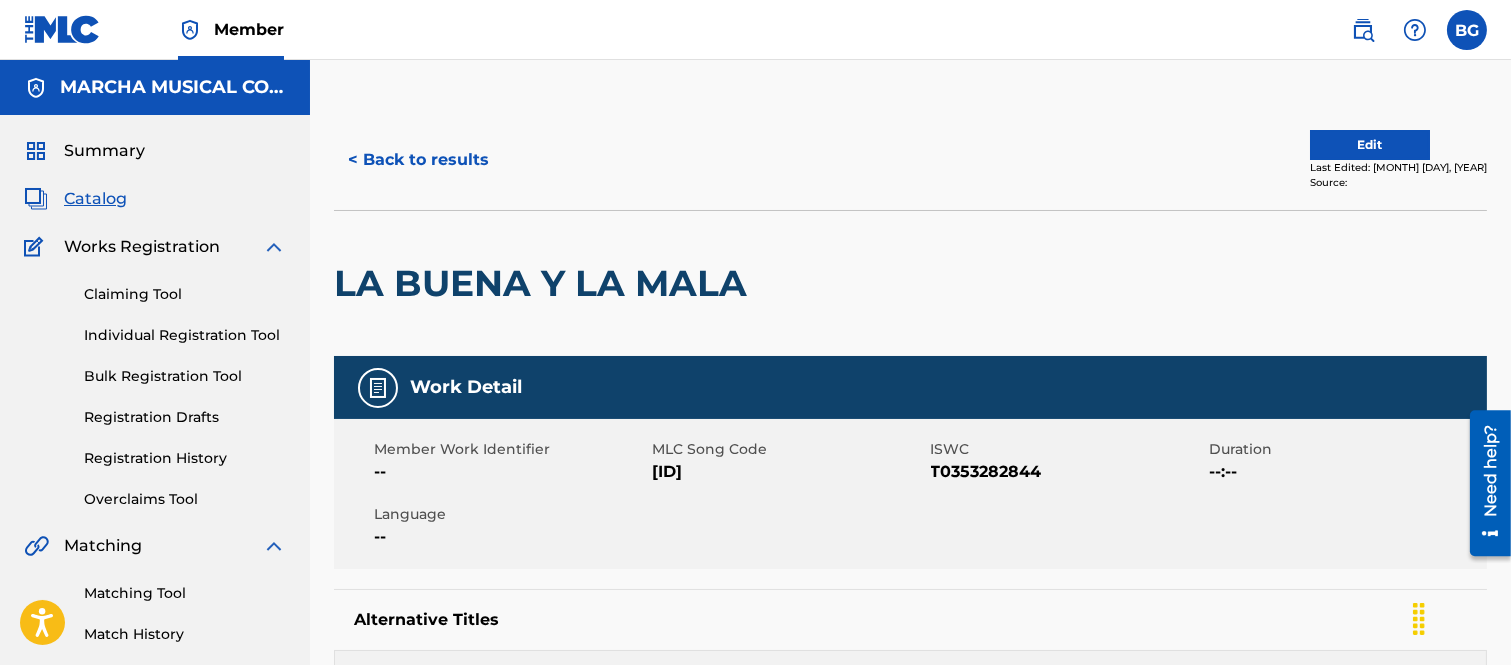 click on "< Back to results" at bounding box center (418, 160) 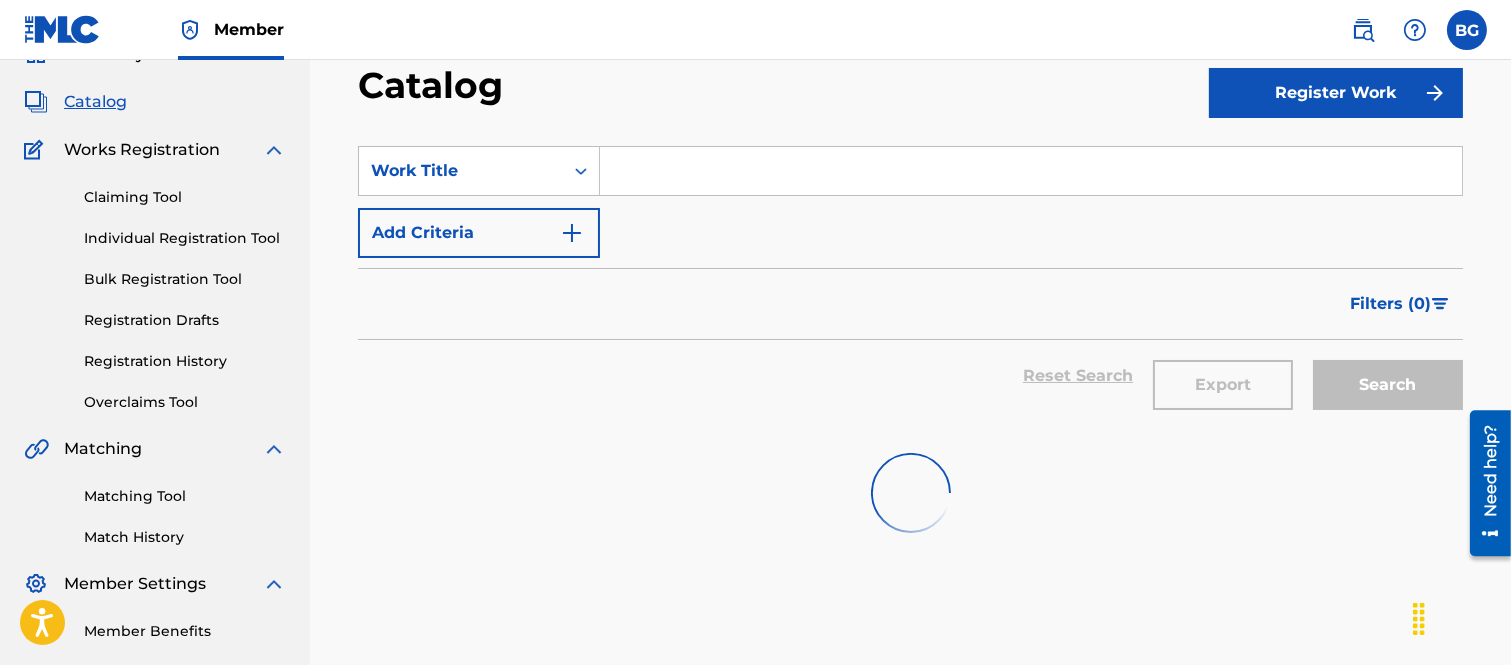 scroll, scrollTop: 0, scrollLeft: 0, axis: both 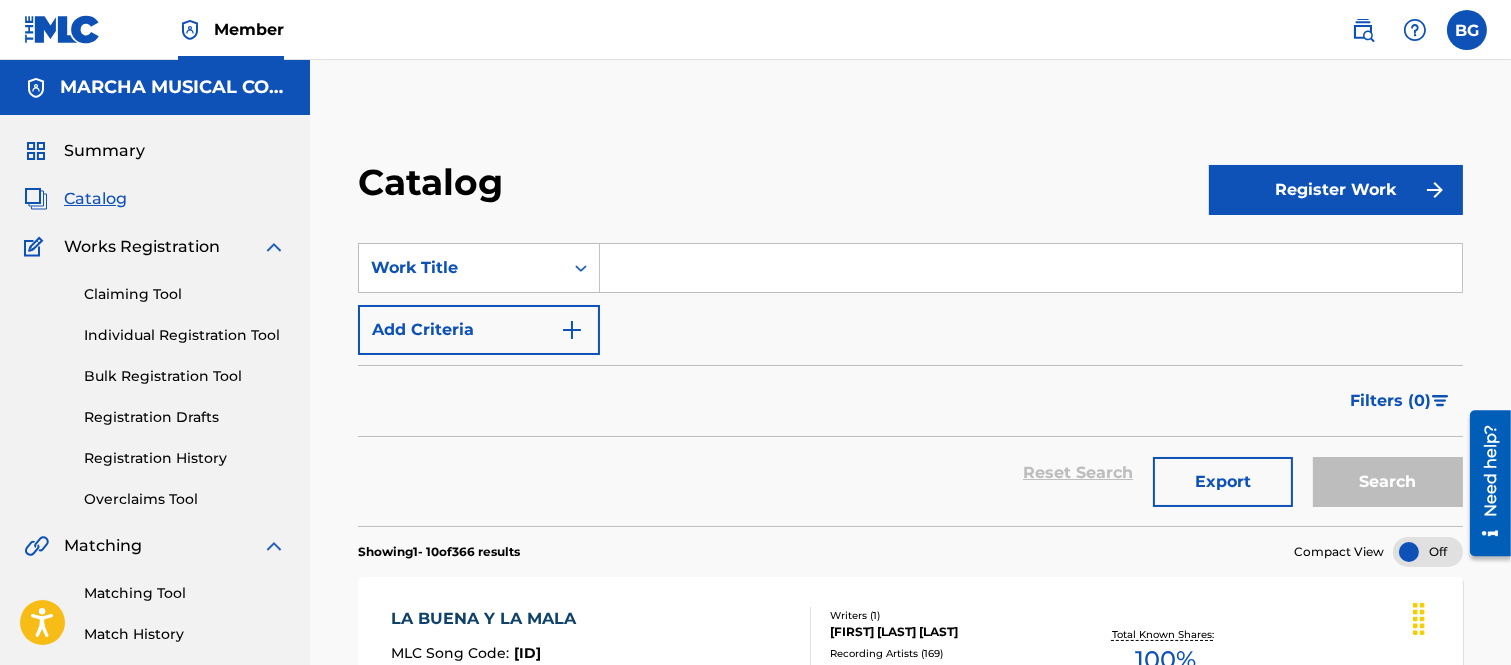 click at bounding box center [1031, 268] 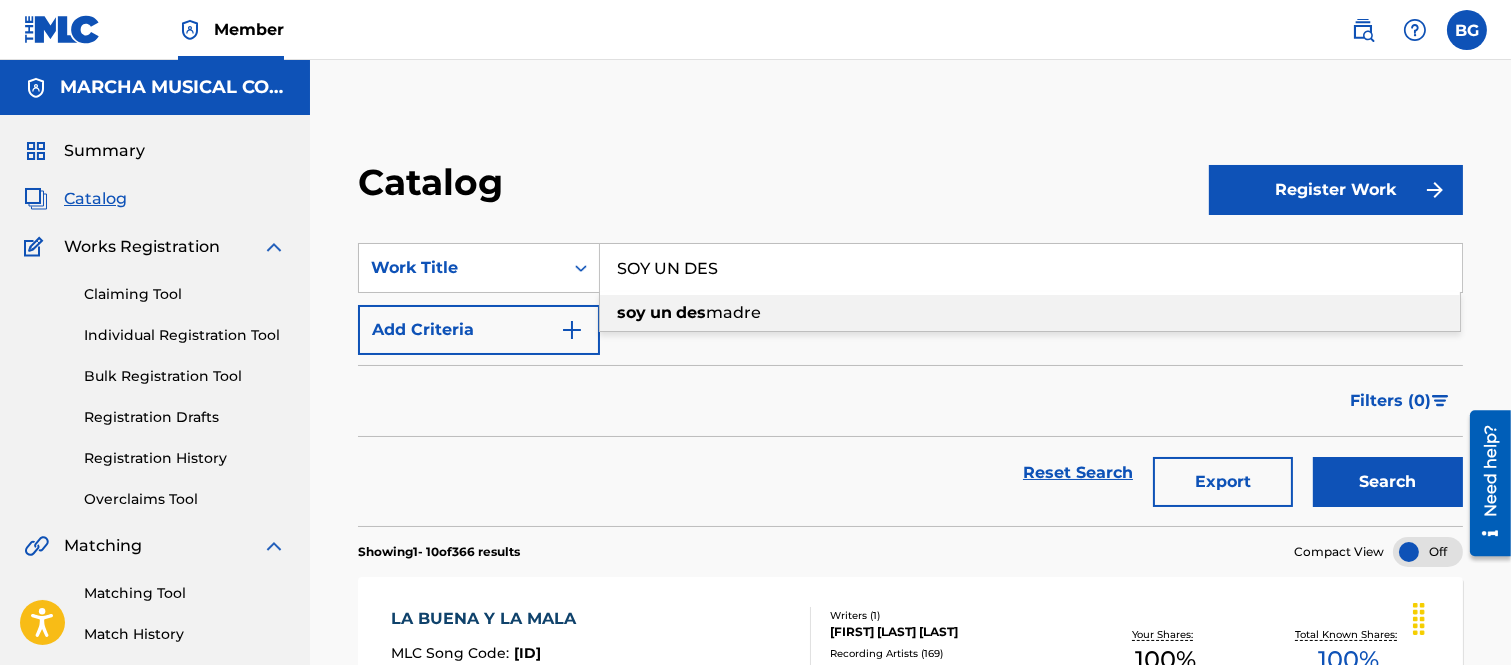 click on "madre" at bounding box center (733, 312) 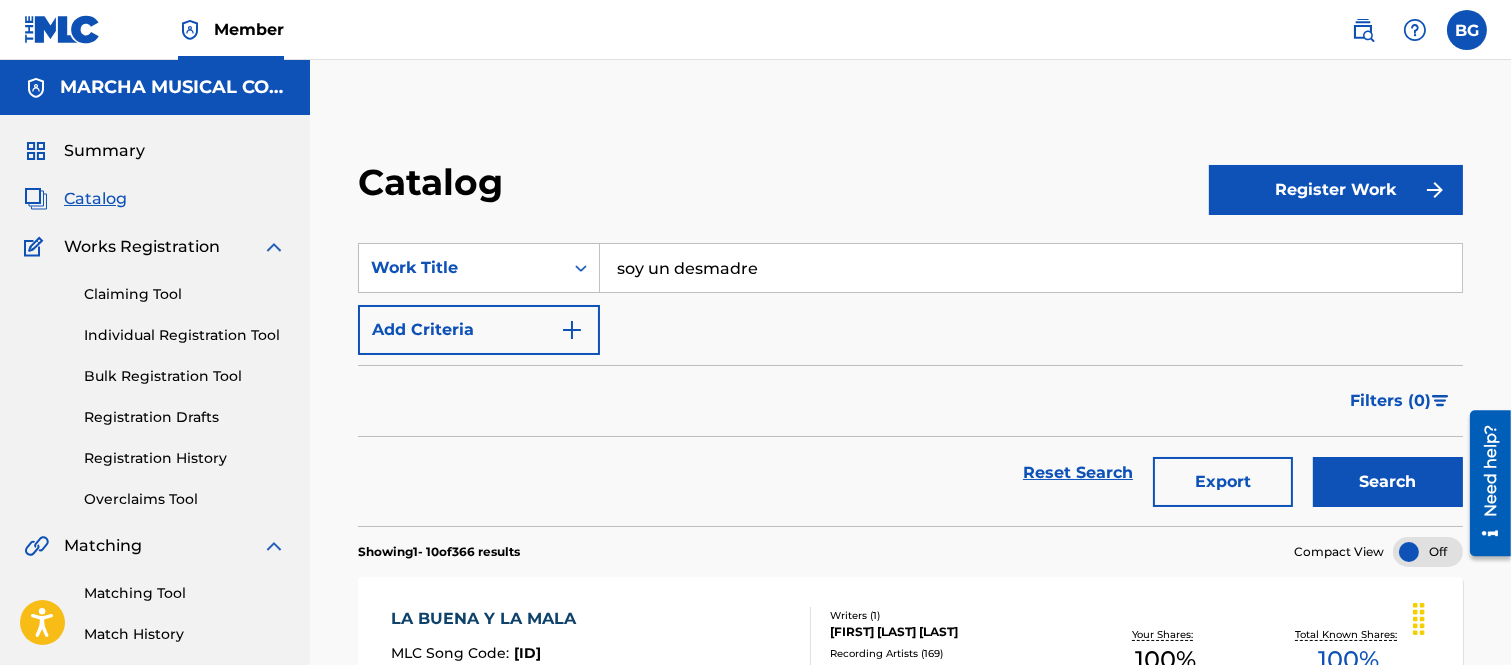 click on "Search" at bounding box center [1388, 482] 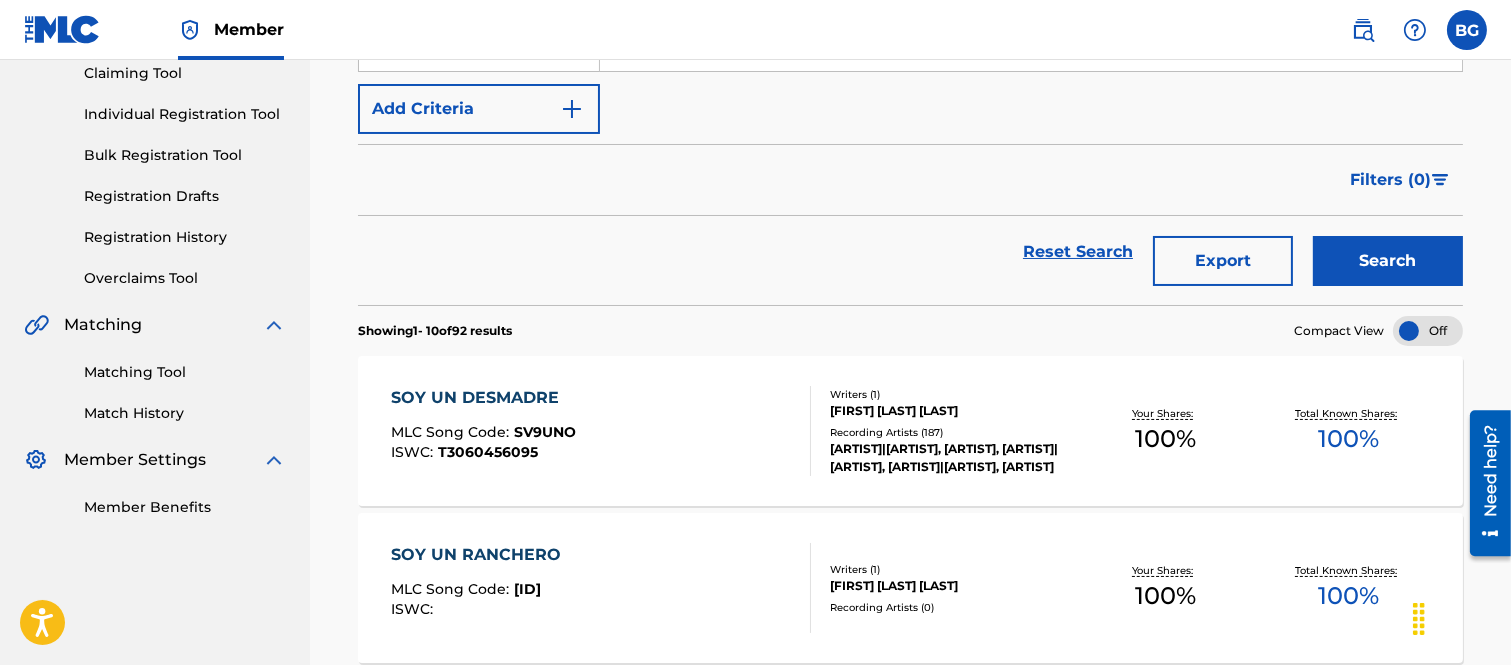 scroll, scrollTop: 222, scrollLeft: 0, axis: vertical 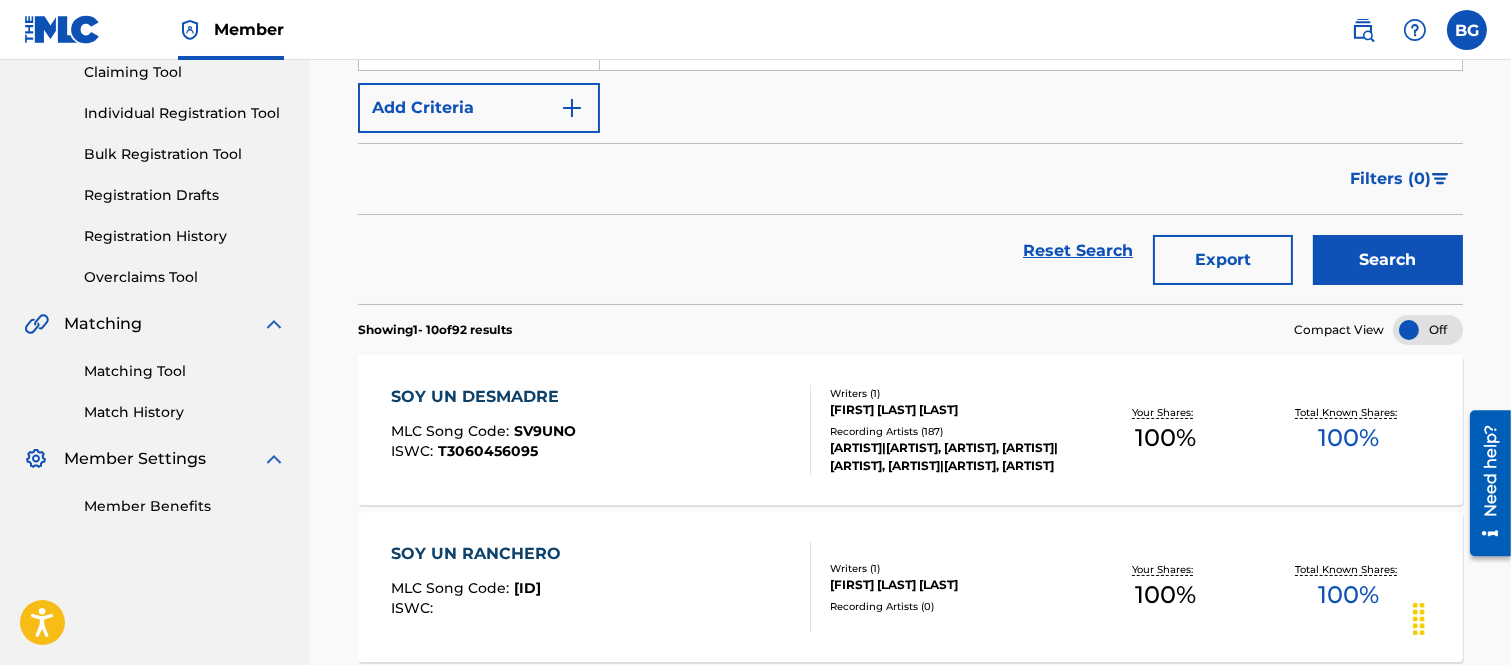 click on "SOY UN DESMADRE" at bounding box center [483, 397] 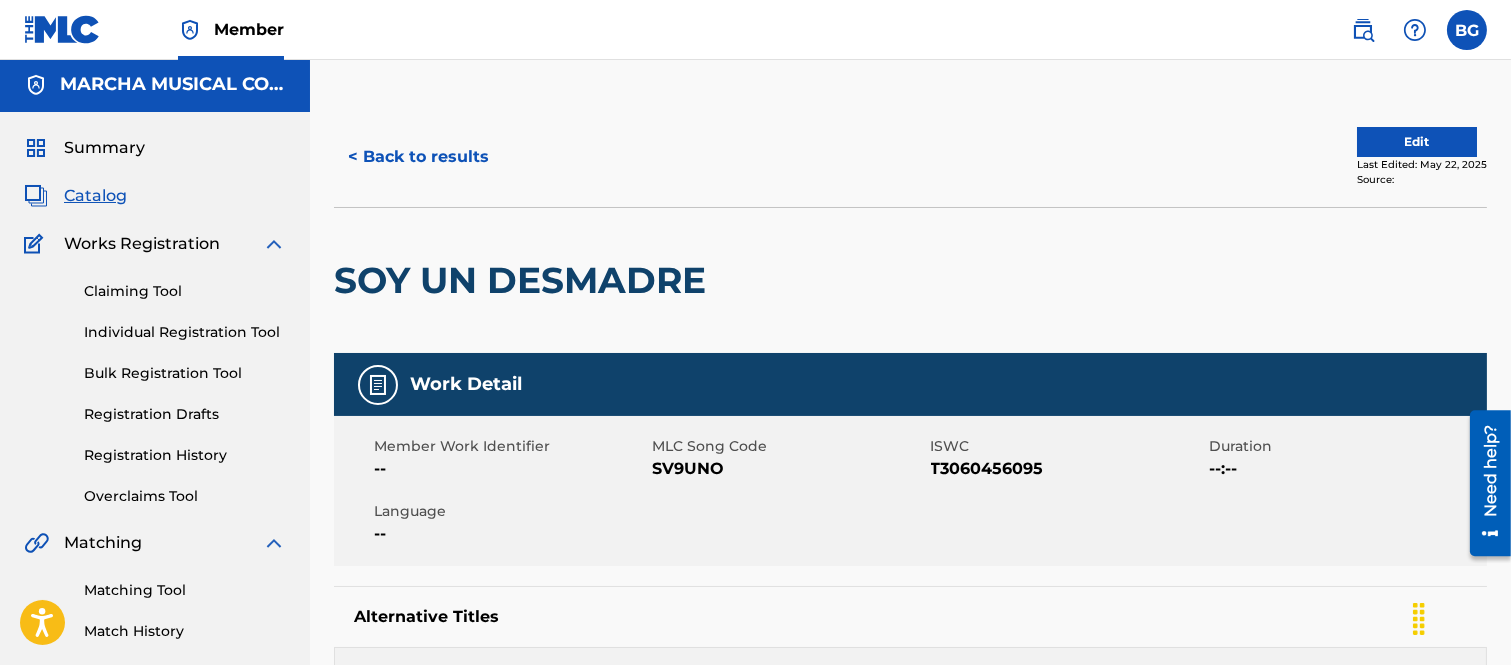scroll, scrollTop: 0, scrollLeft: 0, axis: both 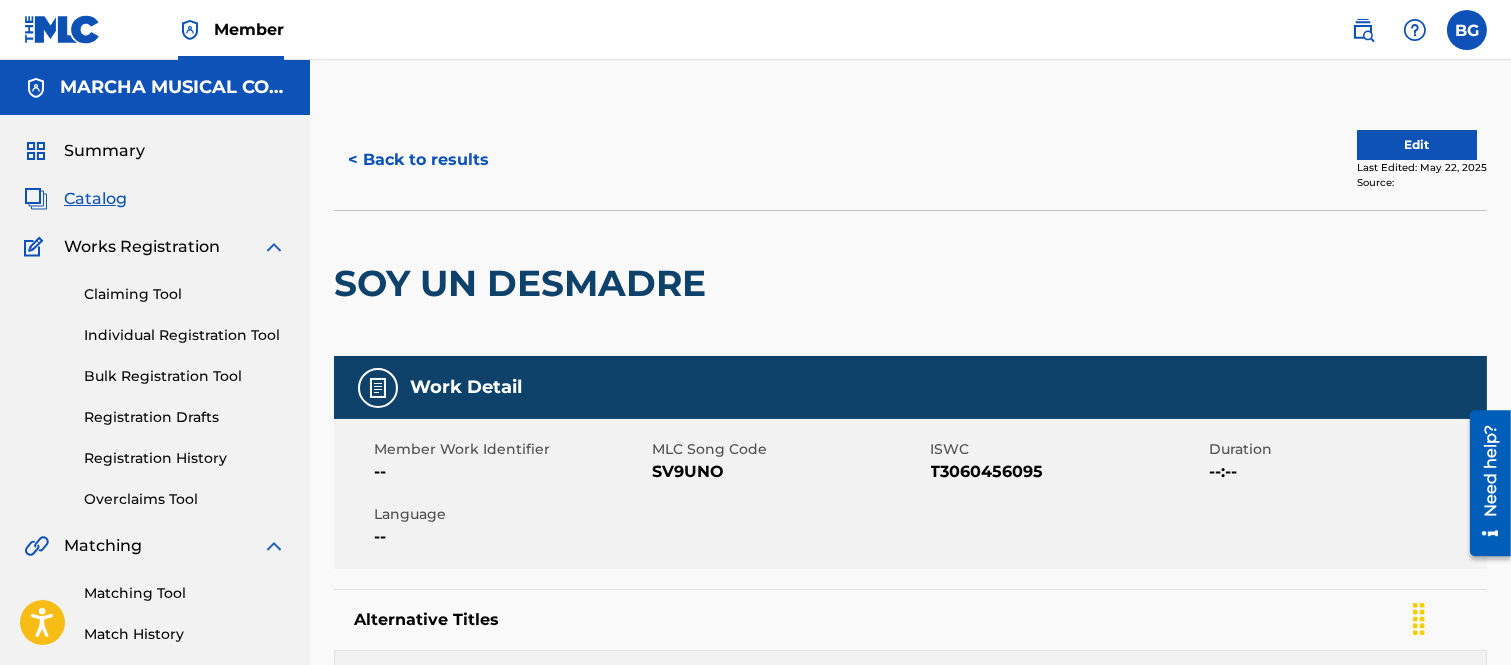 click on "< Back to results" at bounding box center (418, 160) 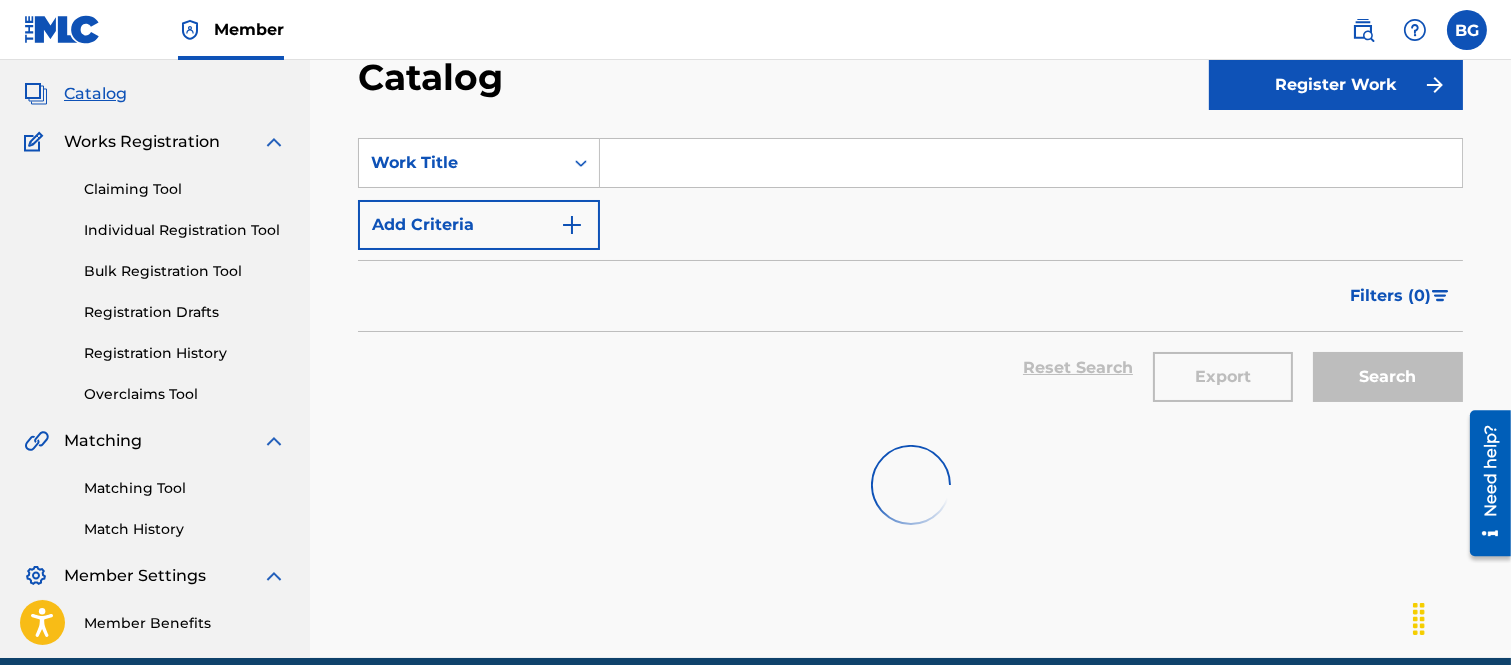 scroll, scrollTop: 0, scrollLeft: 0, axis: both 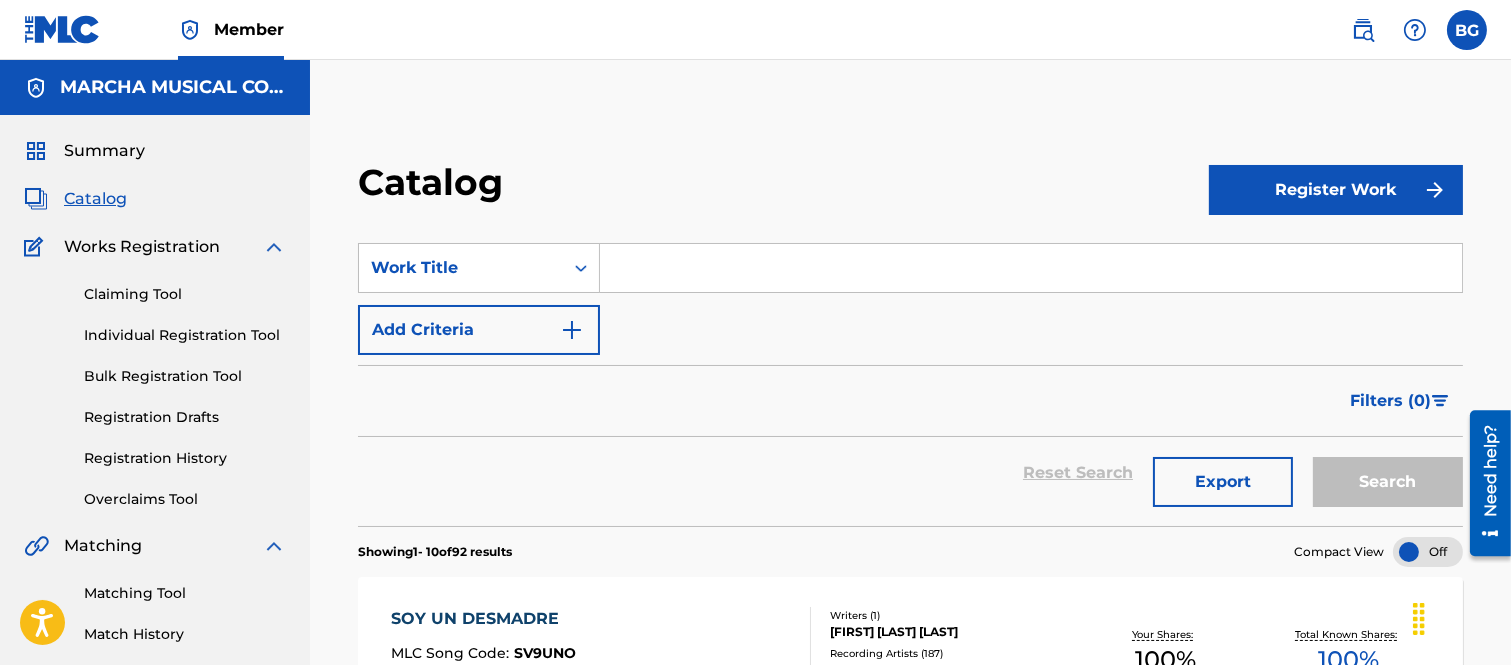 click at bounding box center (1031, 268) 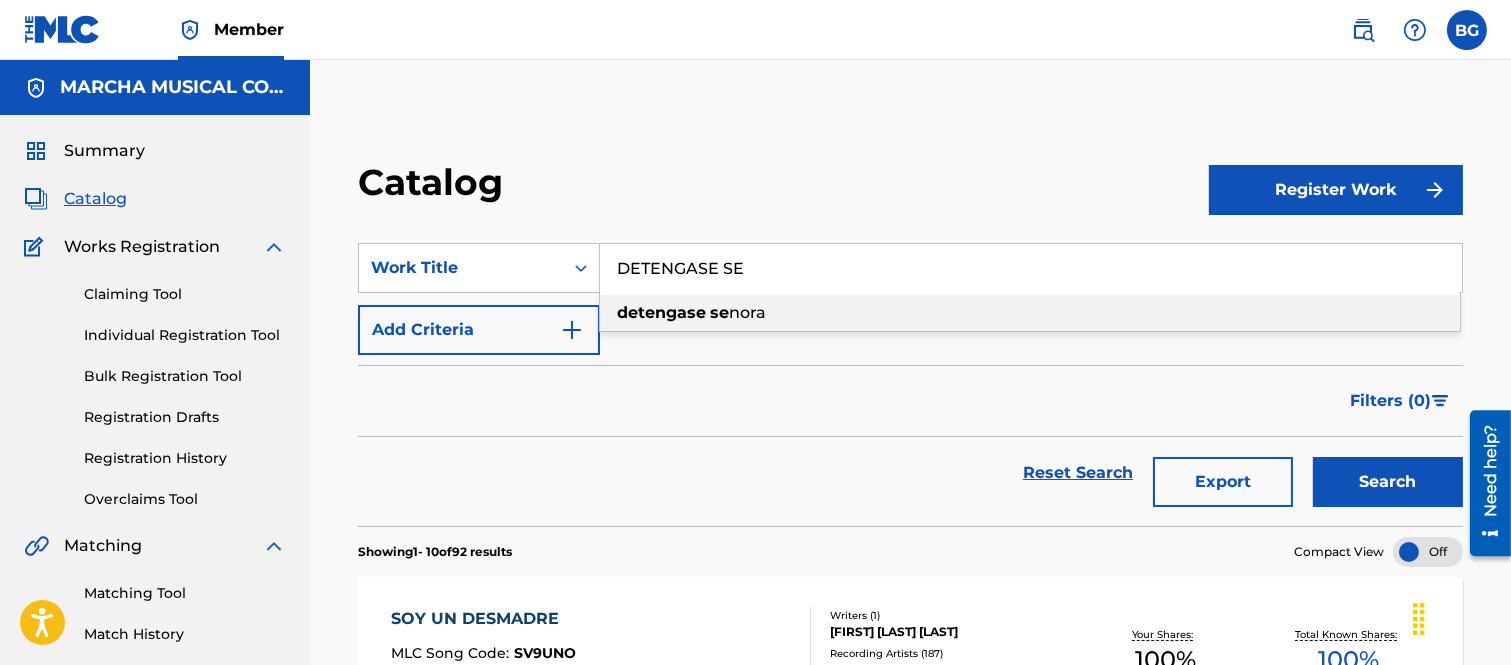 click on "nora" at bounding box center (747, 312) 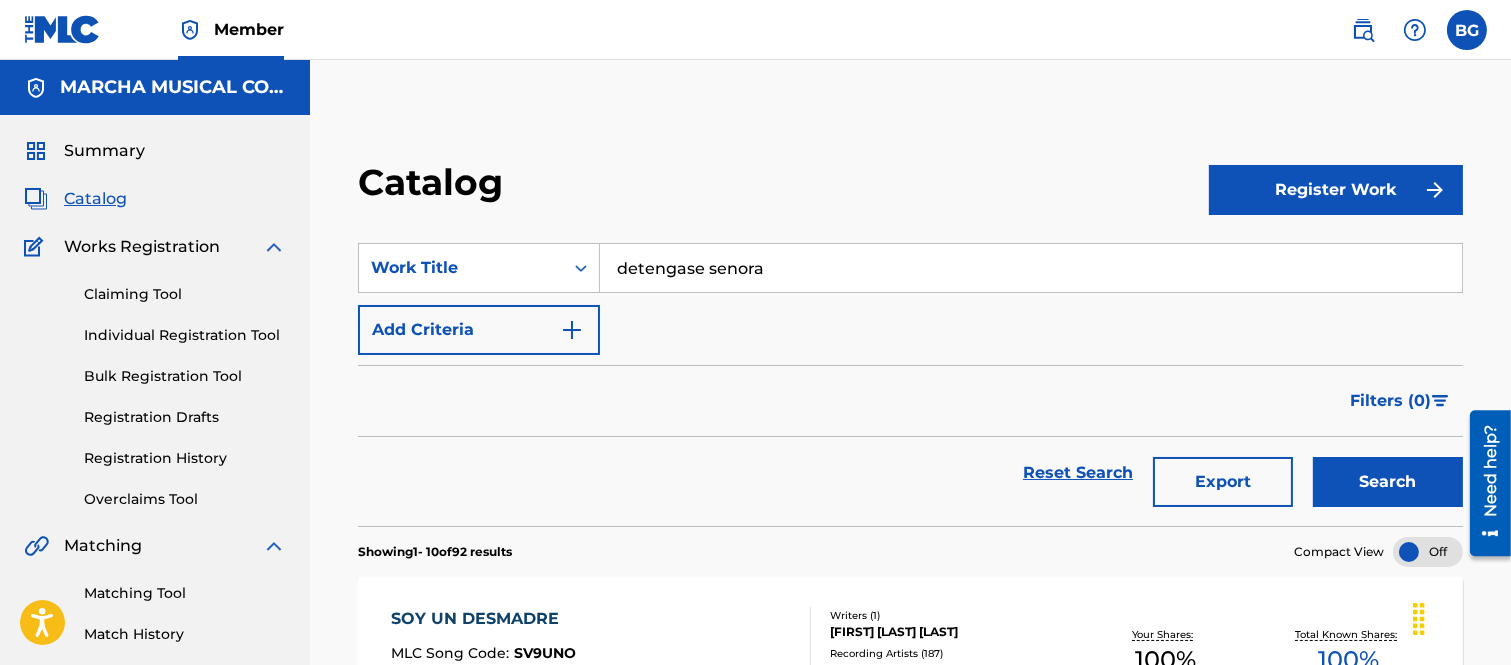 click on "Search" at bounding box center [1388, 482] 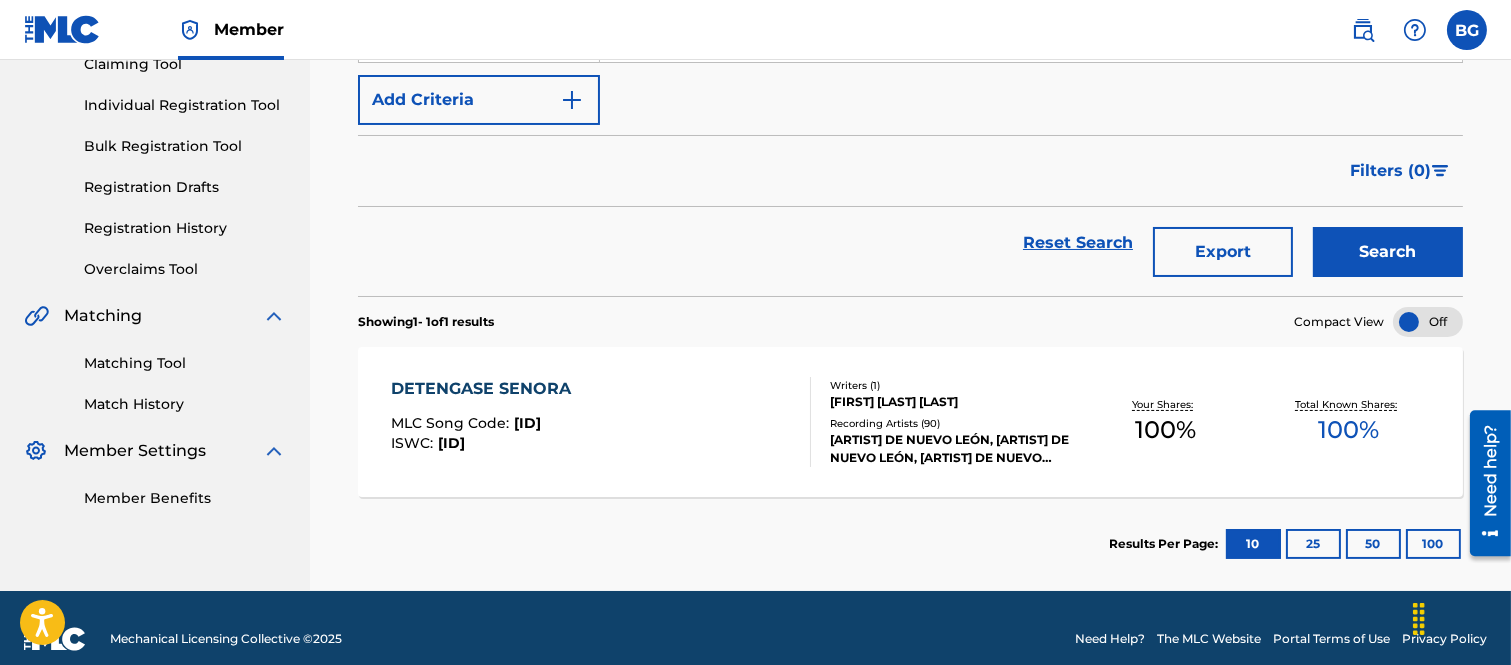 scroll, scrollTop: 252, scrollLeft: 0, axis: vertical 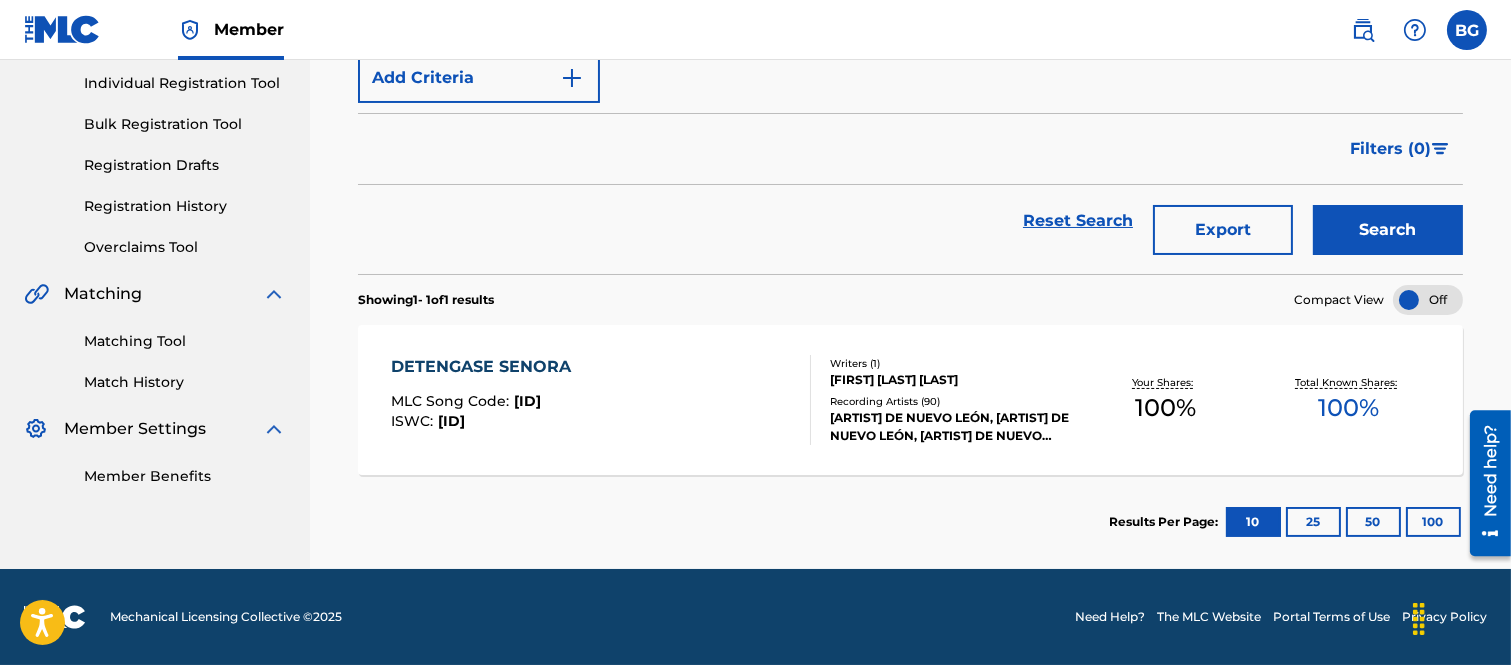 click on "DETENGASE SENORA" at bounding box center (486, 367) 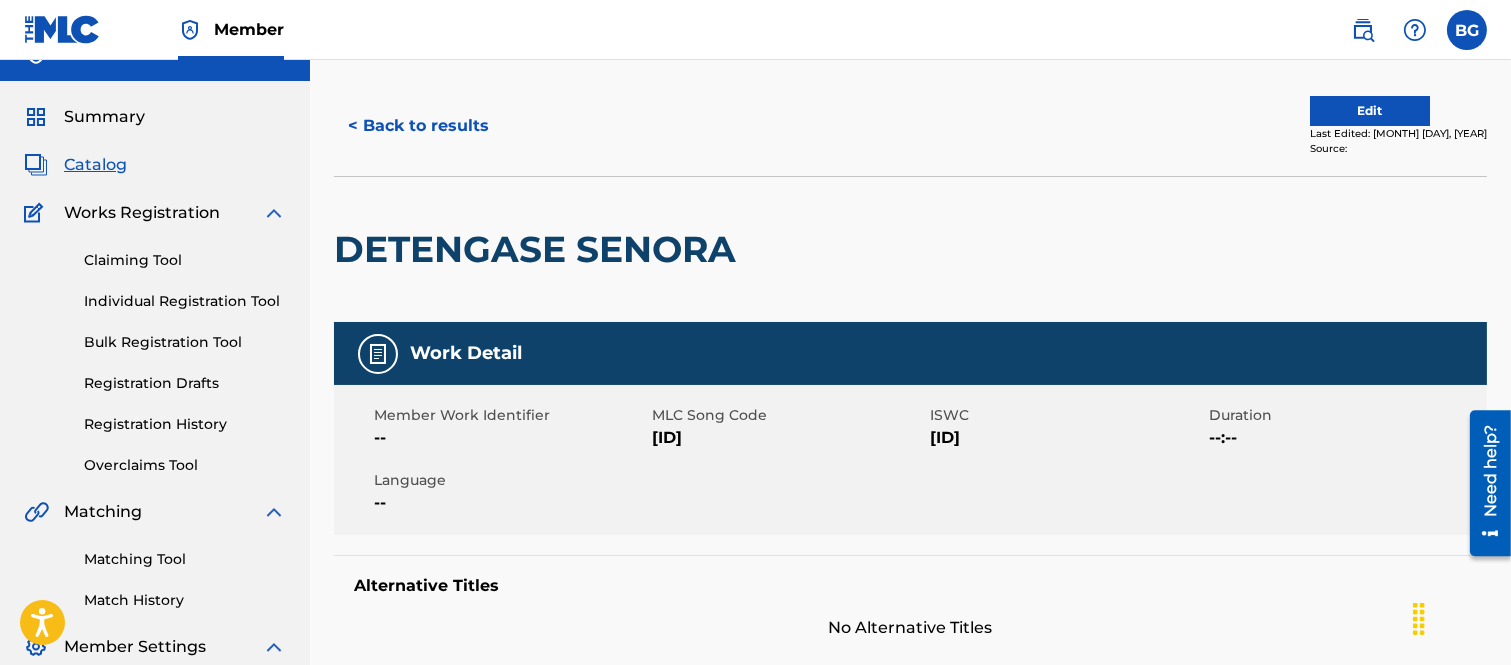 scroll, scrollTop: 0, scrollLeft: 0, axis: both 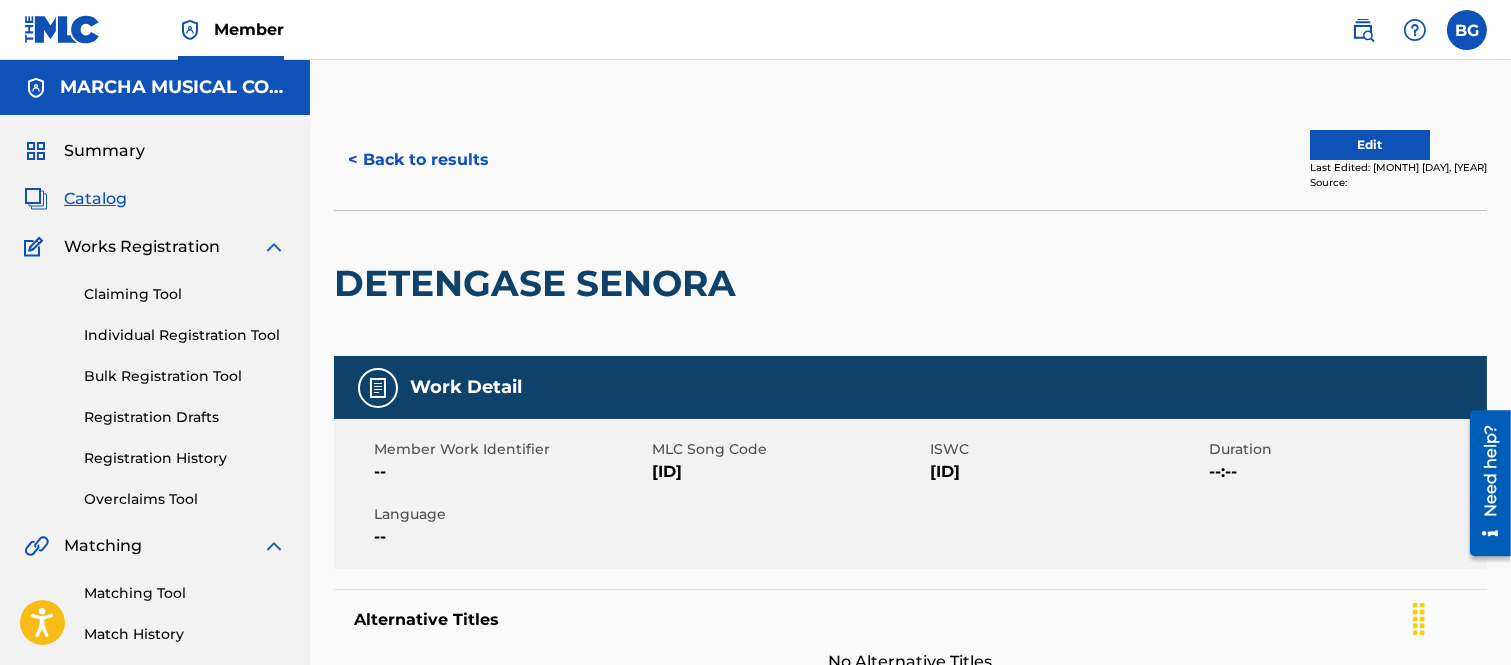 click on "< Back to results" at bounding box center [418, 160] 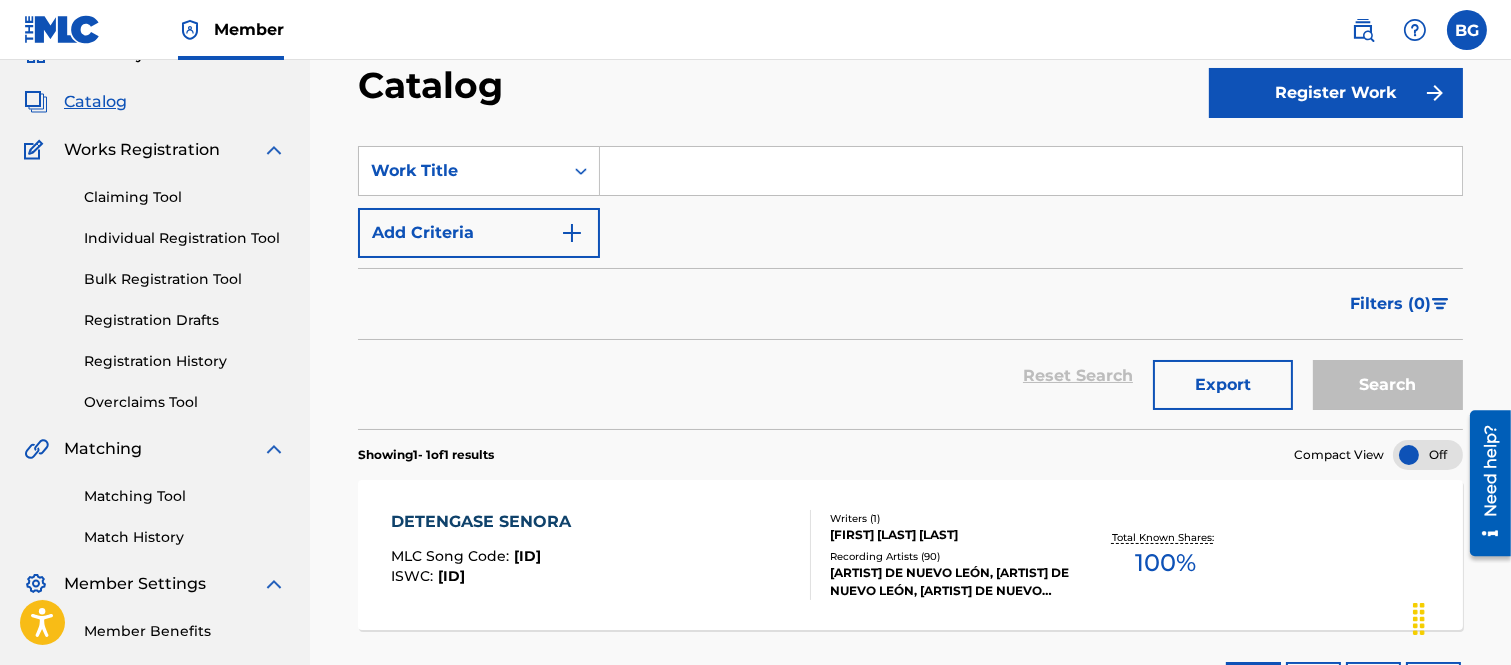 scroll, scrollTop: 0, scrollLeft: 0, axis: both 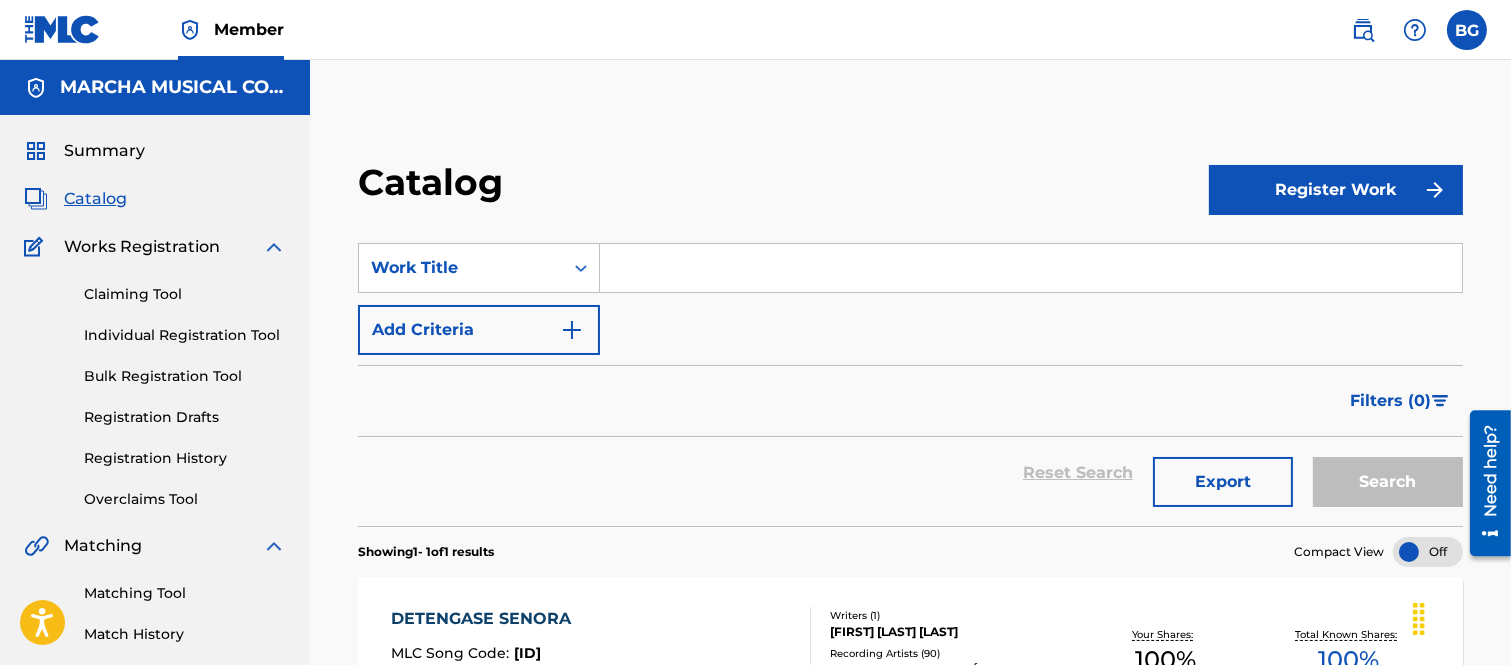 click at bounding box center [1031, 268] 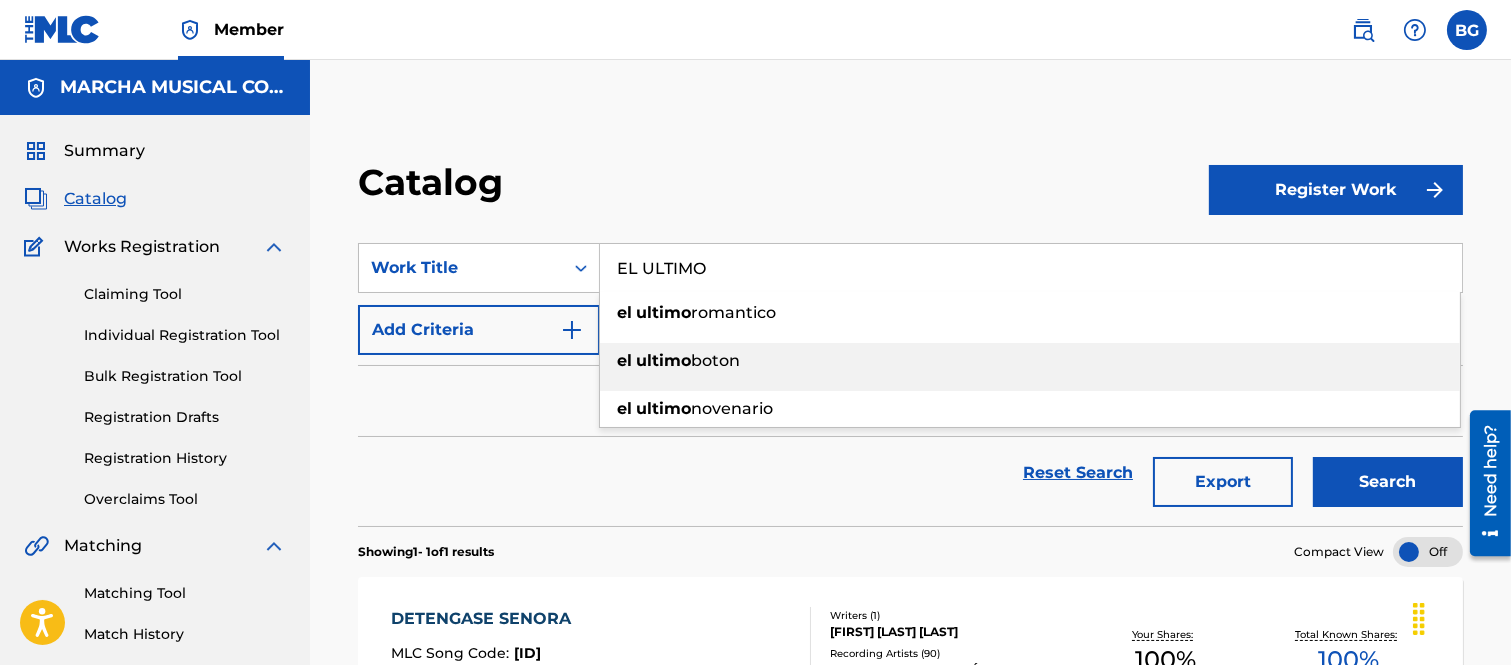 click on "boton" at bounding box center [715, 360] 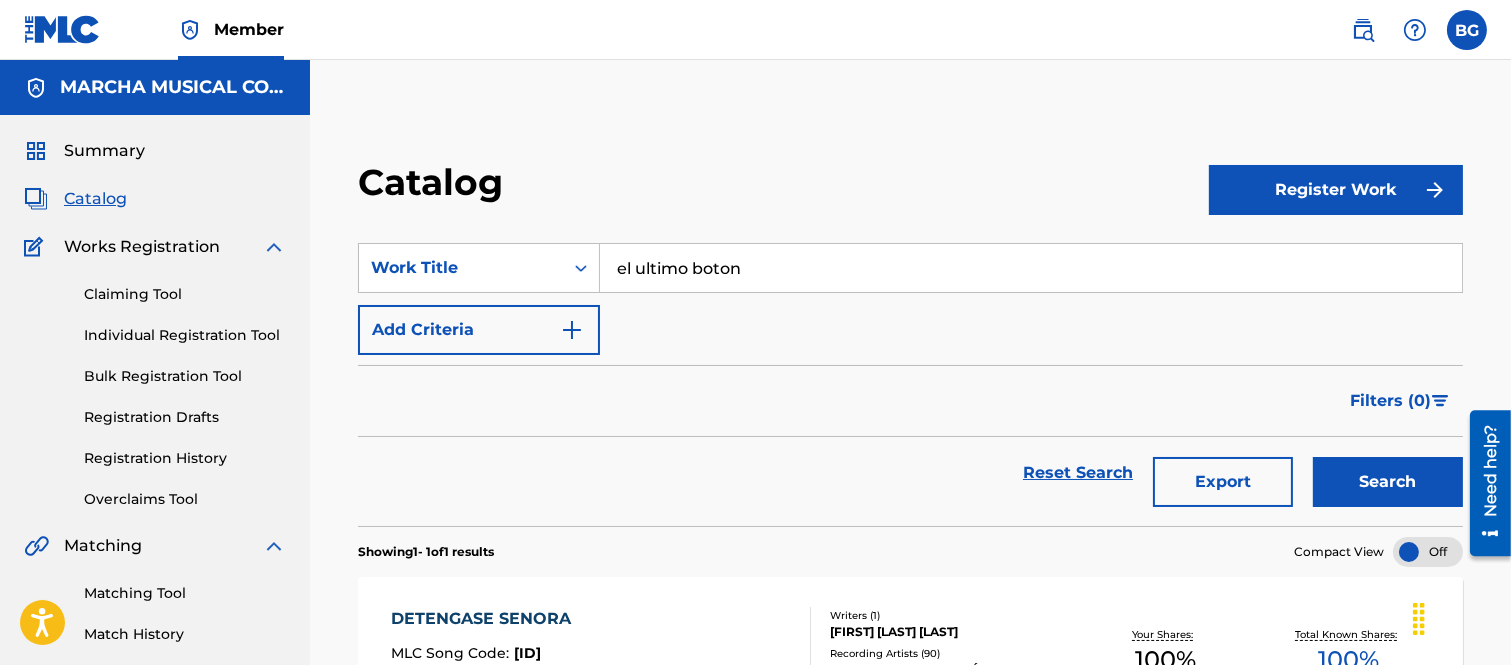 click on "Search" at bounding box center (1388, 482) 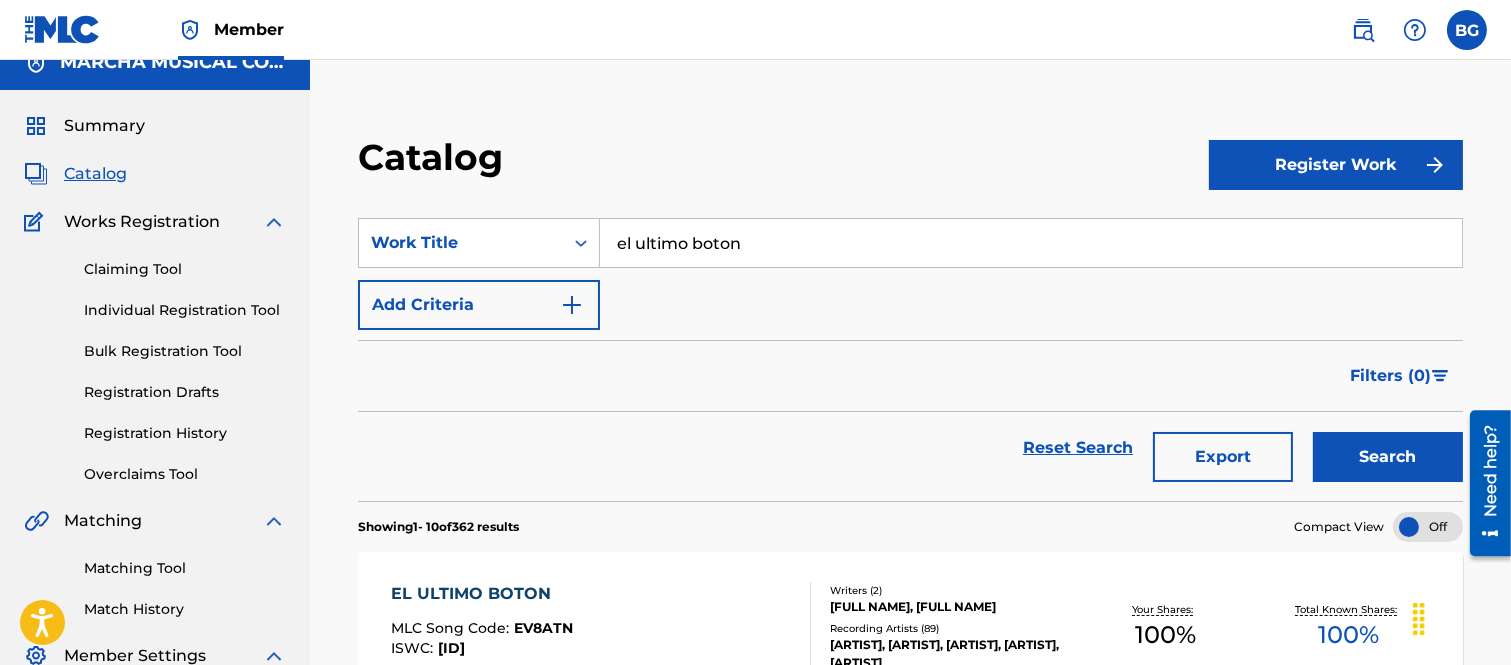 scroll, scrollTop: 222, scrollLeft: 0, axis: vertical 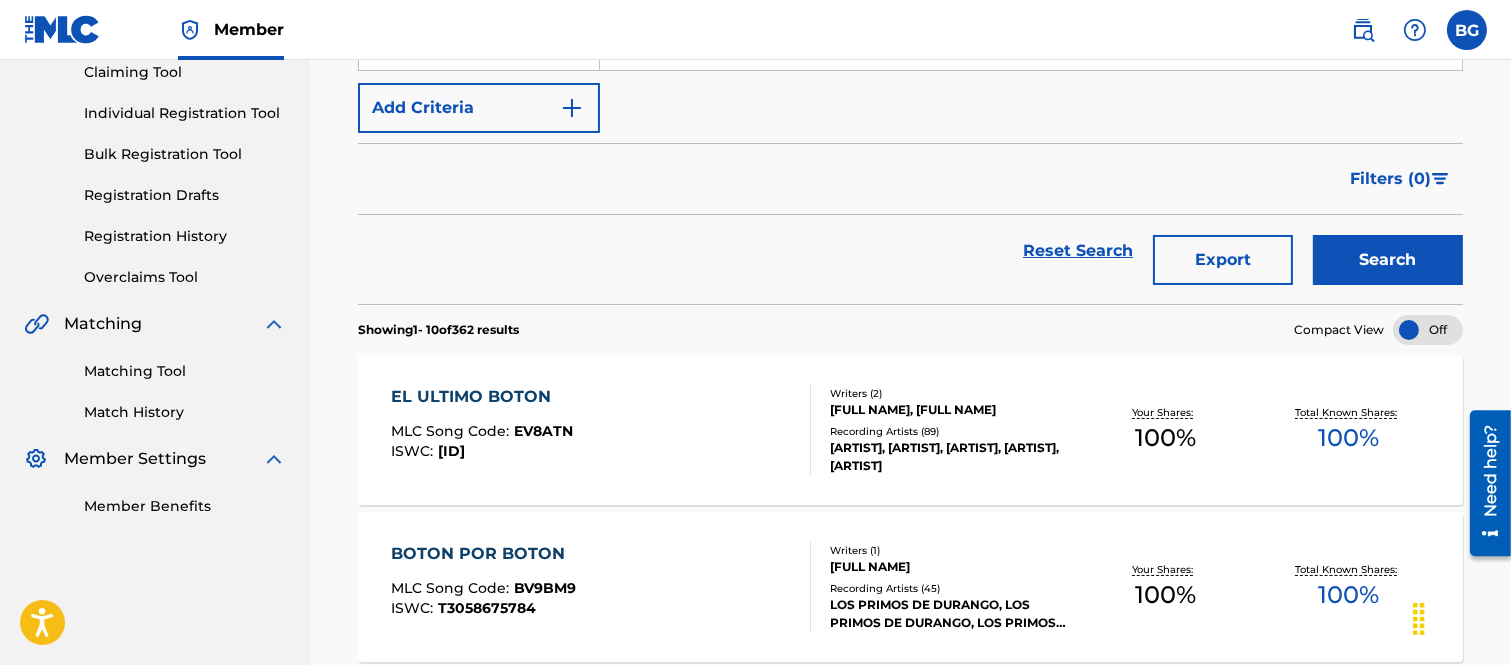 click on "EL ULTIMO BOTON" at bounding box center [482, 397] 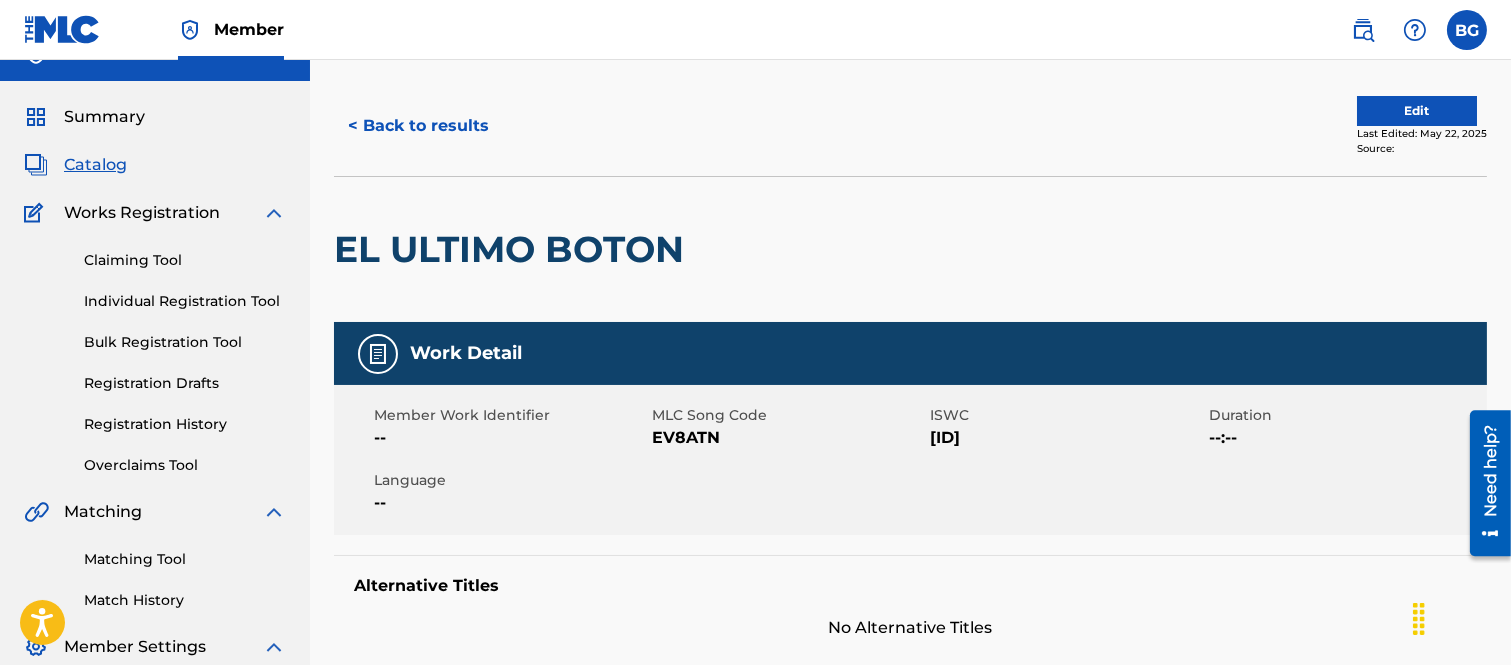 scroll, scrollTop: 0, scrollLeft: 0, axis: both 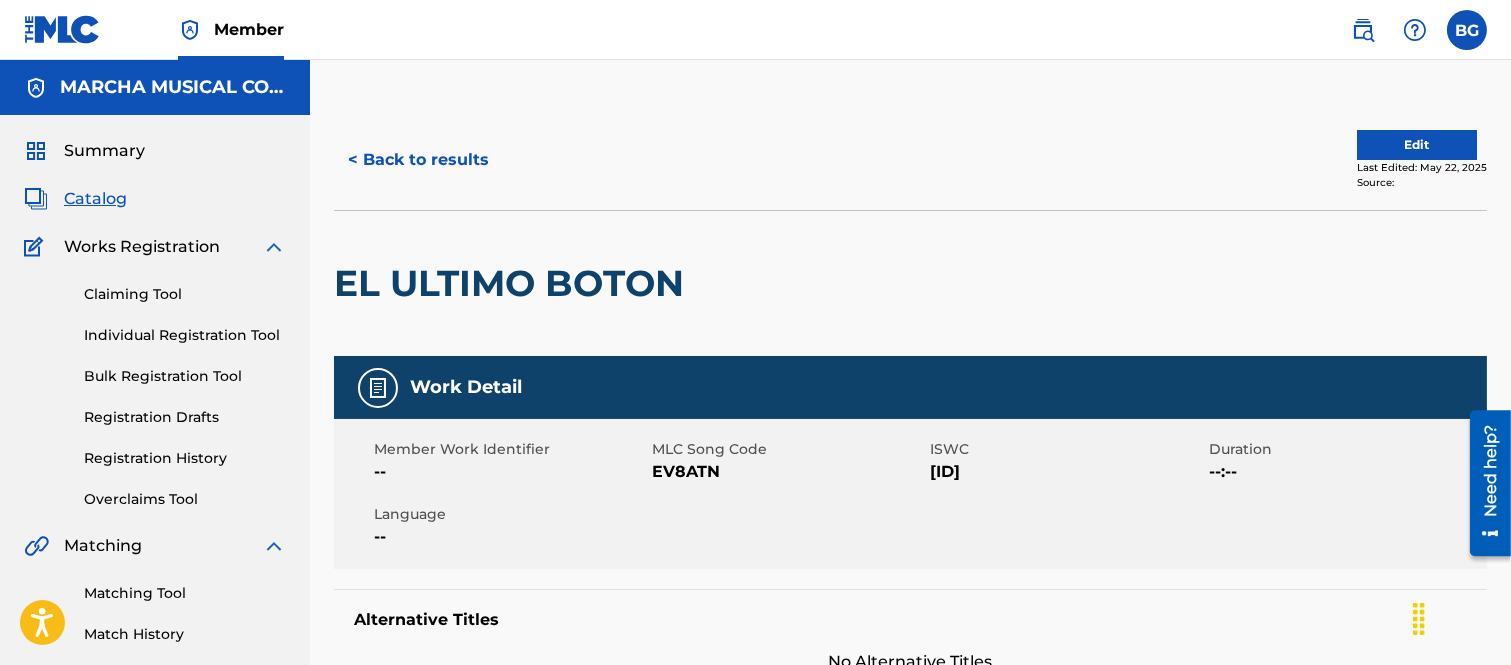 click on "< Back to results" at bounding box center [418, 160] 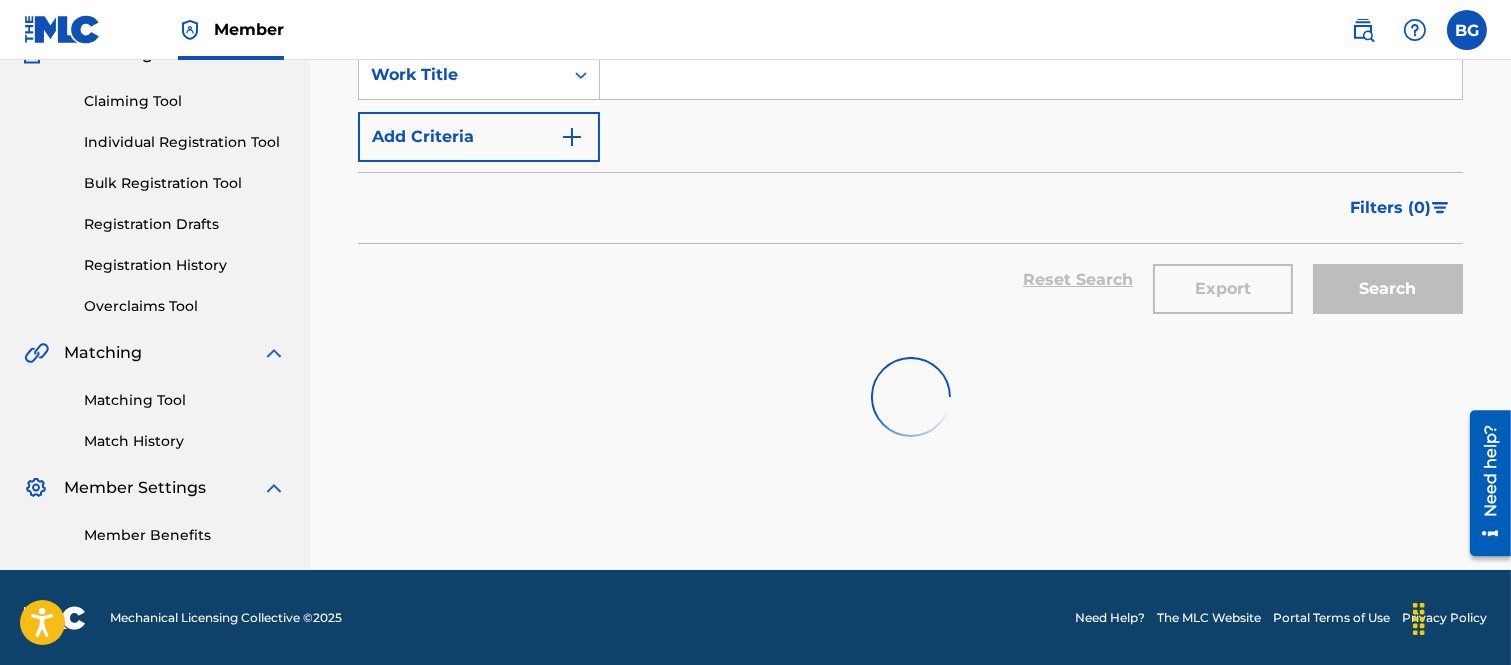 scroll, scrollTop: 0, scrollLeft: 0, axis: both 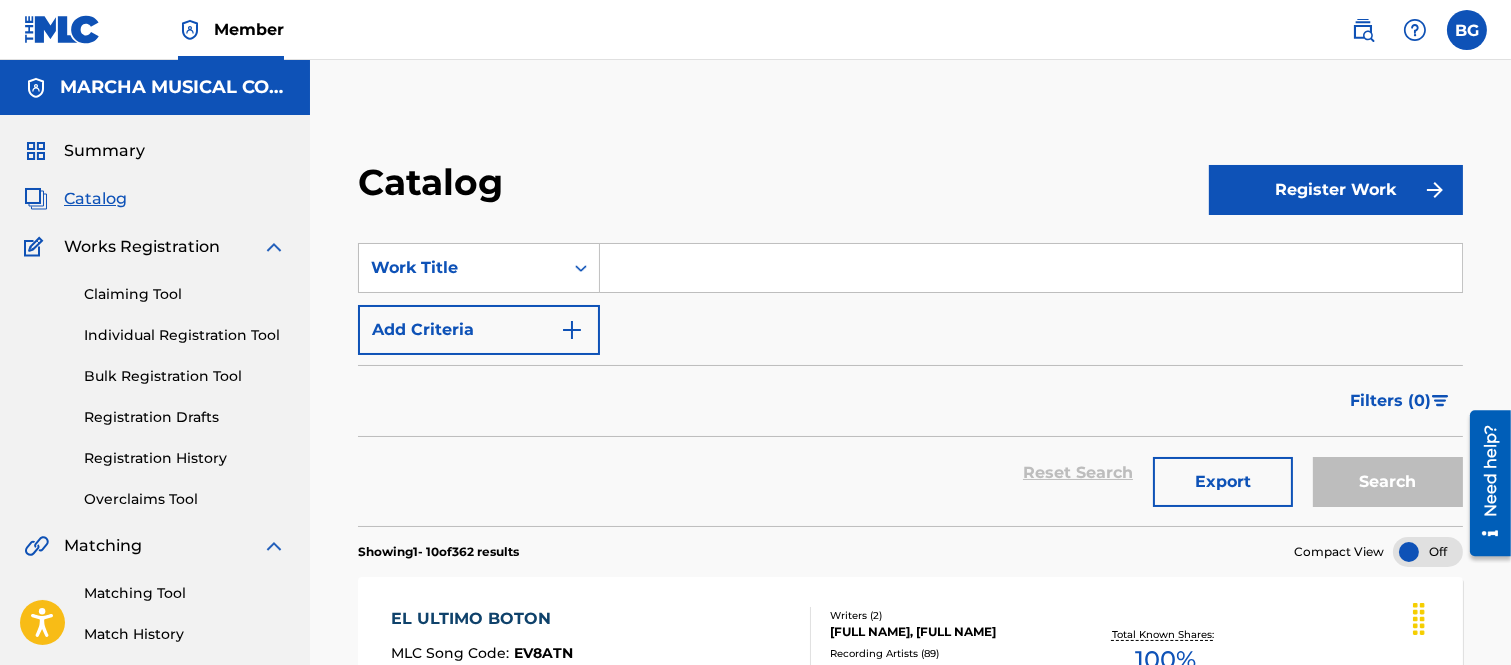 click at bounding box center [1031, 268] 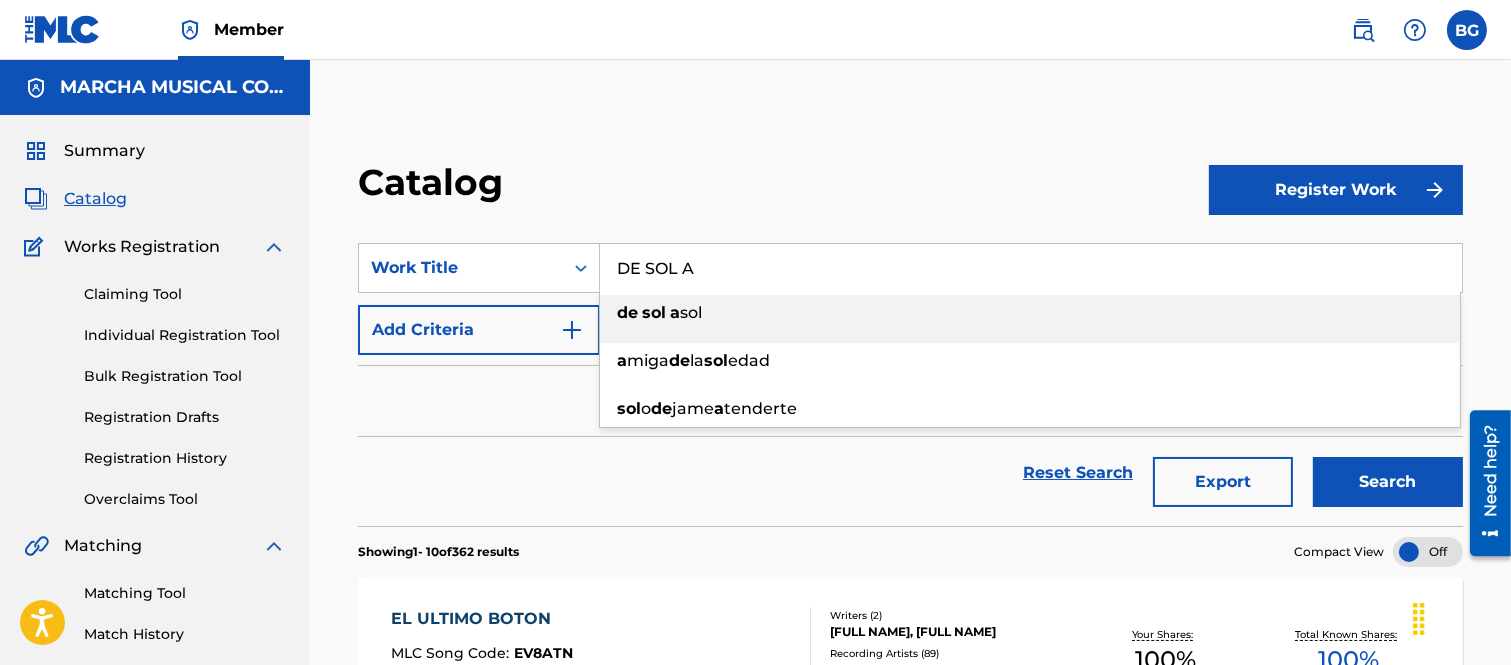 click on "a" at bounding box center [675, 312] 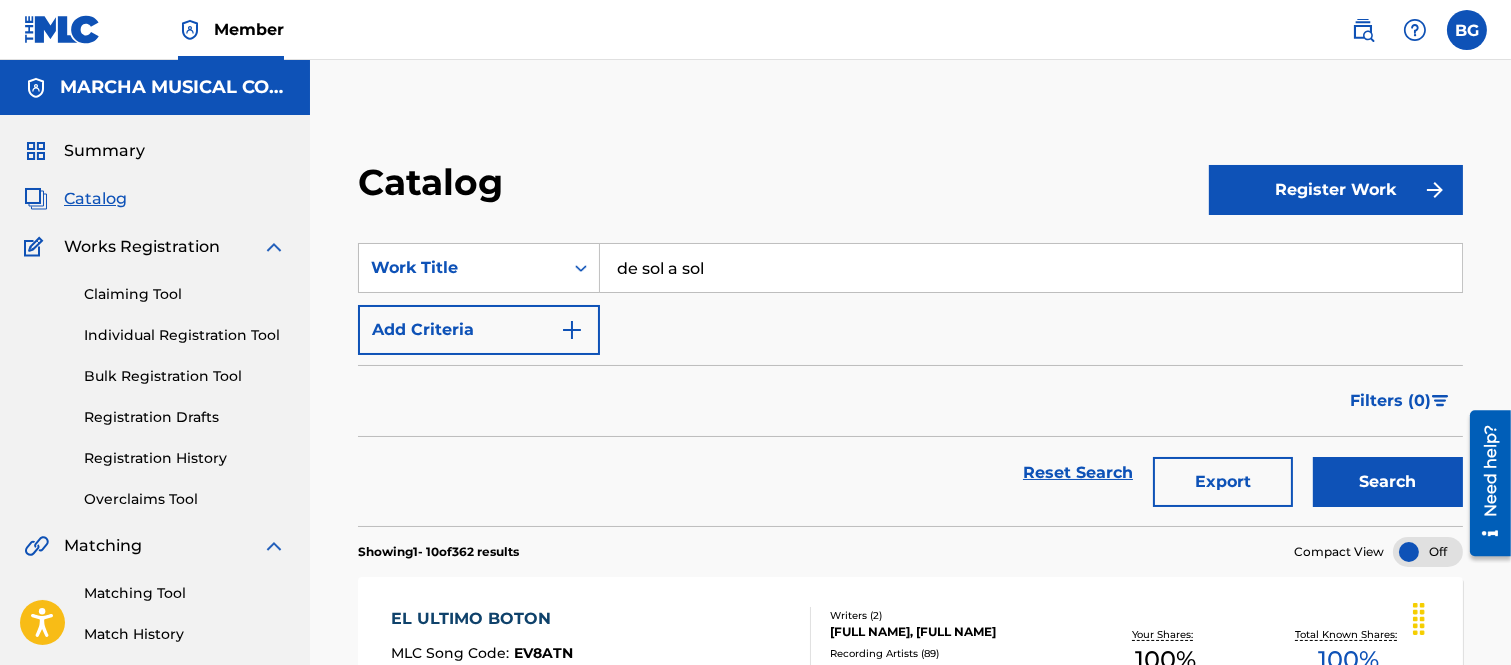 click on "Search" at bounding box center (1388, 482) 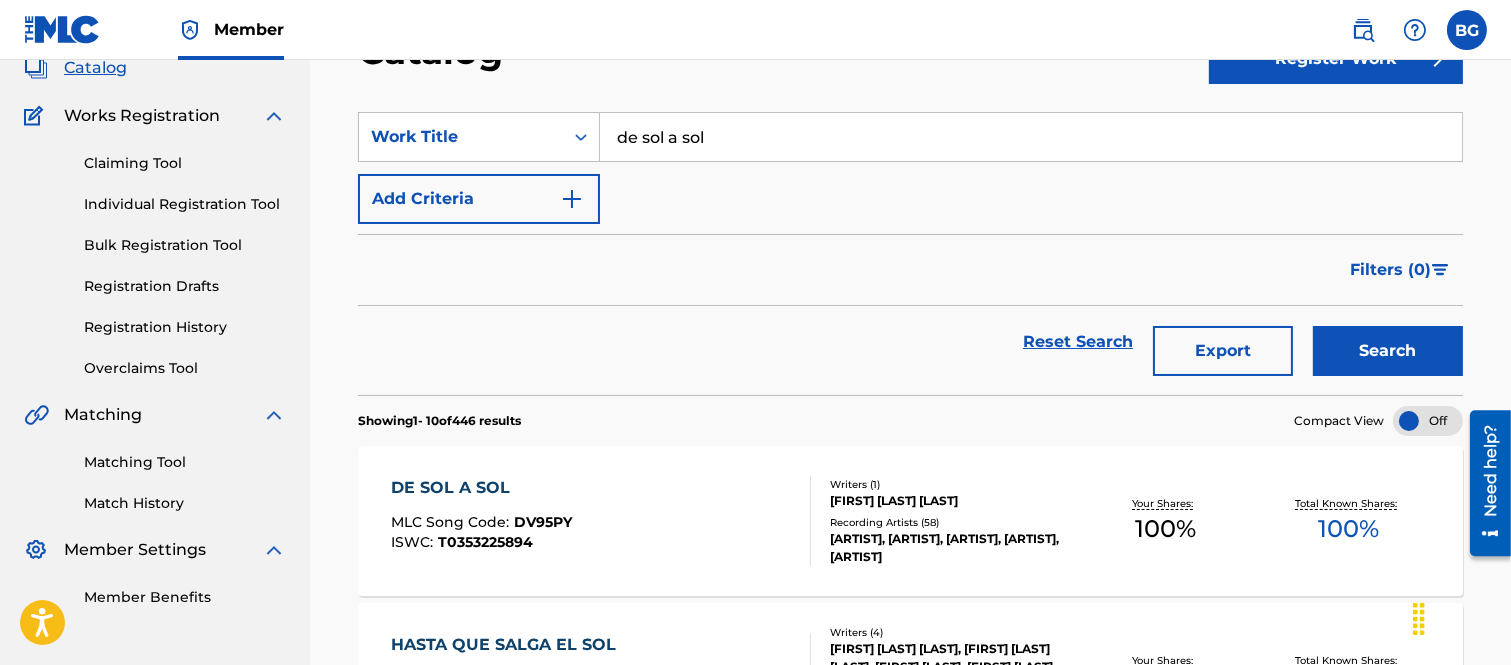 scroll, scrollTop: 333, scrollLeft: 0, axis: vertical 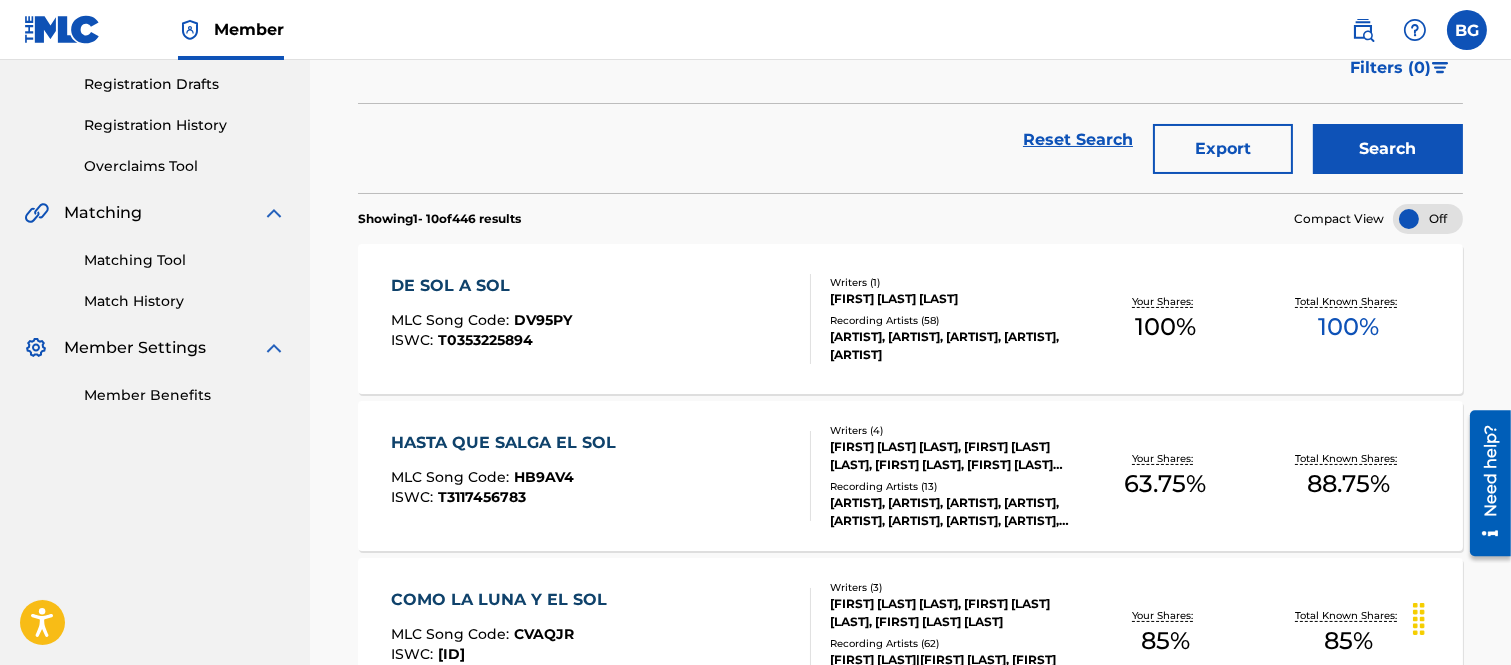 click on "DE SOL A SOL" at bounding box center (481, 286) 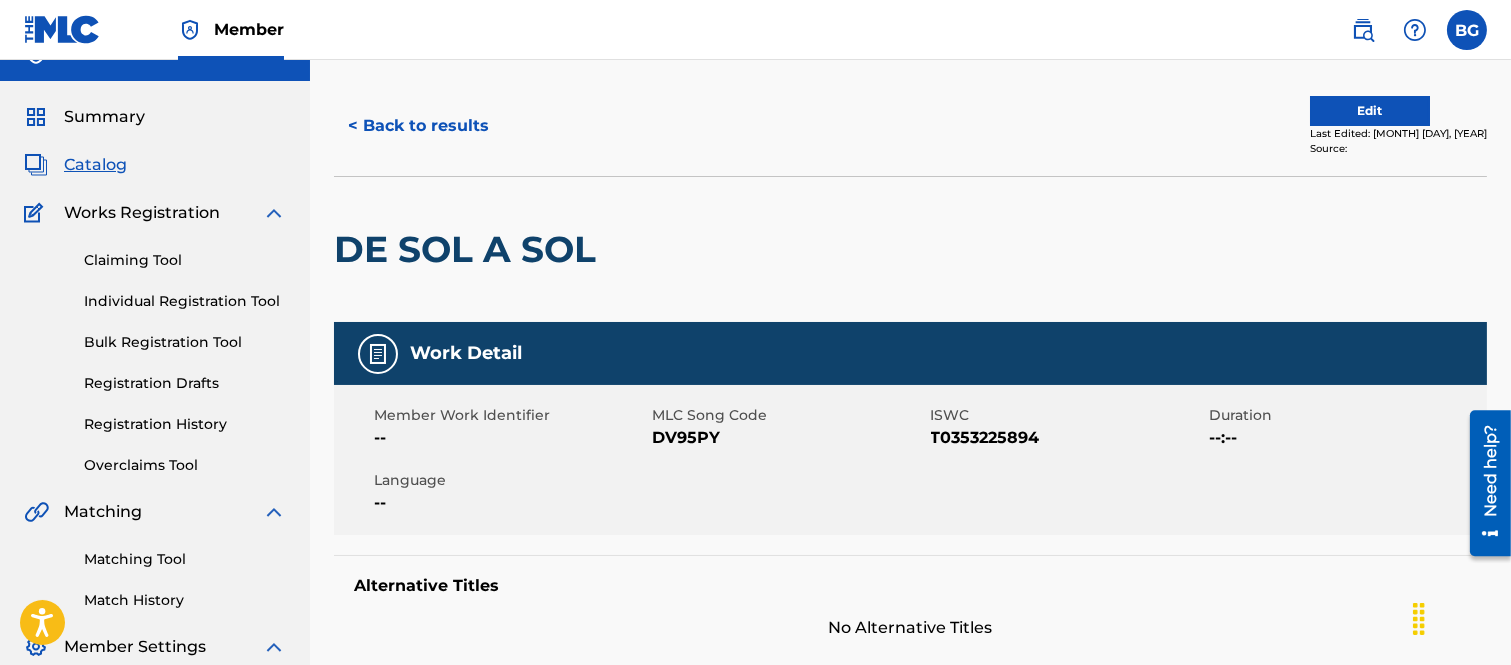 scroll, scrollTop: 0, scrollLeft: 0, axis: both 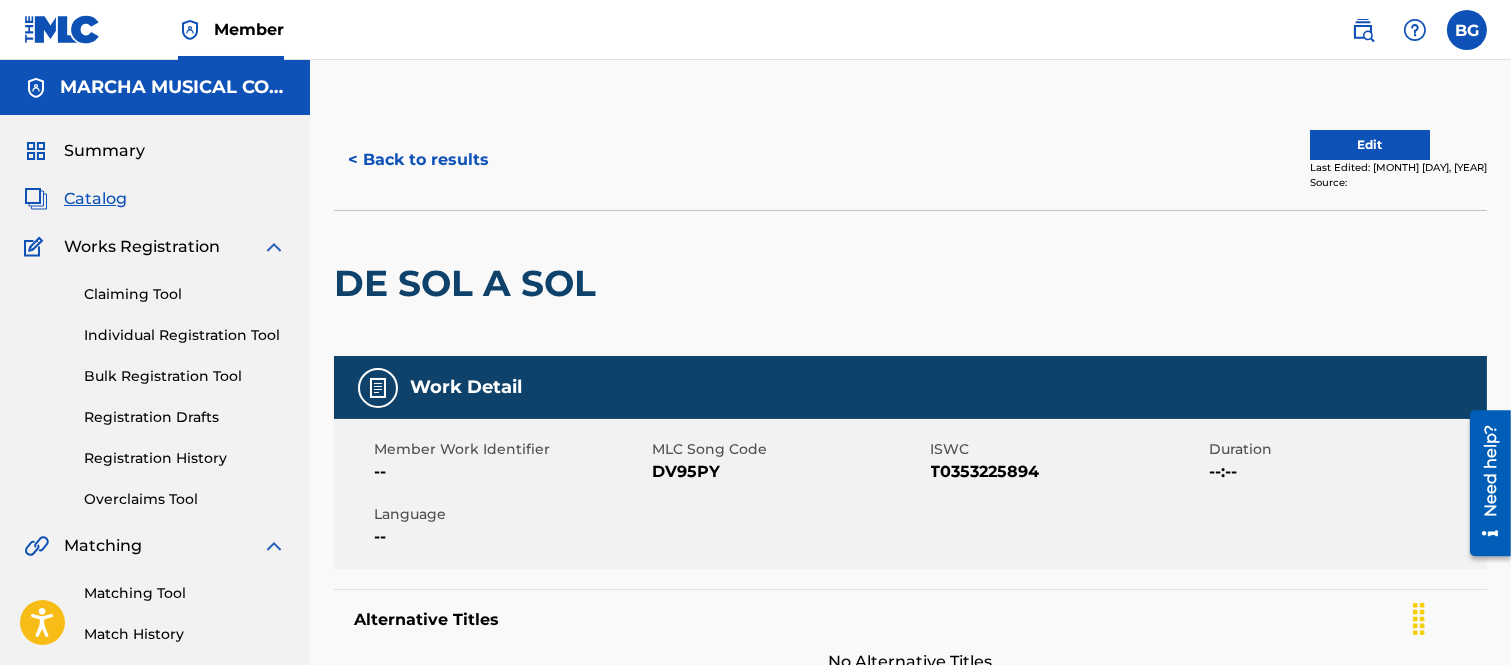click on "< Back to results" at bounding box center (418, 160) 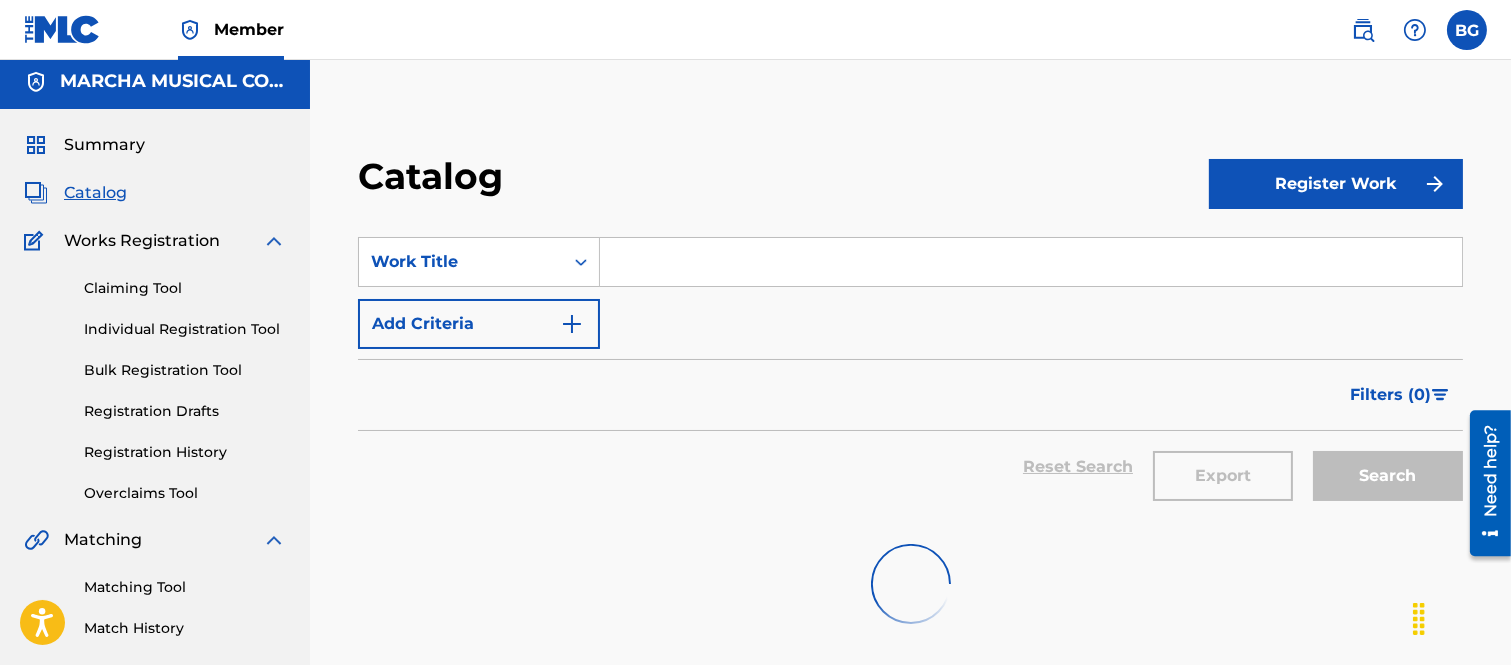 scroll, scrollTop: 0, scrollLeft: 0, axis: both 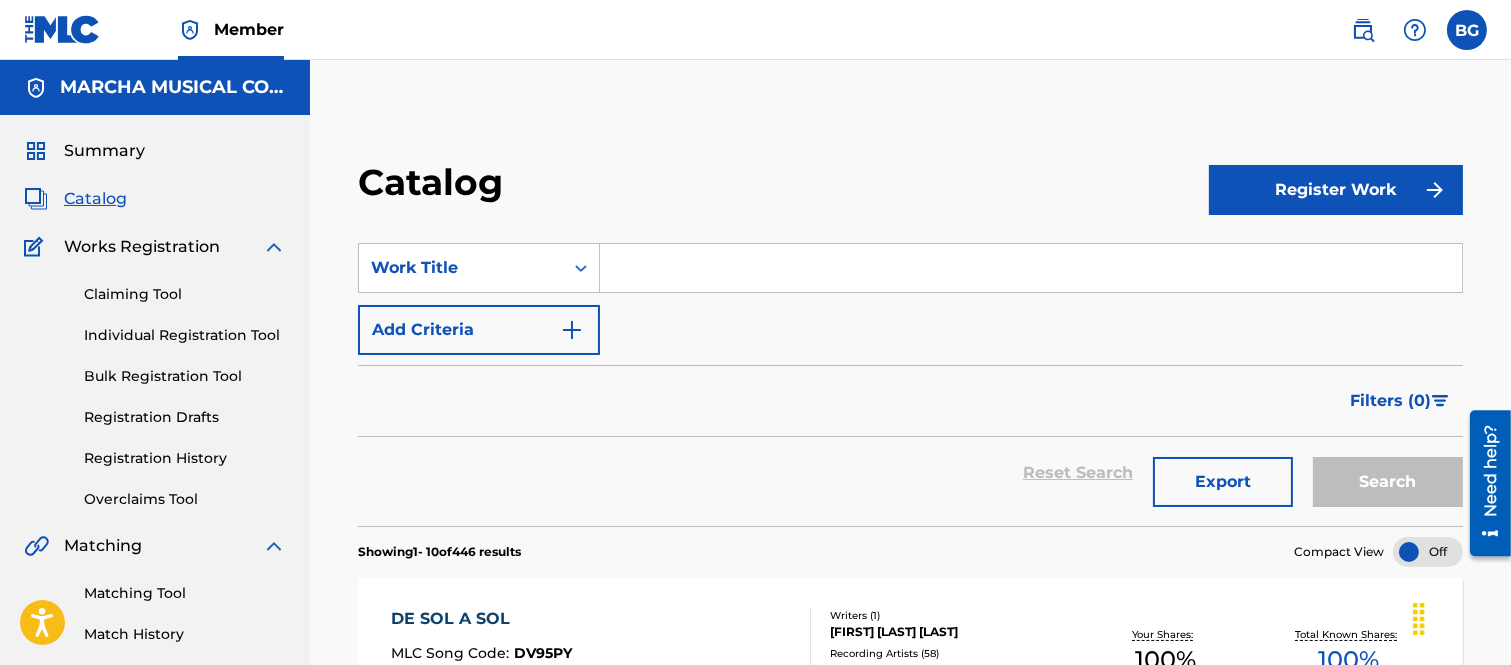 click at bounding box center (1031, 268) 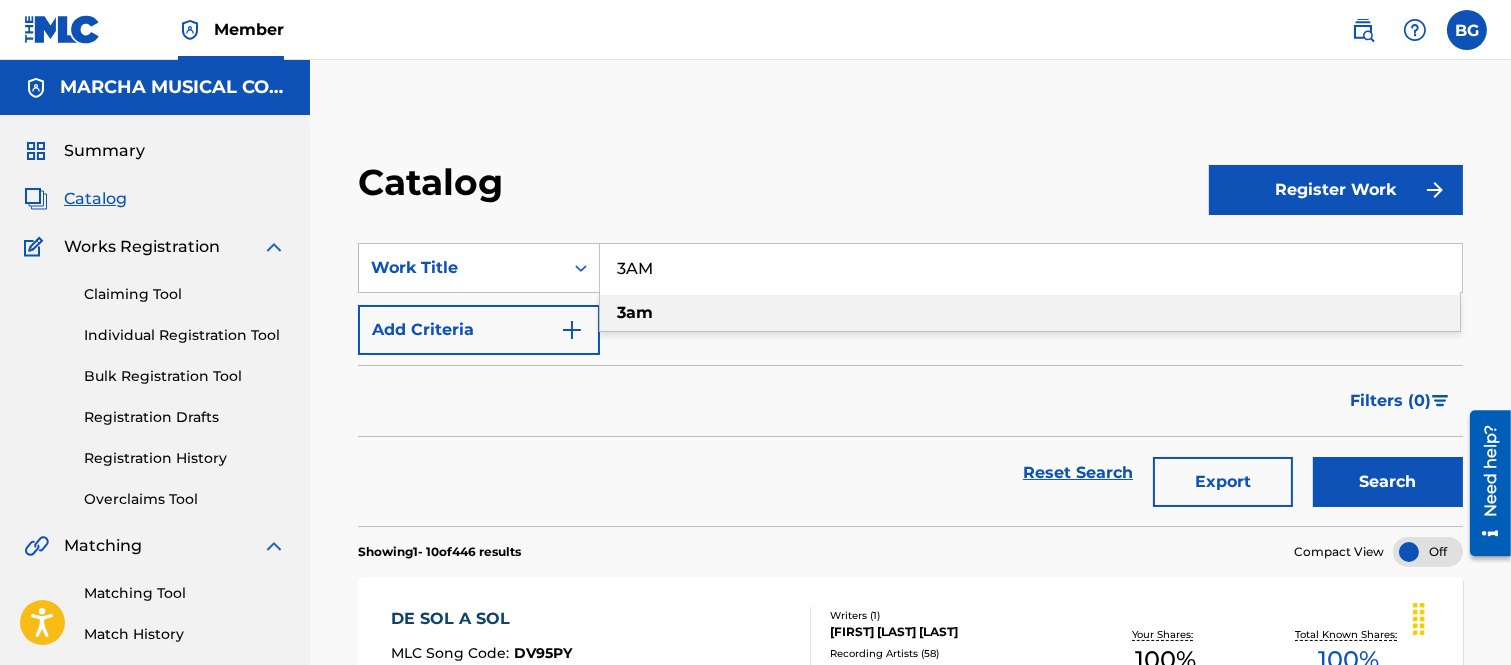 click on "3am" at bounding box center [1030, 313] 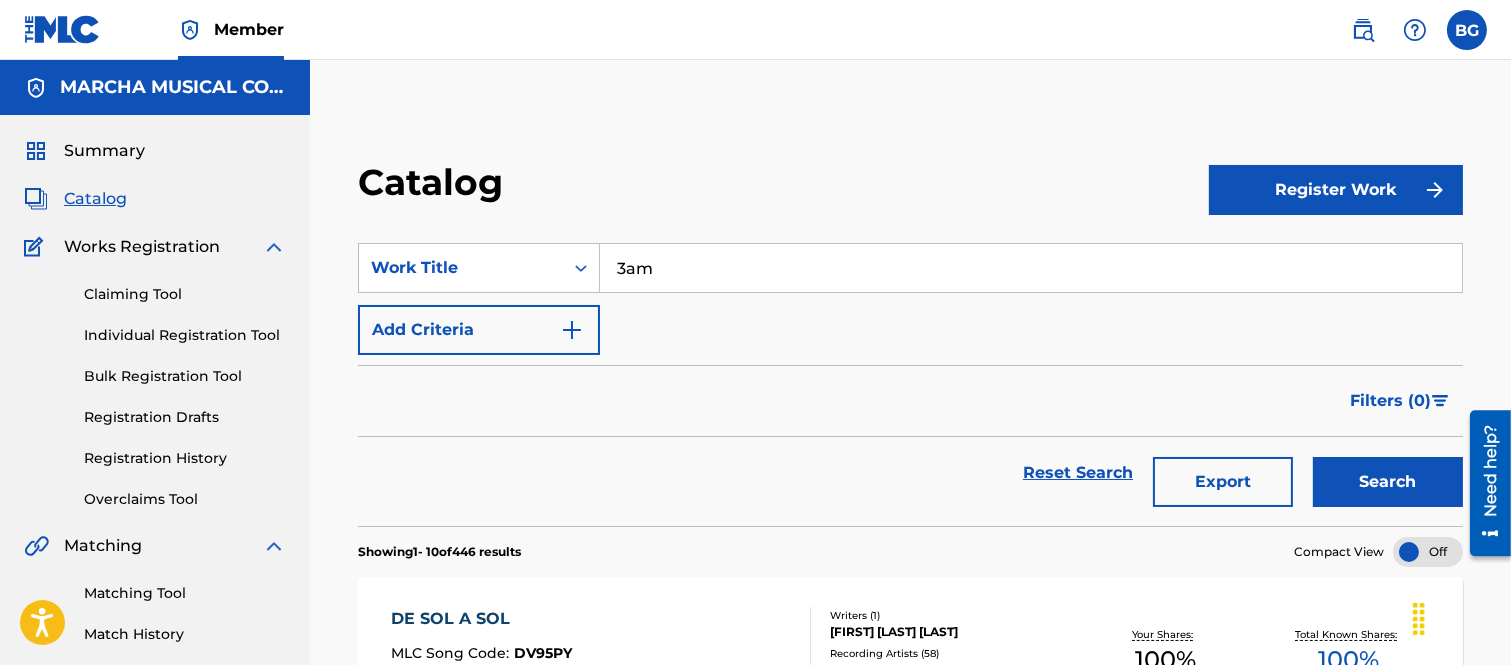 click on "Search" at bounding box center (1388, 482) 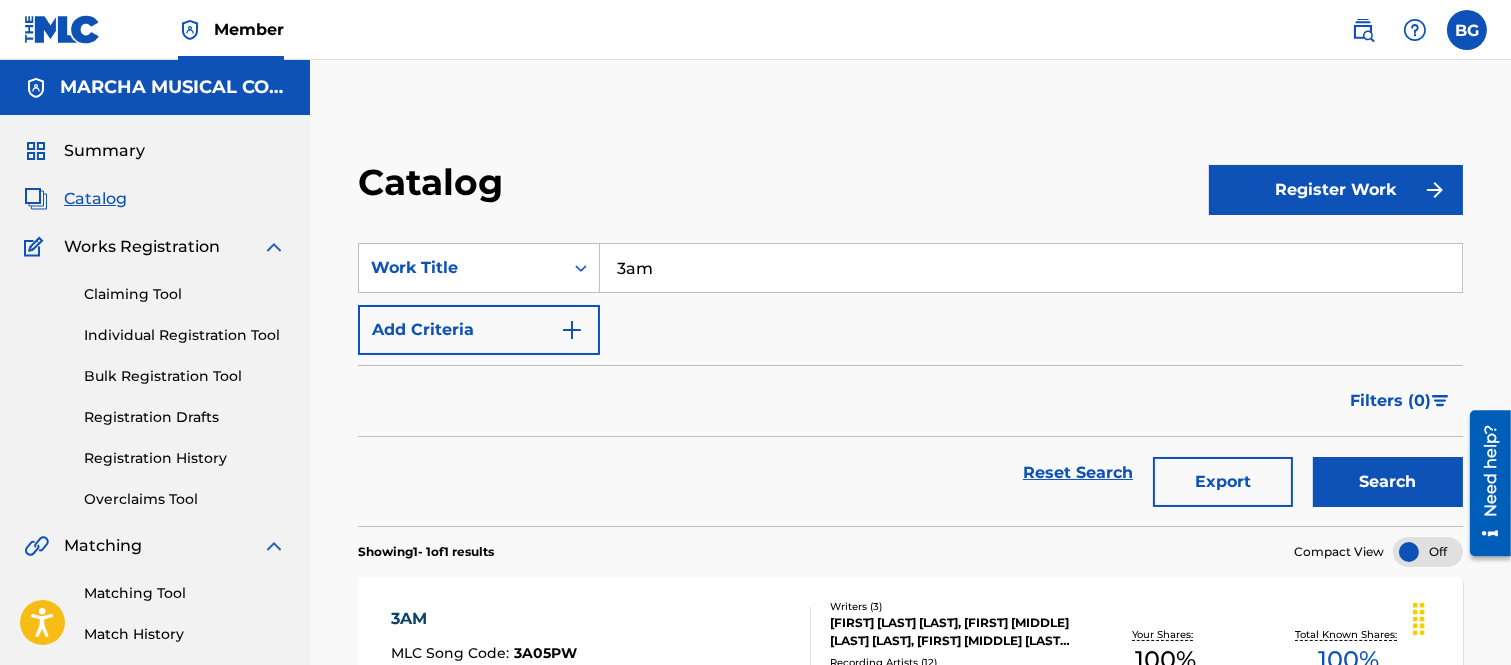 scroll, scrollTop: 222, scrollLeft: 0, axis: vertical 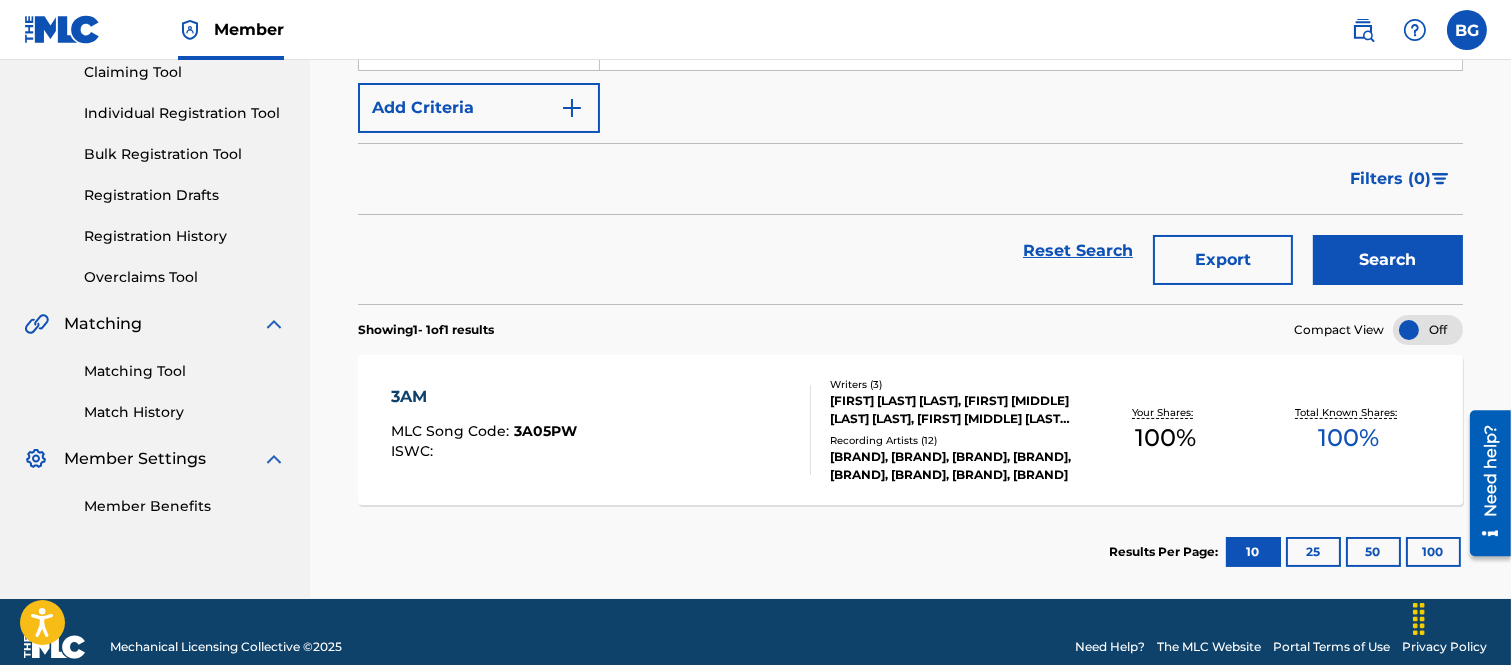 click on "3AM" at bounding box center (484, 397) 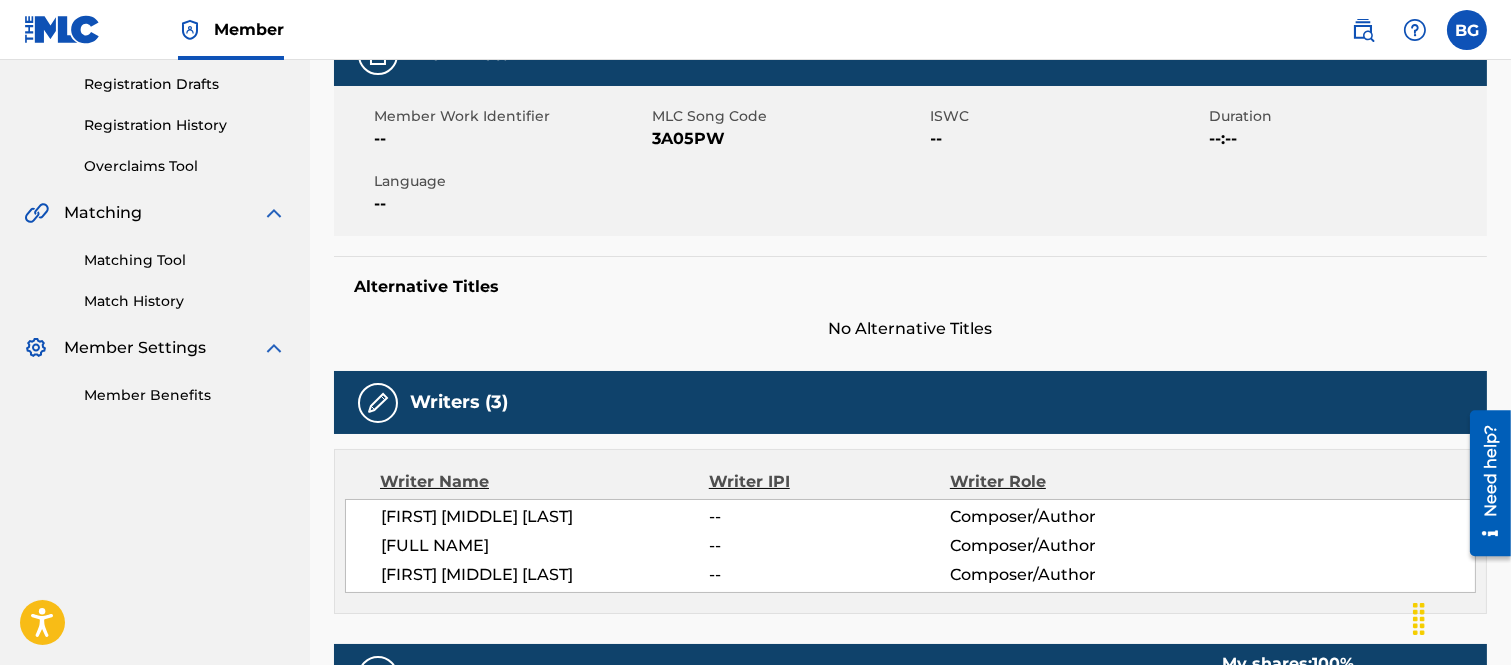 scroll, scrollTop: 0, scrollLeft: 0, axis: both 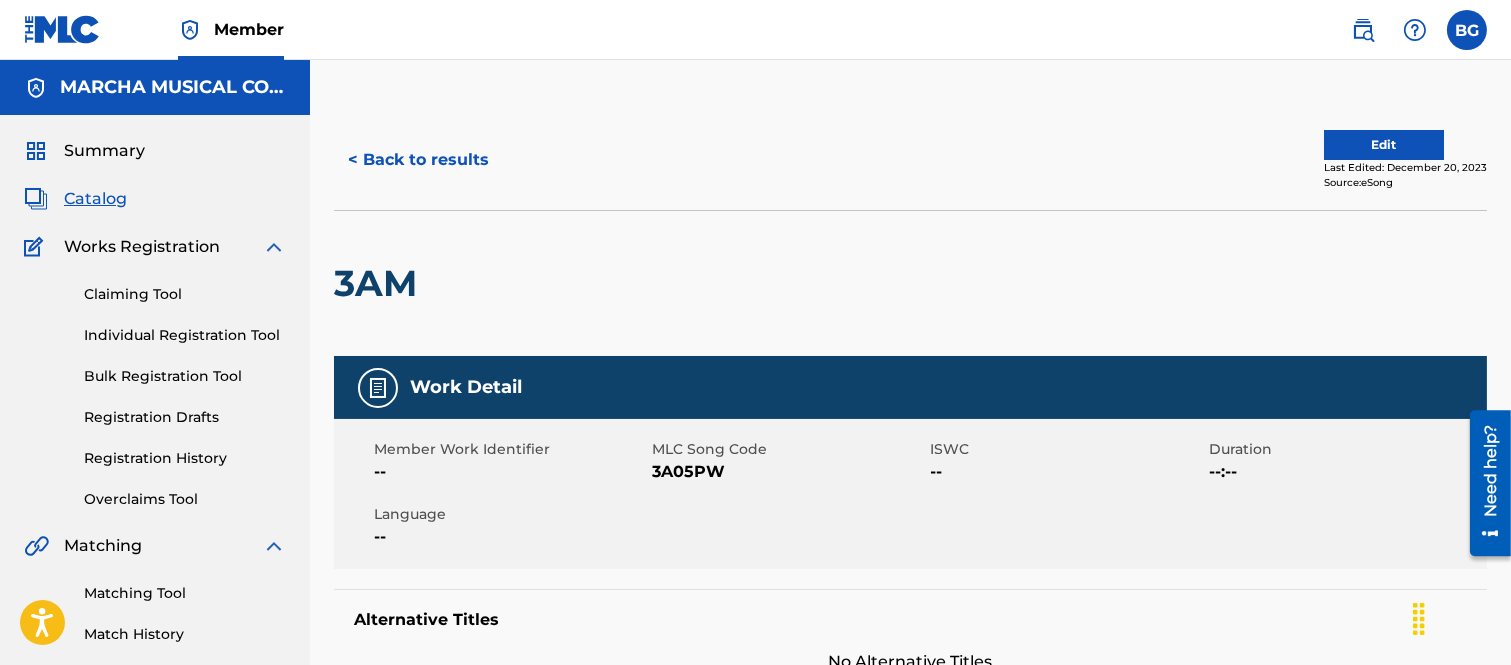 click on "< Back to results" at bounding box center (418, 160) 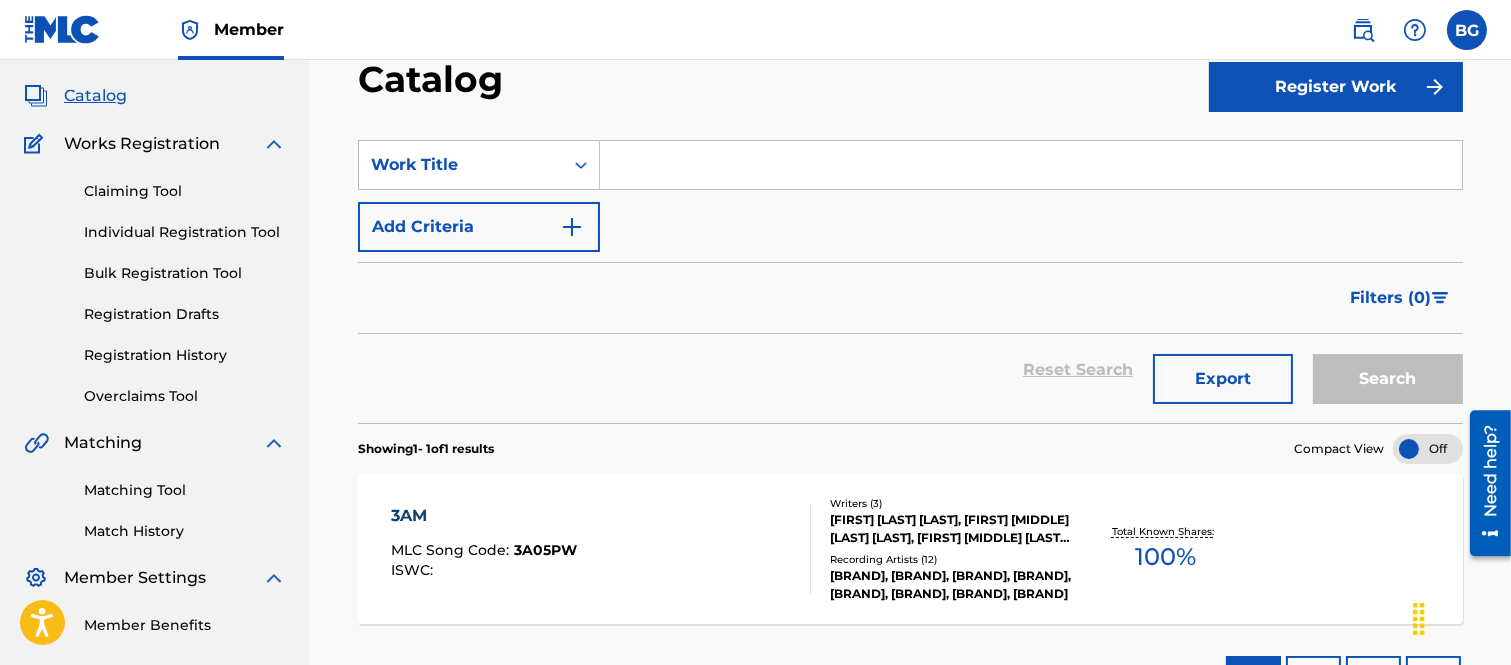 scroll, scrollTop: 0, scrollLeft: 0, axis: both 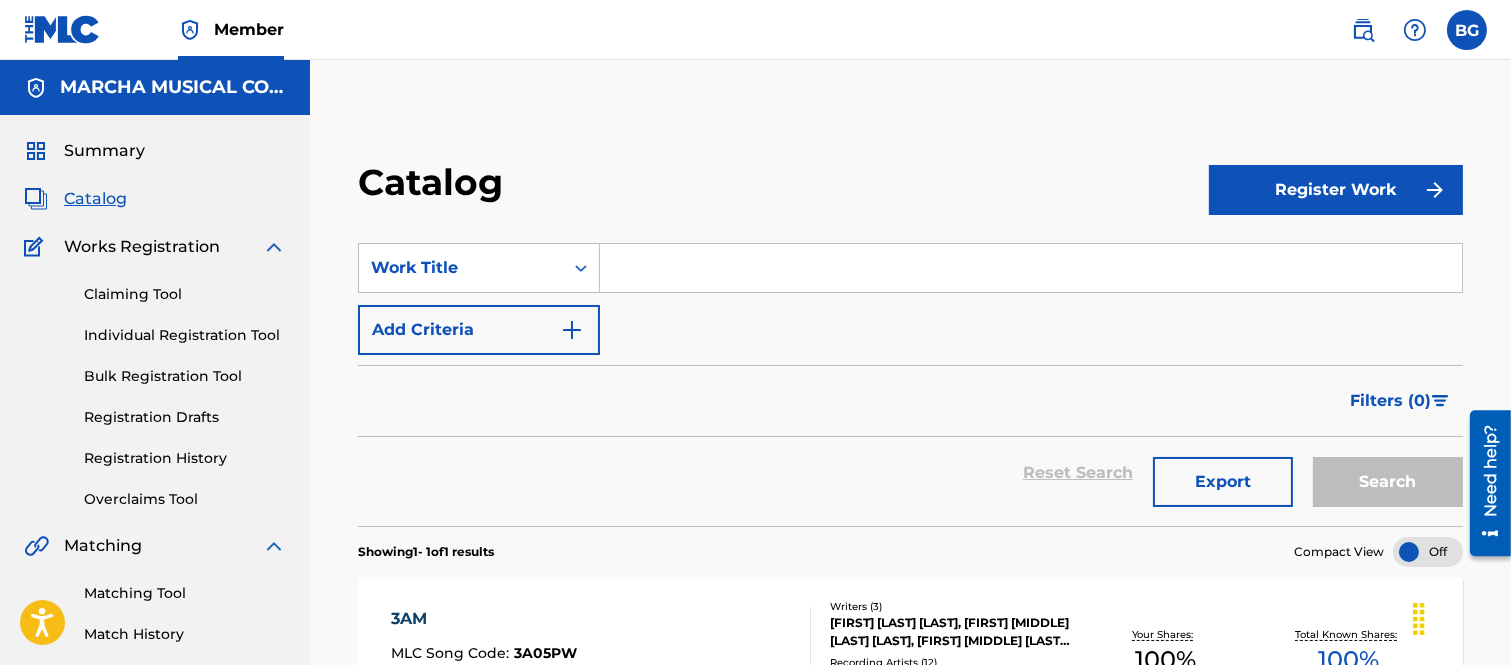 click at bounding box center (1031, 268) 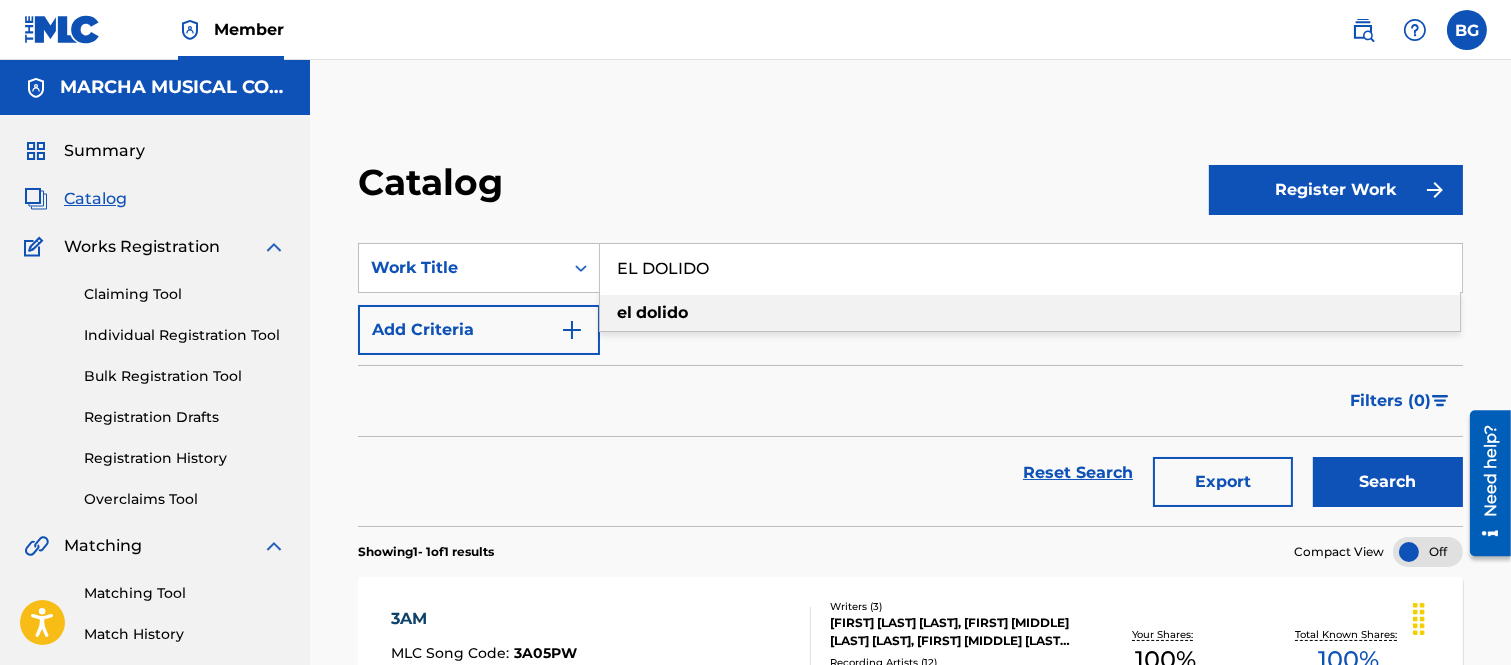 click on "dolido" at bounding box center [662, 312] 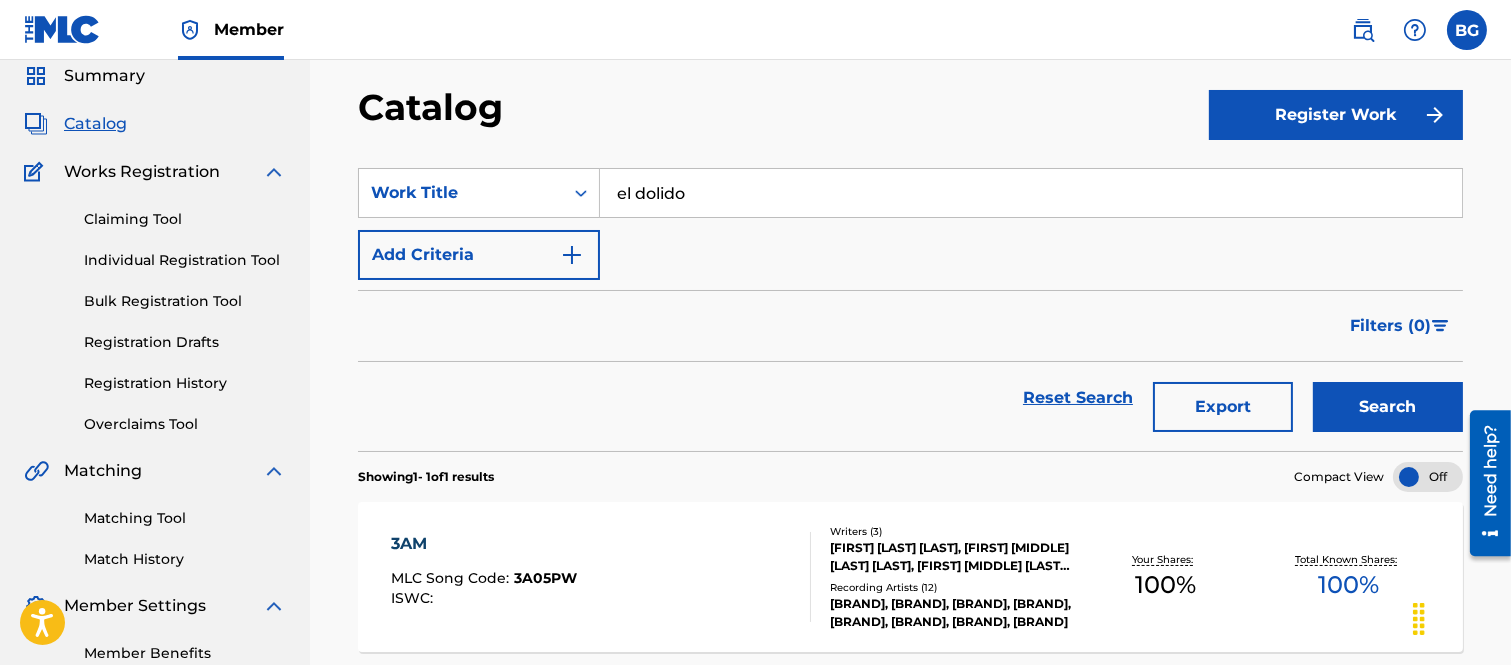 scroll, scrollTop: 111, scrollLeft: 0, axis: vertical 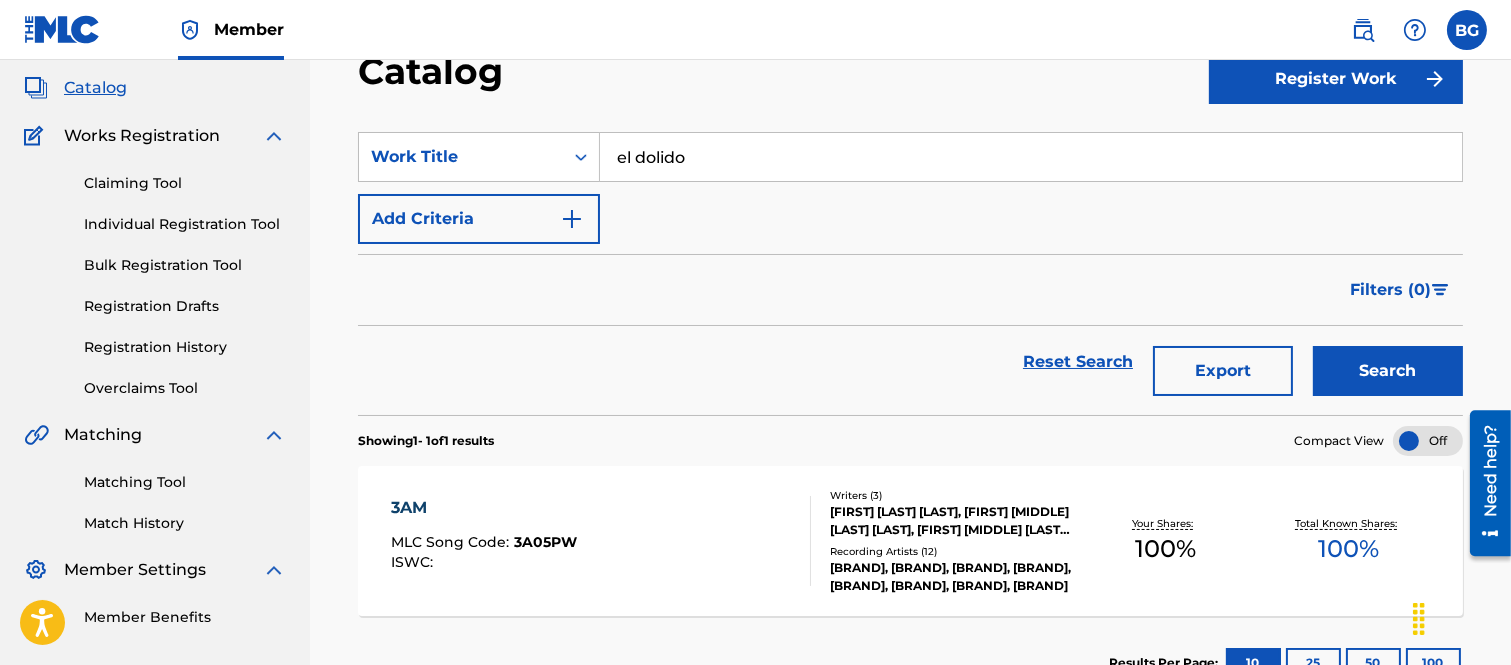 click on "Search" at bounding box center [1388, 371] 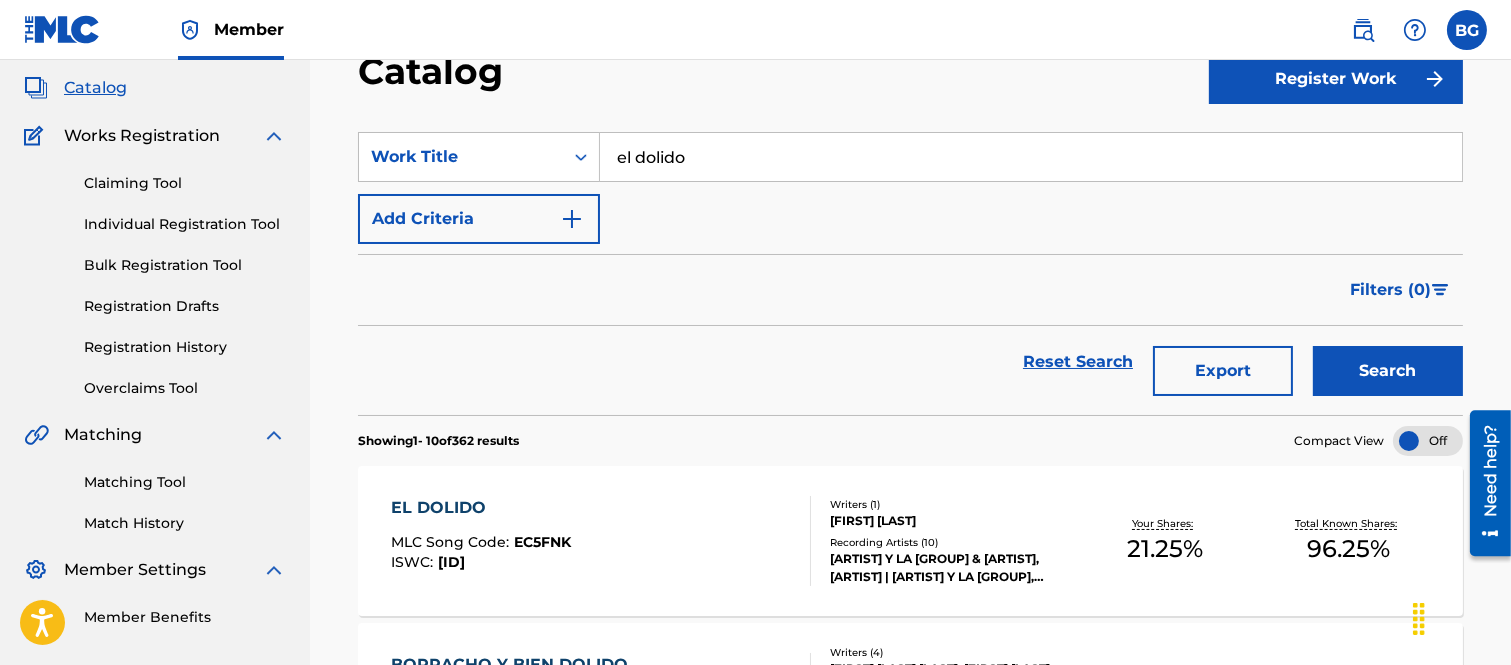 scroll, scrollTop: 222, scrollLeft: 0, axis: vertical 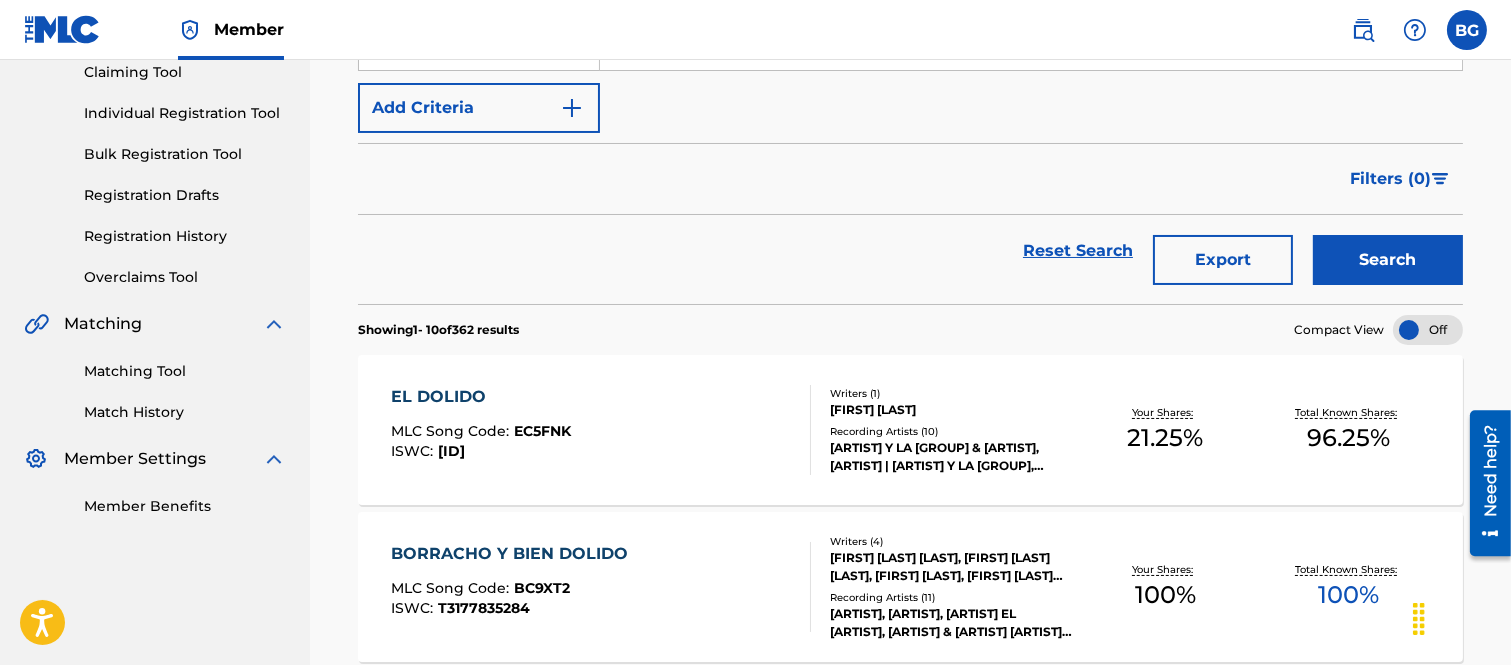 click on "EL DOLIDO" at bounding box center (481, 397) 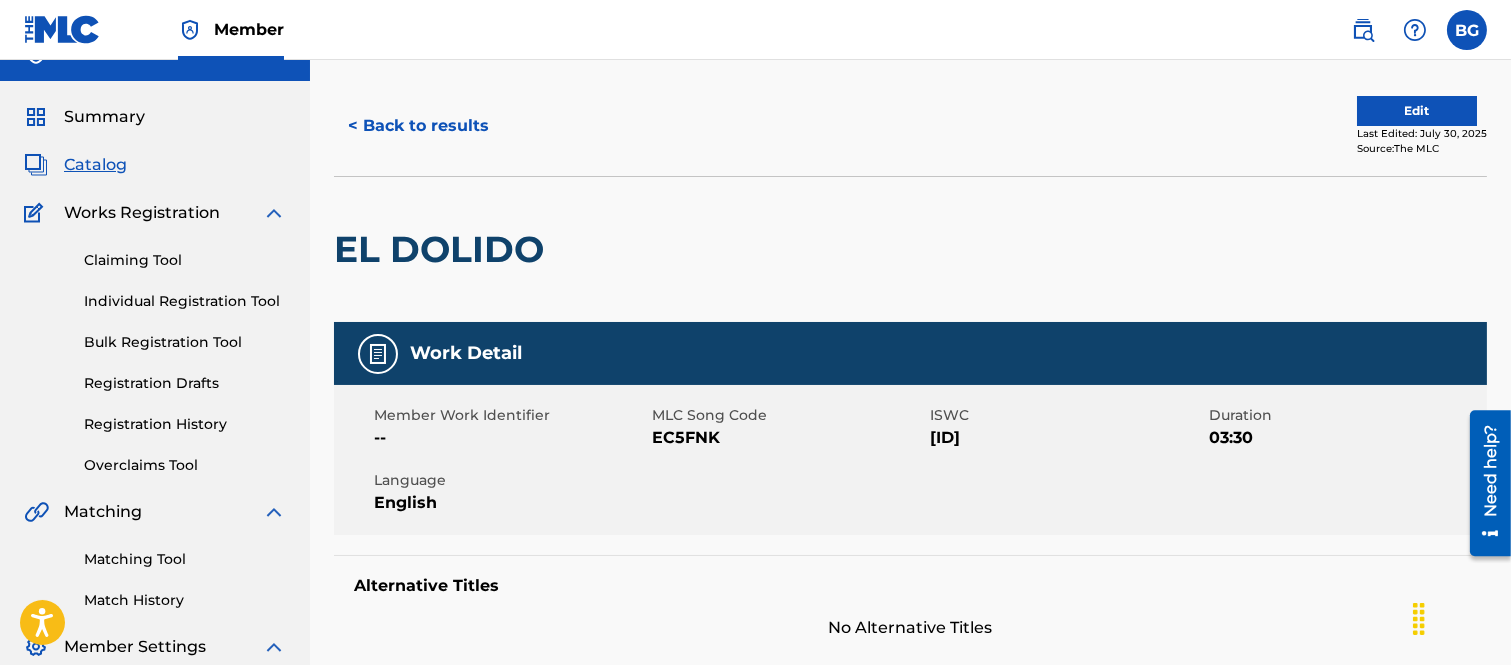 scroll, scrollTop: 0, scrollLeft: 0, axis: both 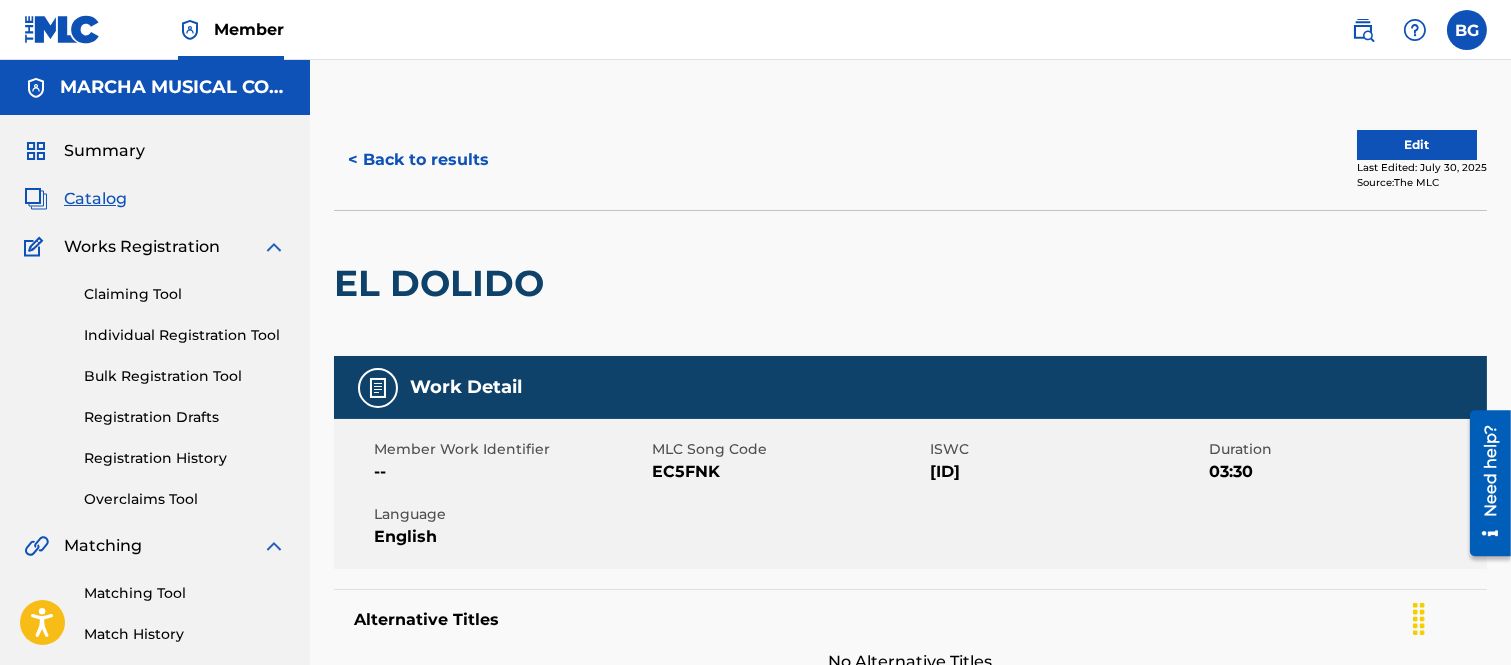 click on "< Back to results" at bounding box center [418, 160] 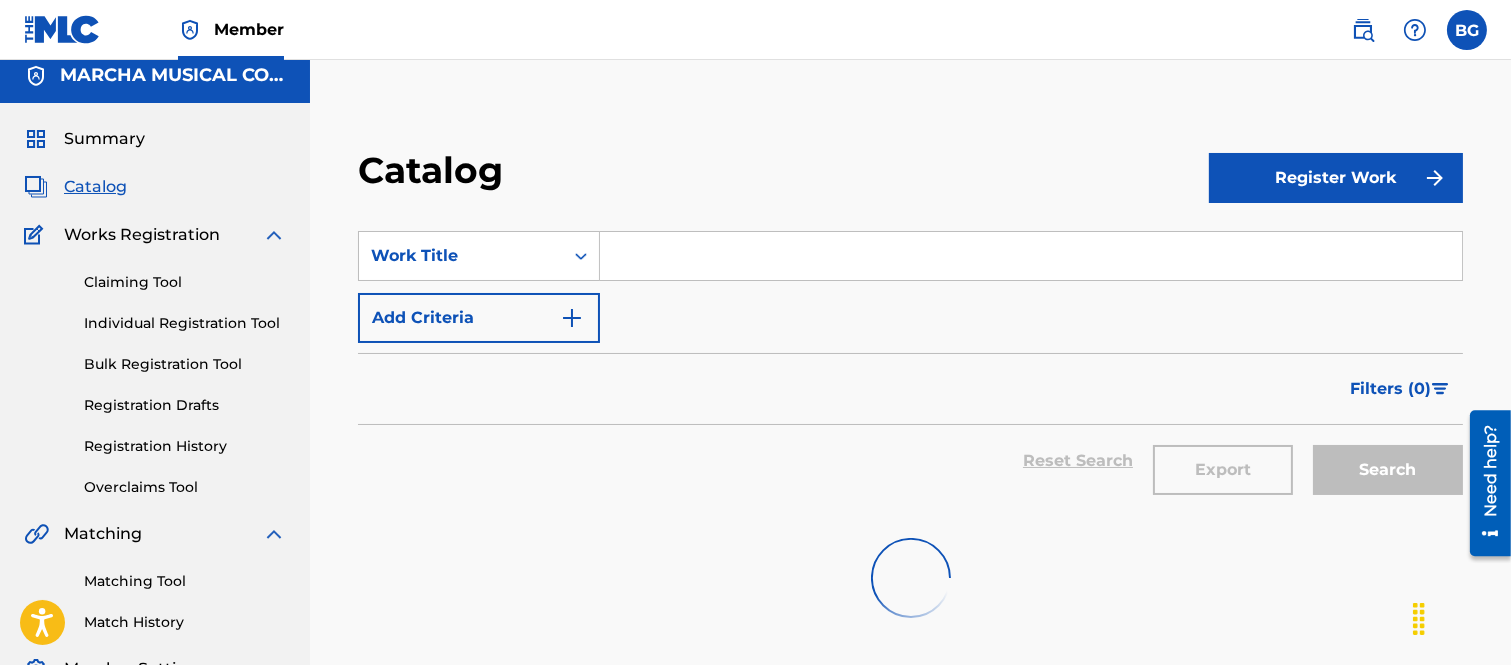 scroll, scrollTop: 0, scrollLeft: 0, axis: both 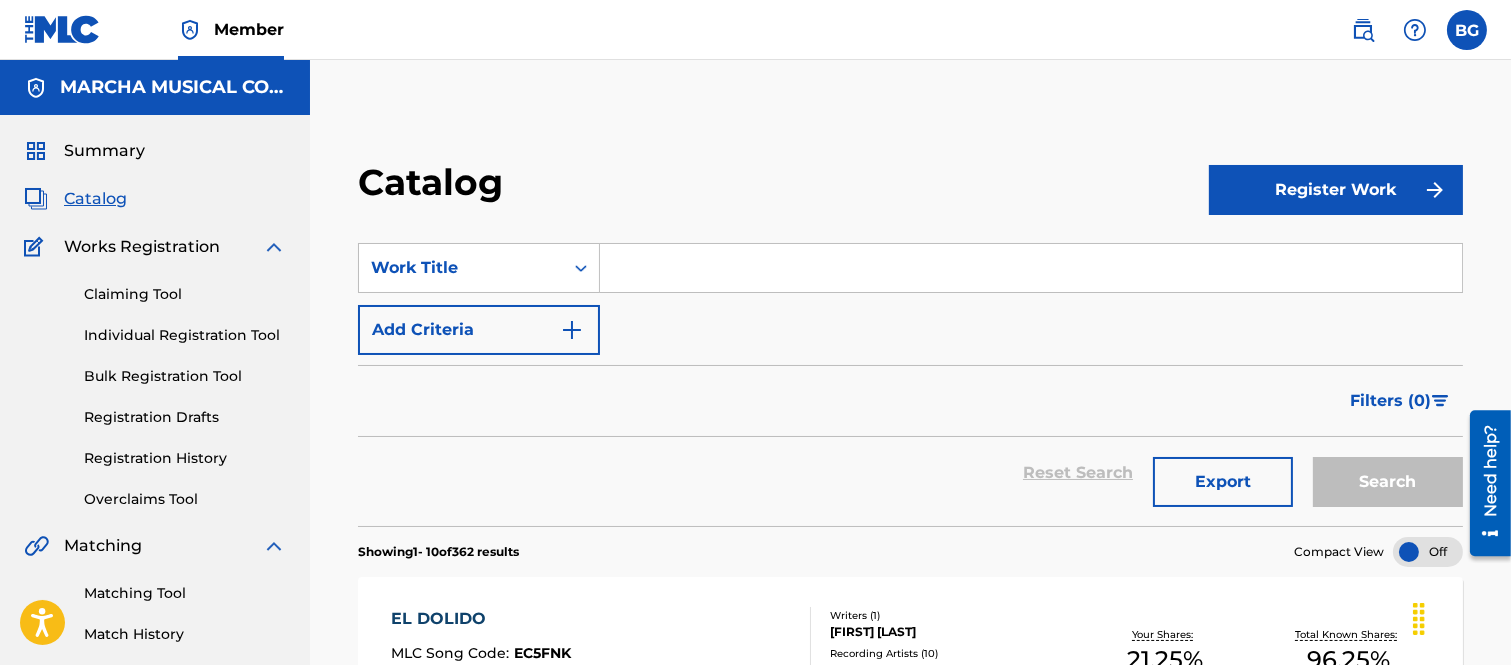 click at bounding box center [1031, 268] 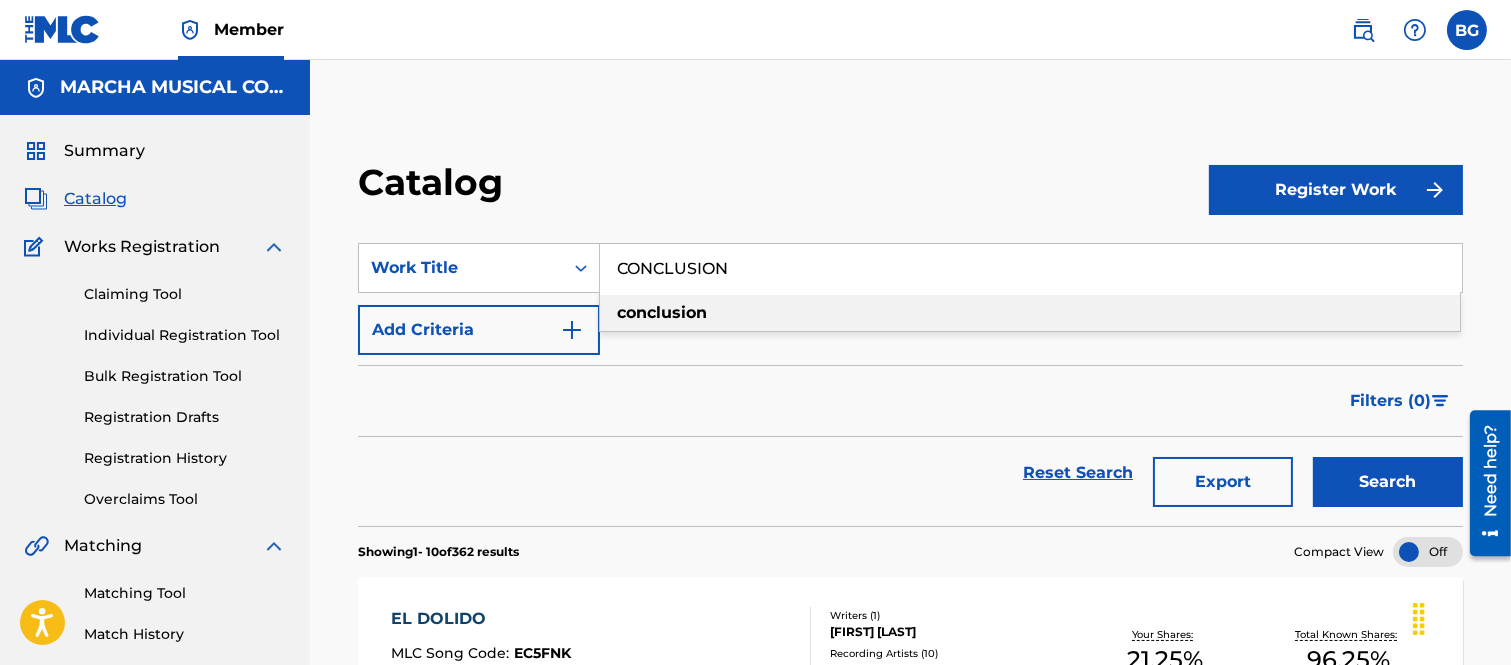 click on "conclusion" at bounding box center (662, 312) 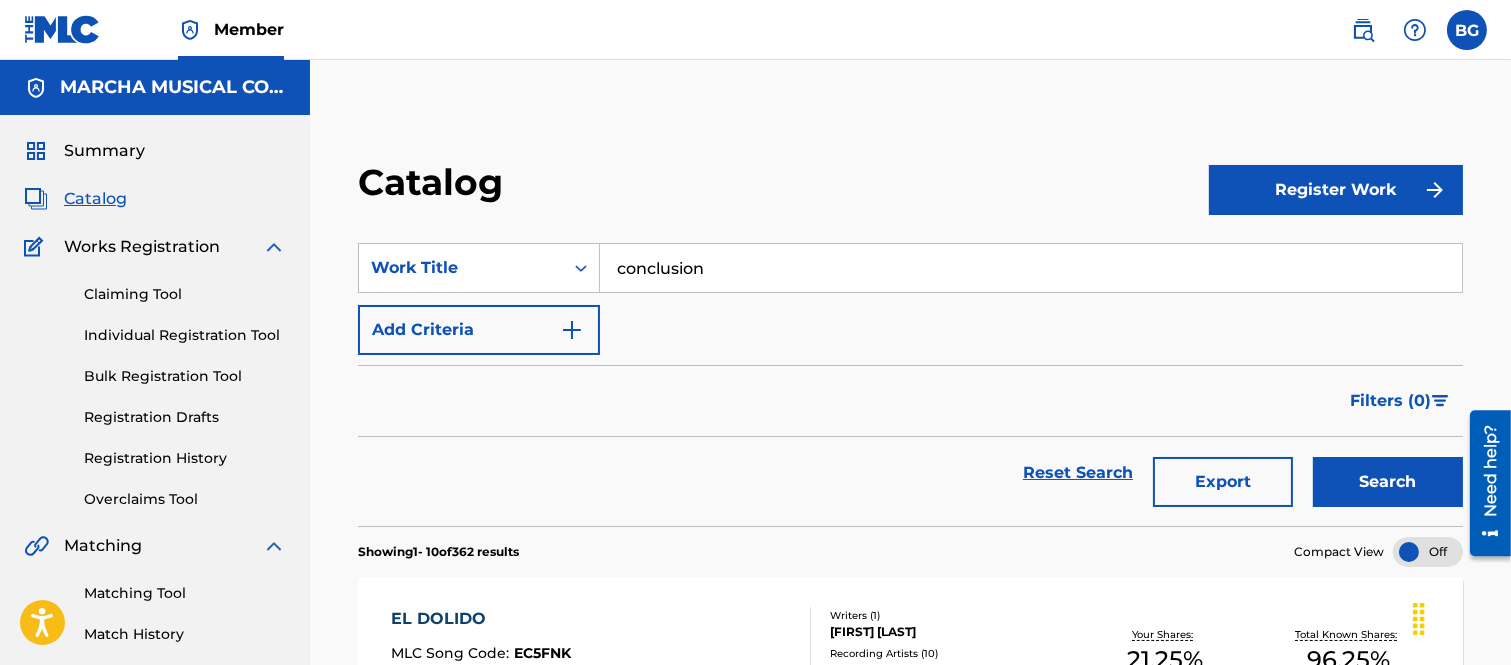 click on "Search" at bounding box center [1388, 482] 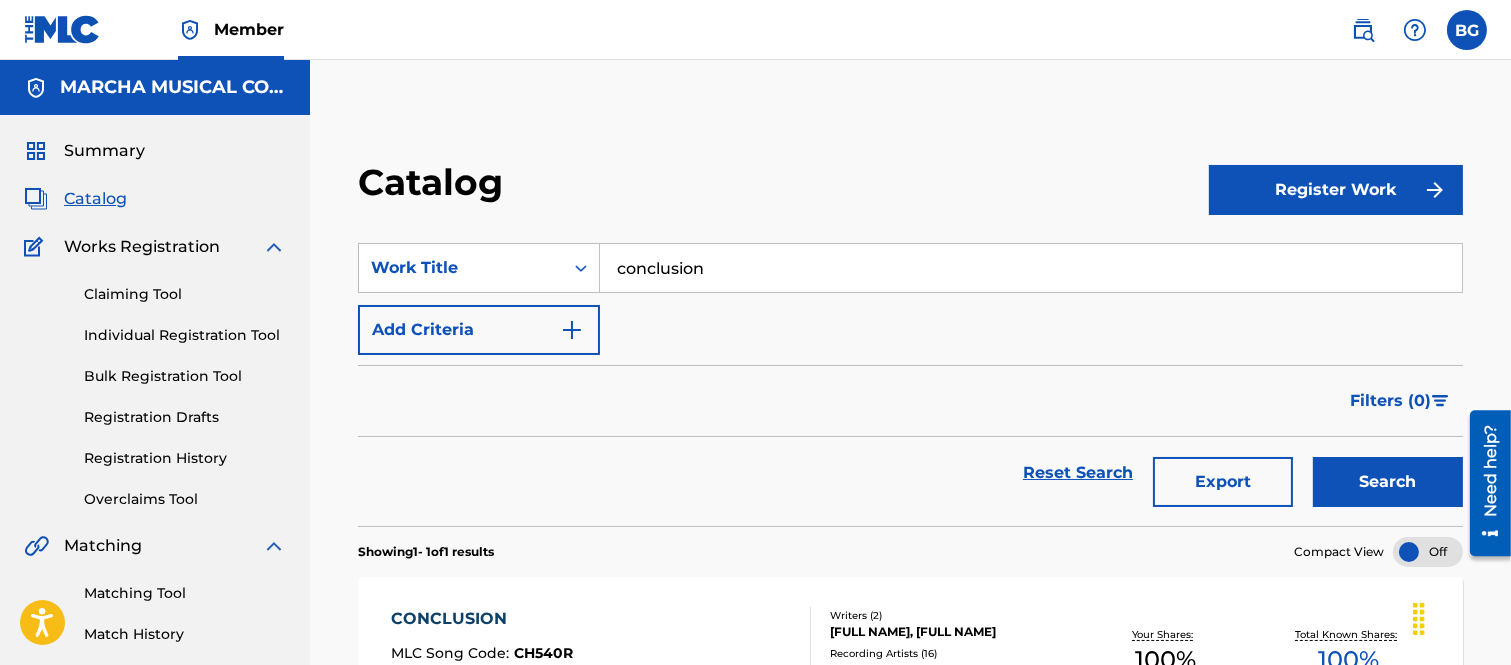 scroll, scrollTop: 222, scrollLeft: 0, axis: vertical 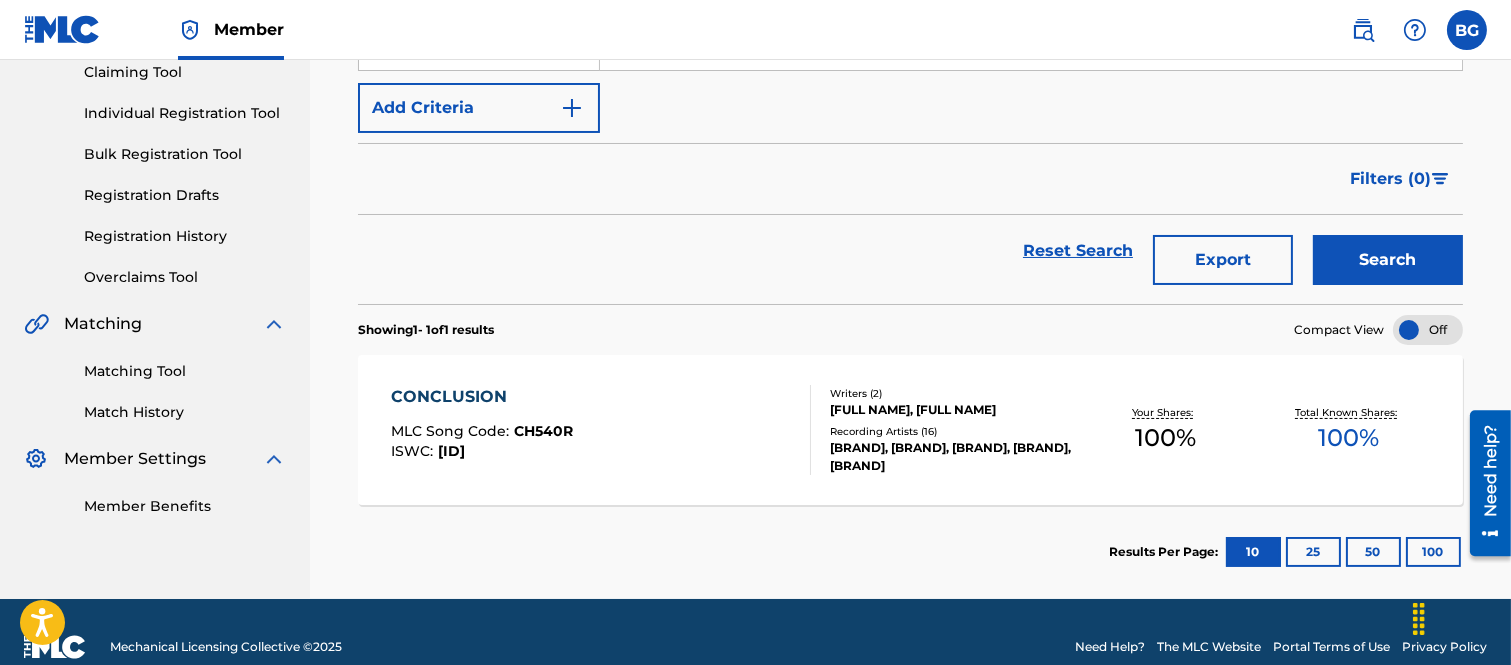 click on "CONCLUSION" at bounding box center [482, 397] 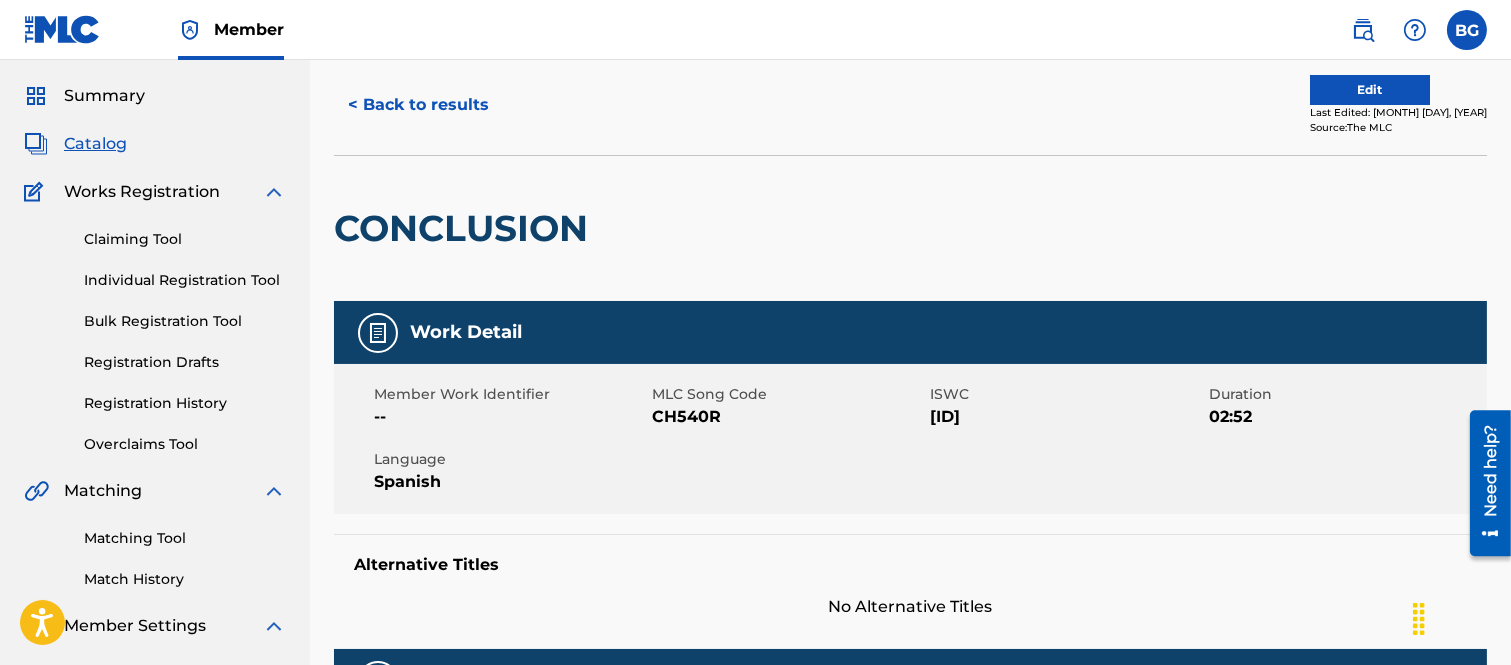 scroll, scrollTop: 0, scrollLeft: 0, axis: both 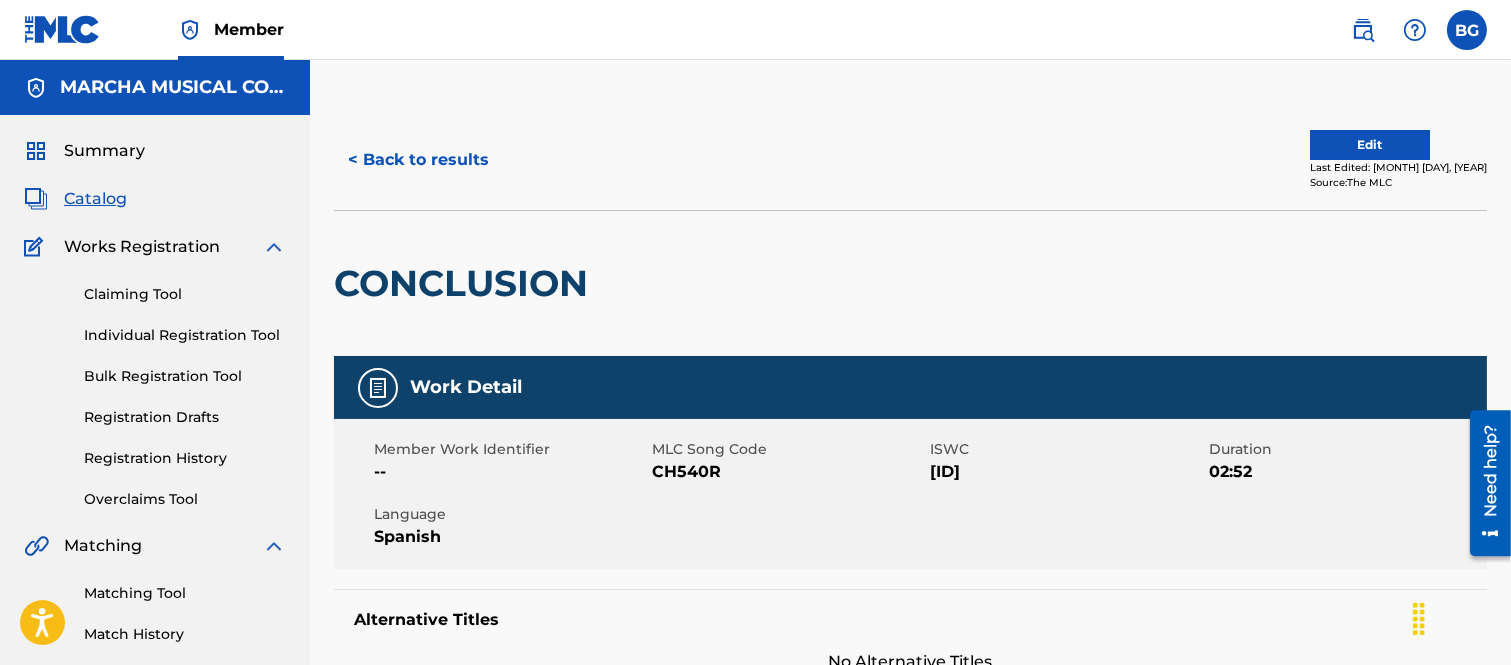 click on "< Back to results" at bounding box center (418, 160) 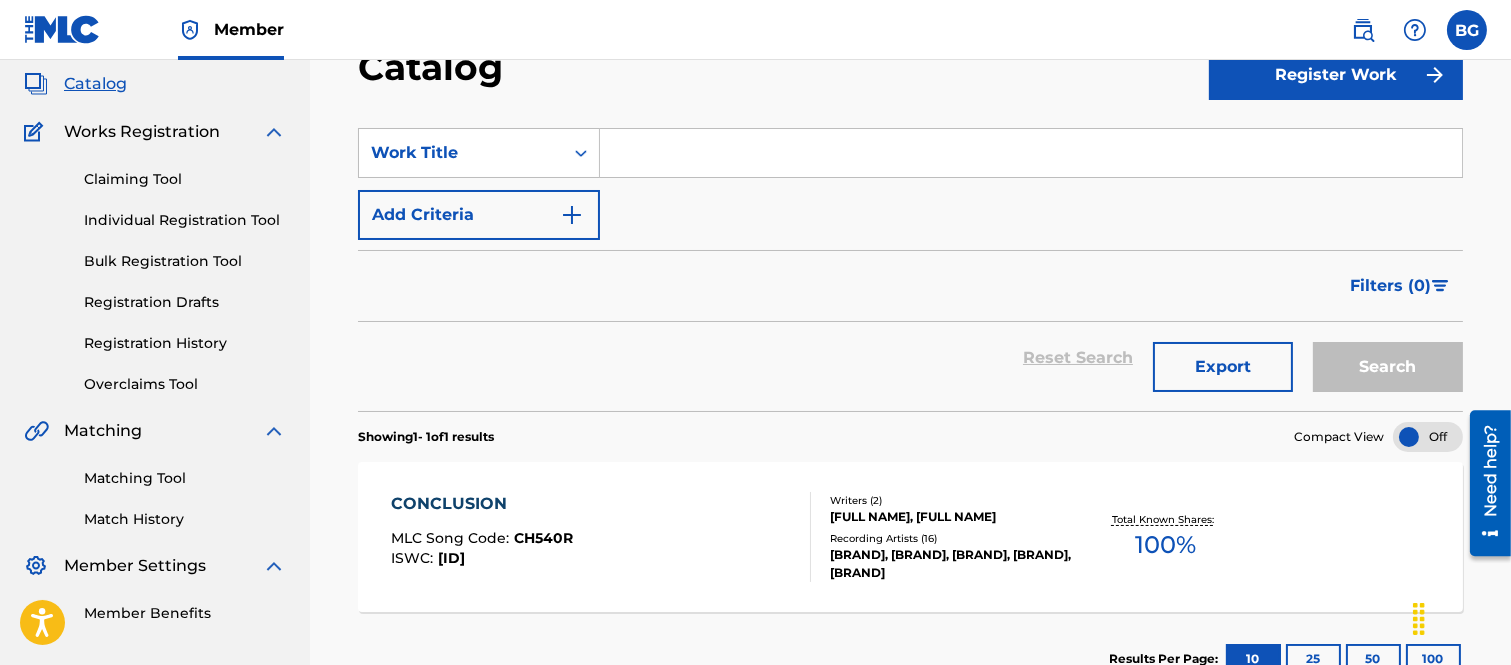 scroll, scrollTop: 0, scrollLeft: 0, axis: both 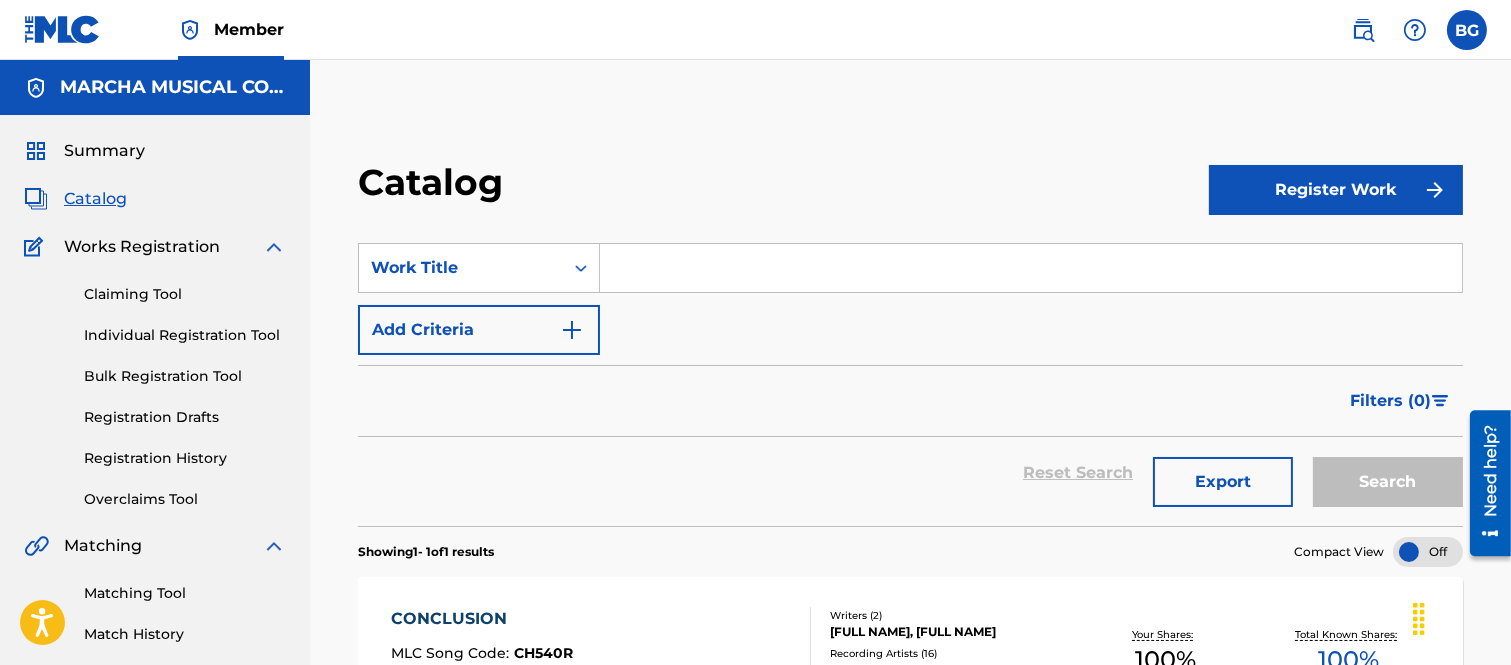 click at bounding box center (1031, 268) 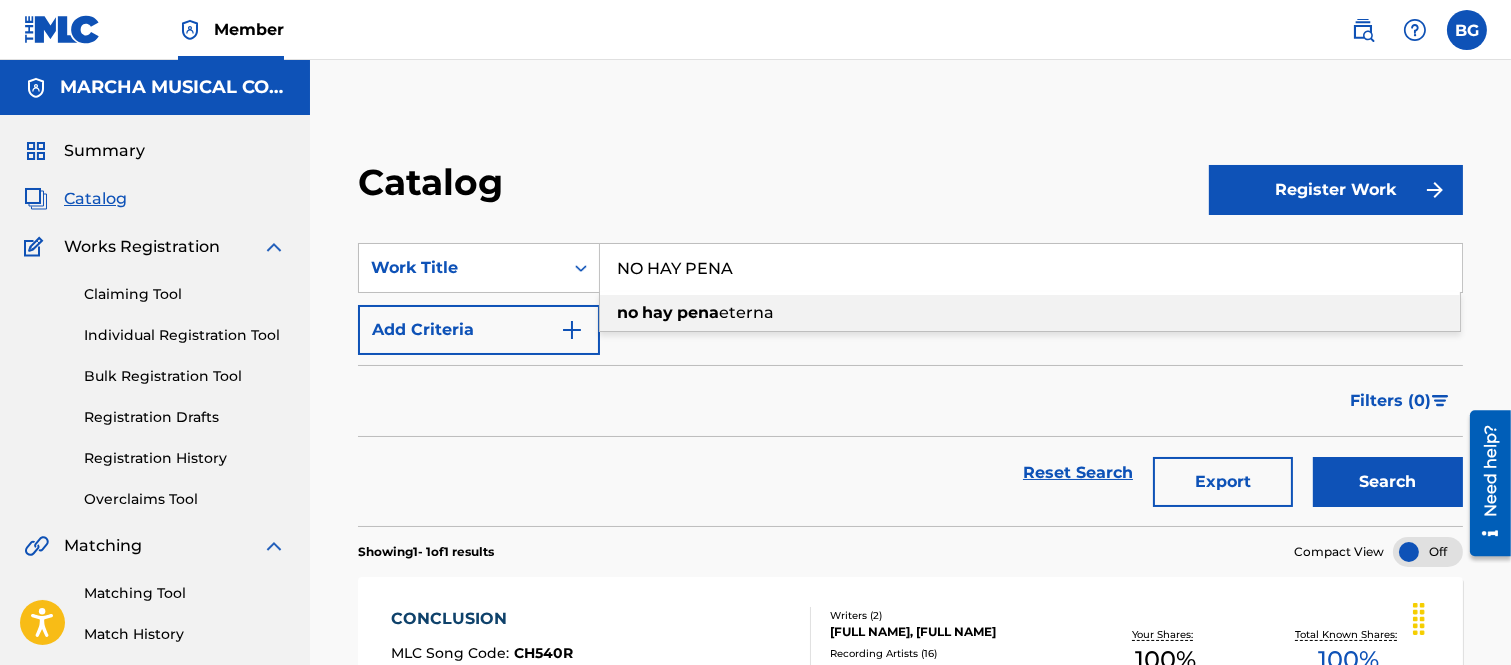 click on "pena" at bounding box center (698, 312) 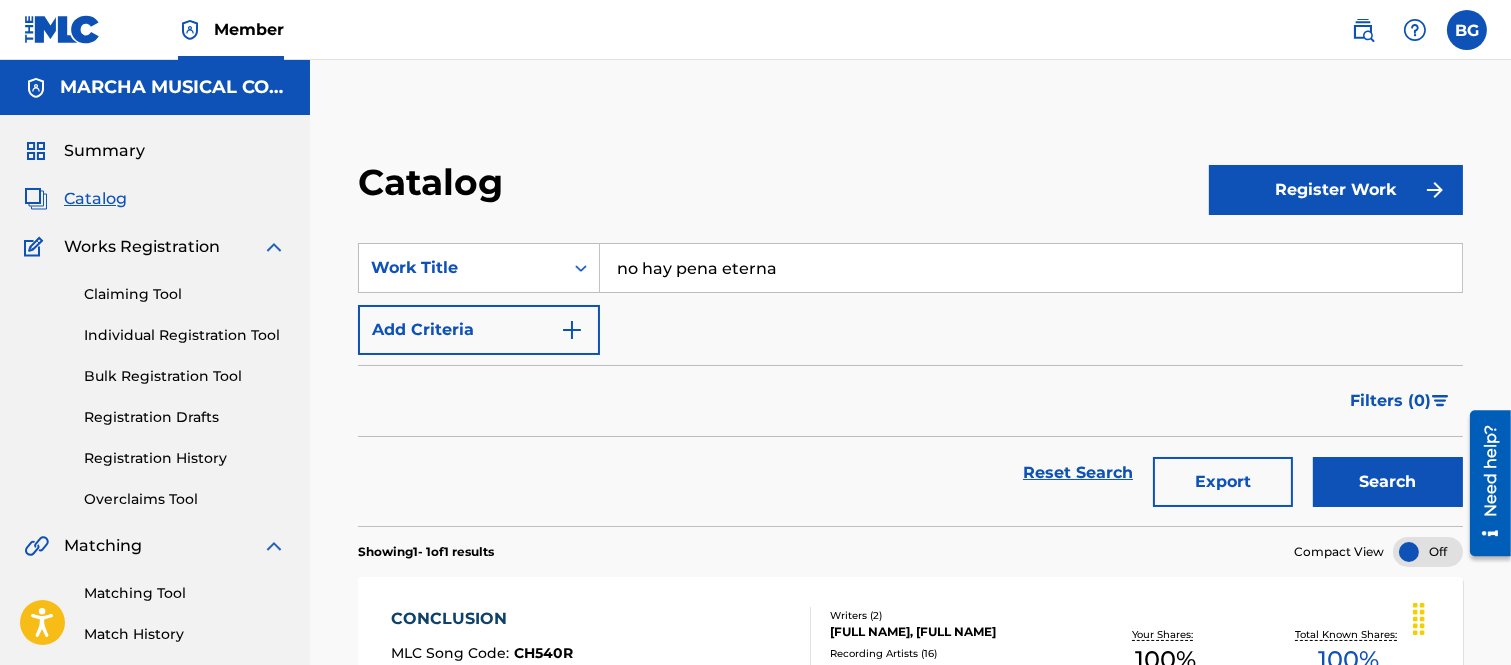 click on "Search" at bounding box center [1388, 482] 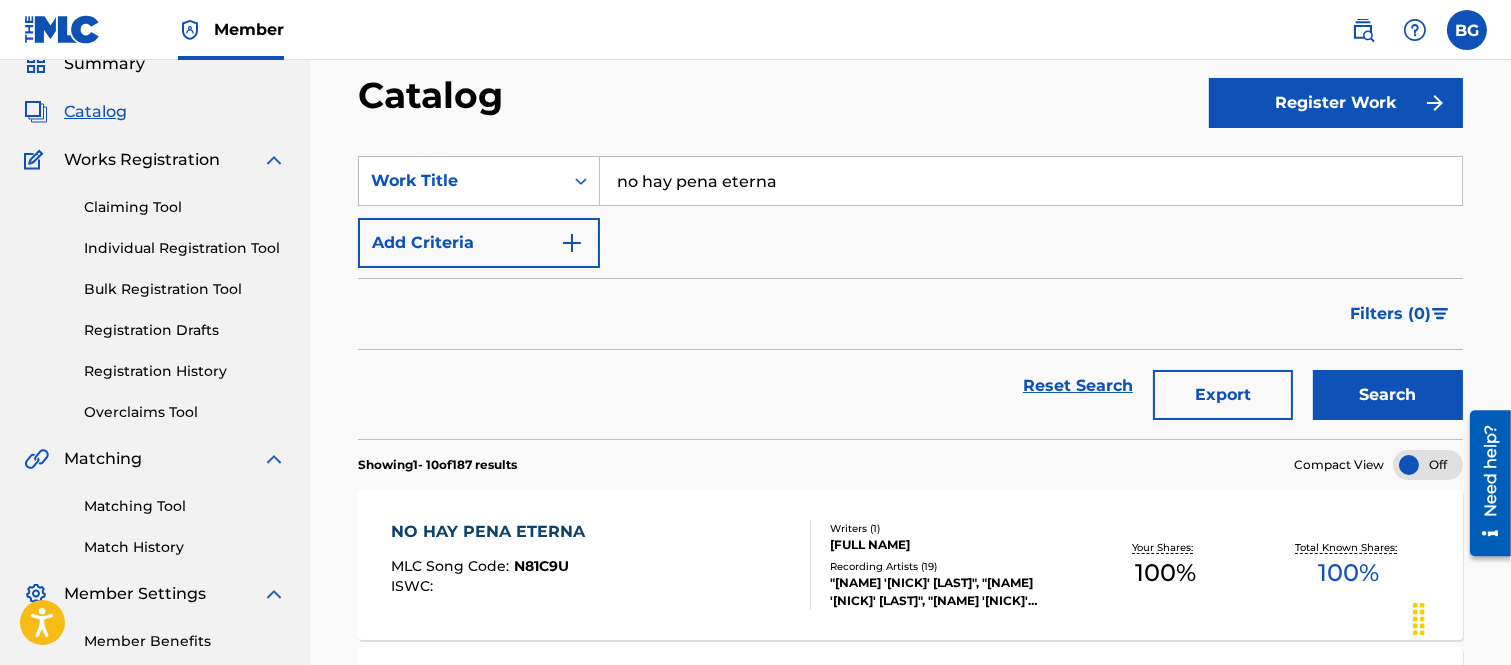 scroll, scrollTop: 333, scrollLeft: 0, axis: vertical 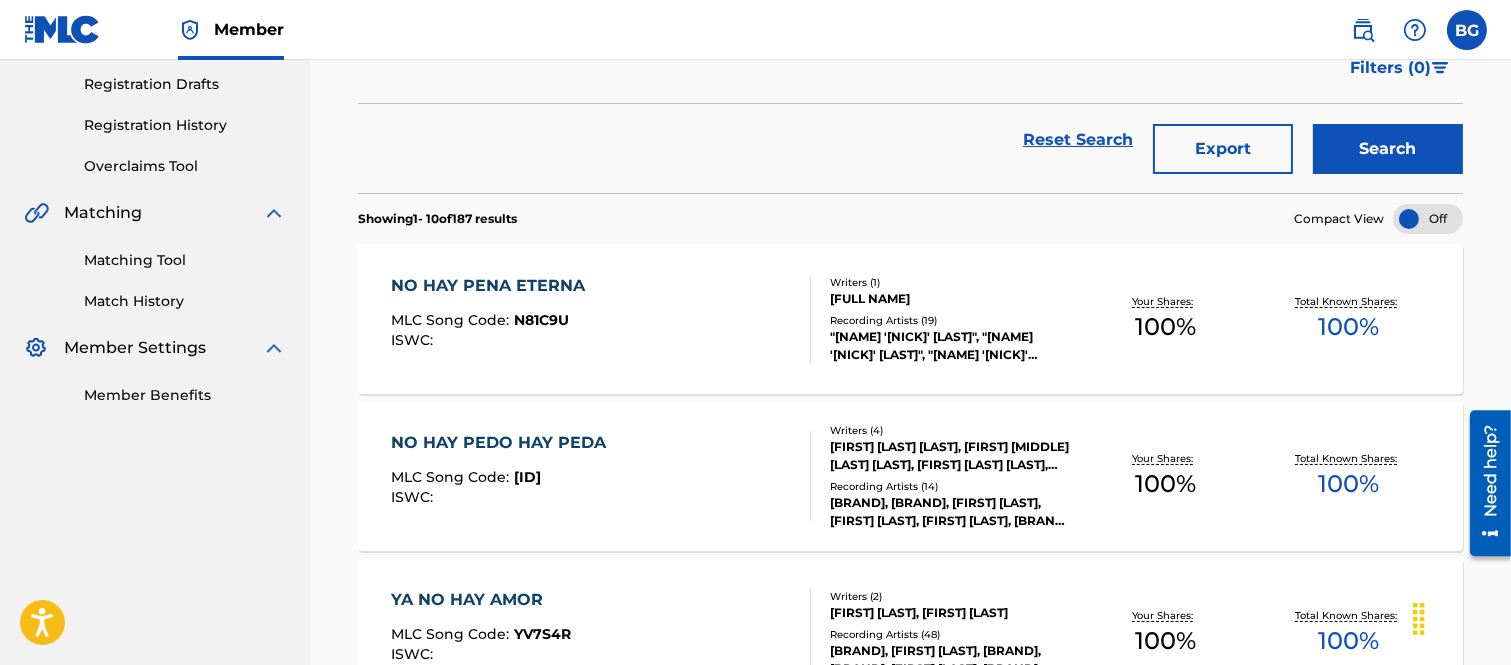click on "NO HAY PENA ETERNA" at bounding box center (493, 286) 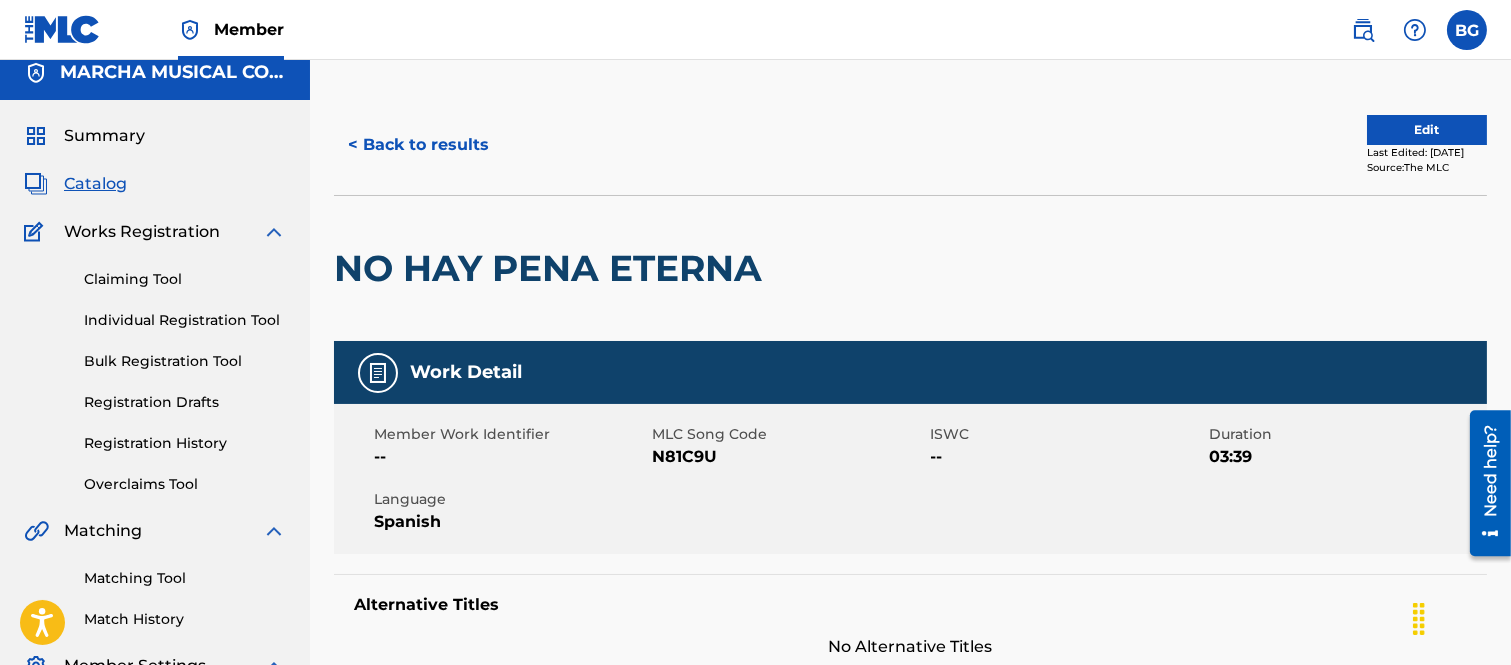 scroll, scrollTop: 0, scrollLeft: 0, axis: both 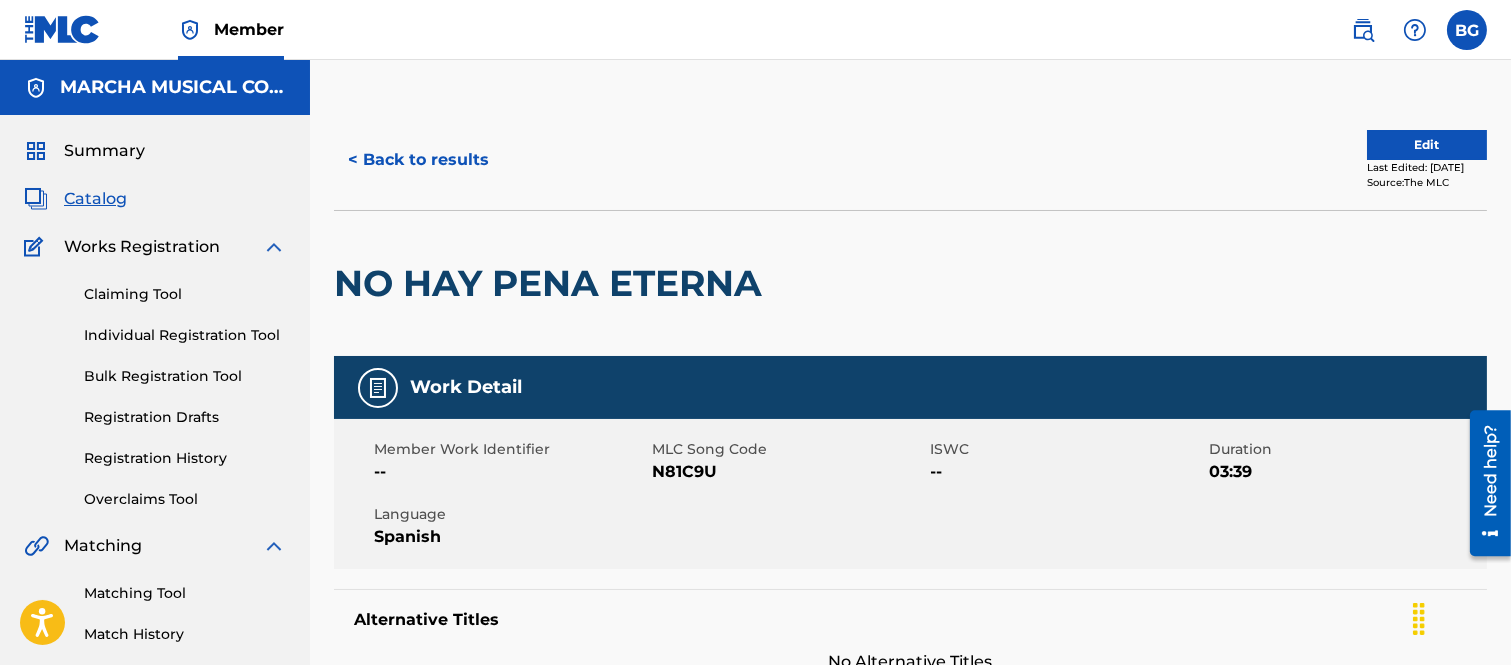 click on "< Back to results" at bounding box center [418, 160] 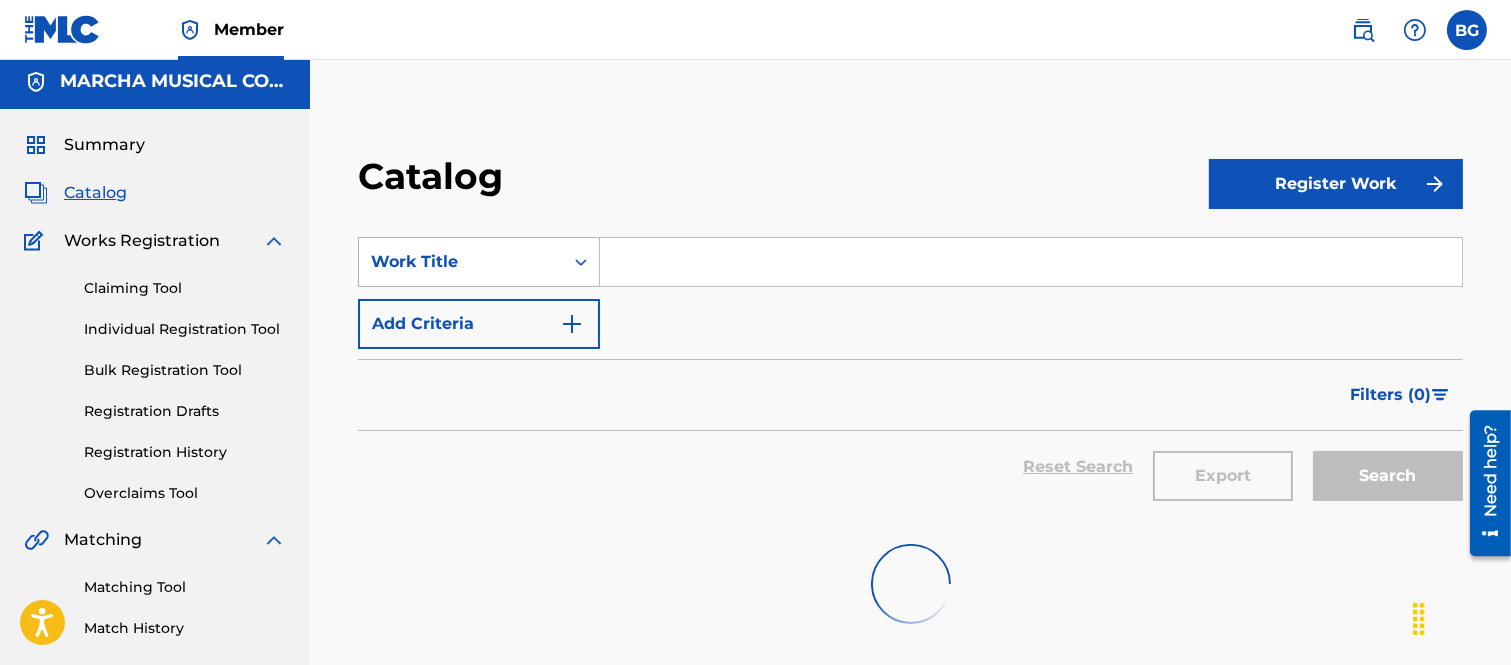 scroll, scrollTop: 0, scrollLeft: 0, axis: both 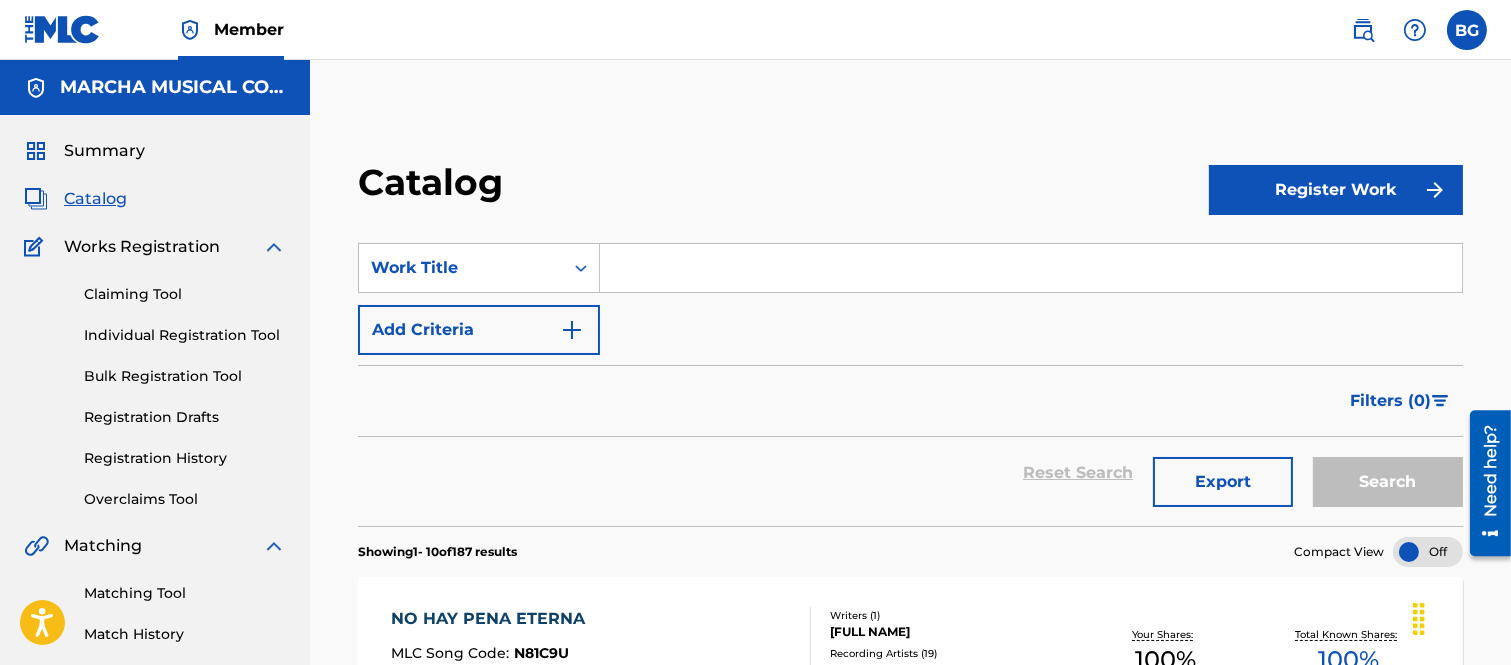 click at bounding box center [1031, 268] 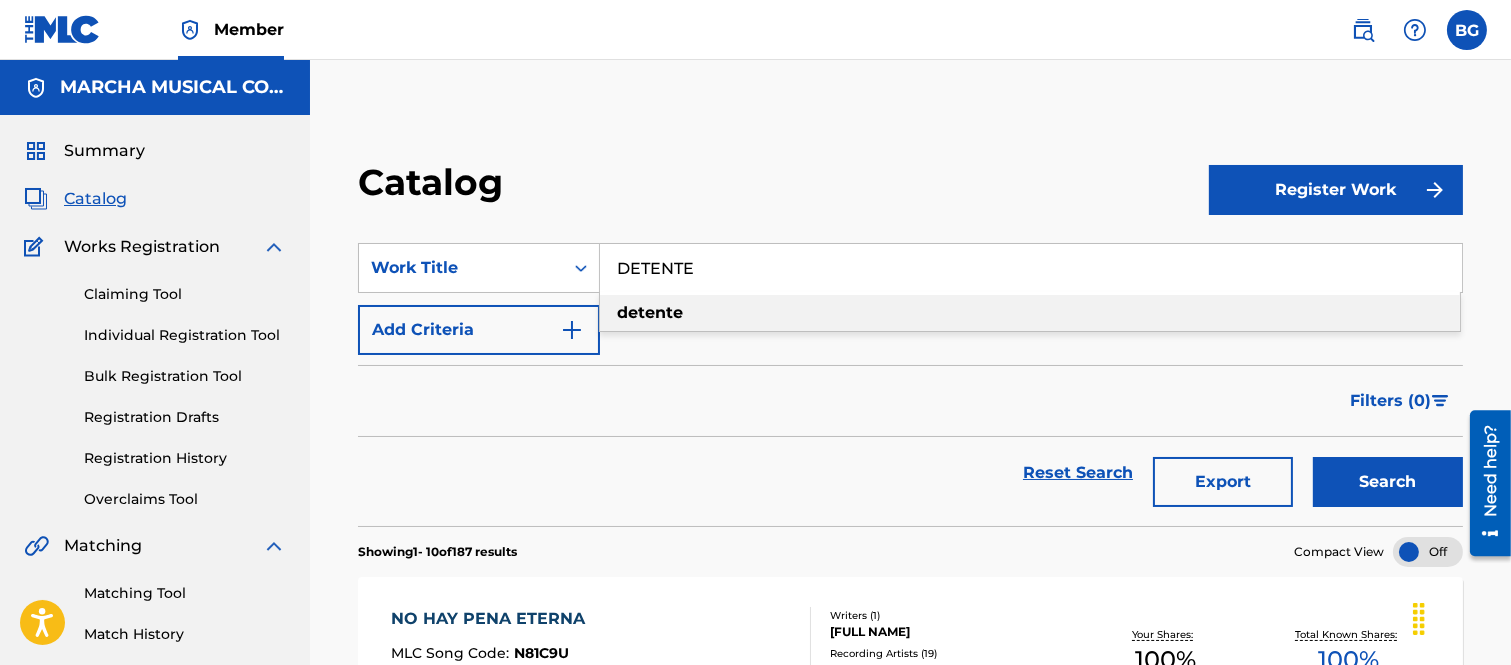 click on "detente" at bounding box center [650, 312] 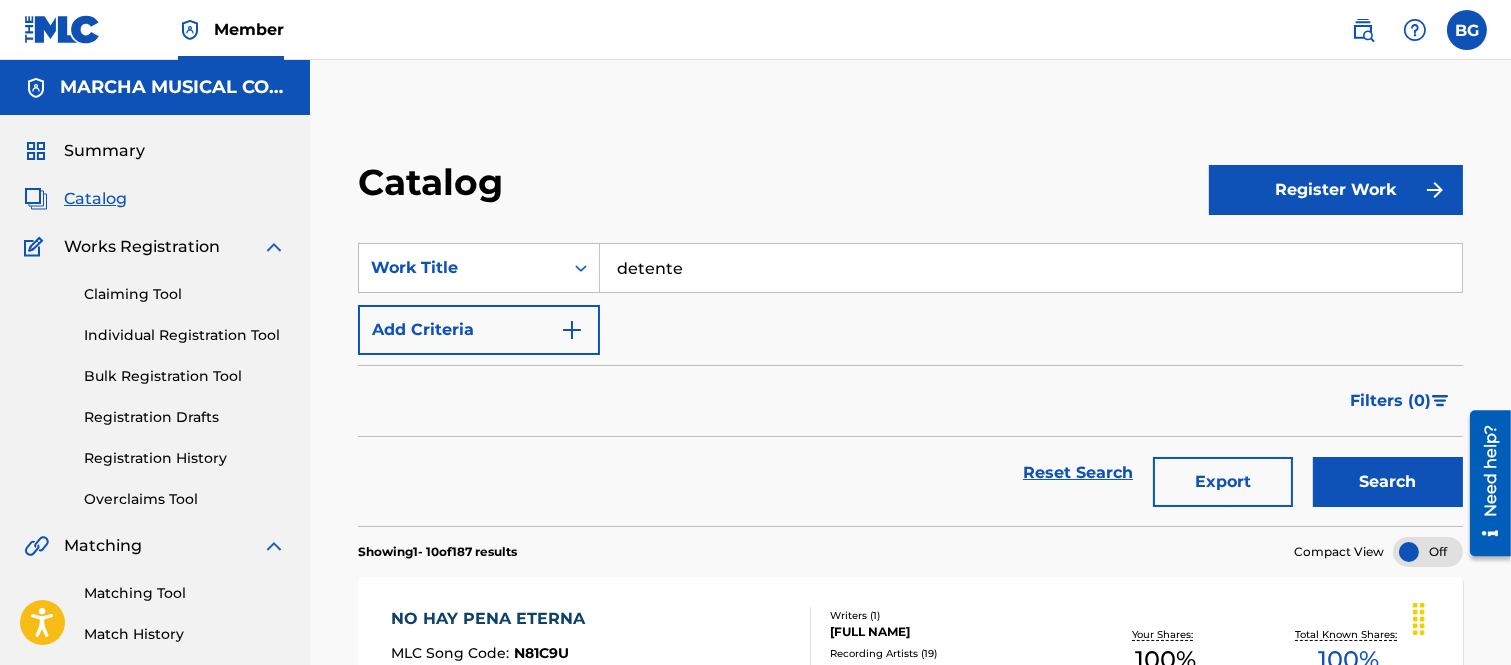 click on "Search" at bounding box center (1388, 482) 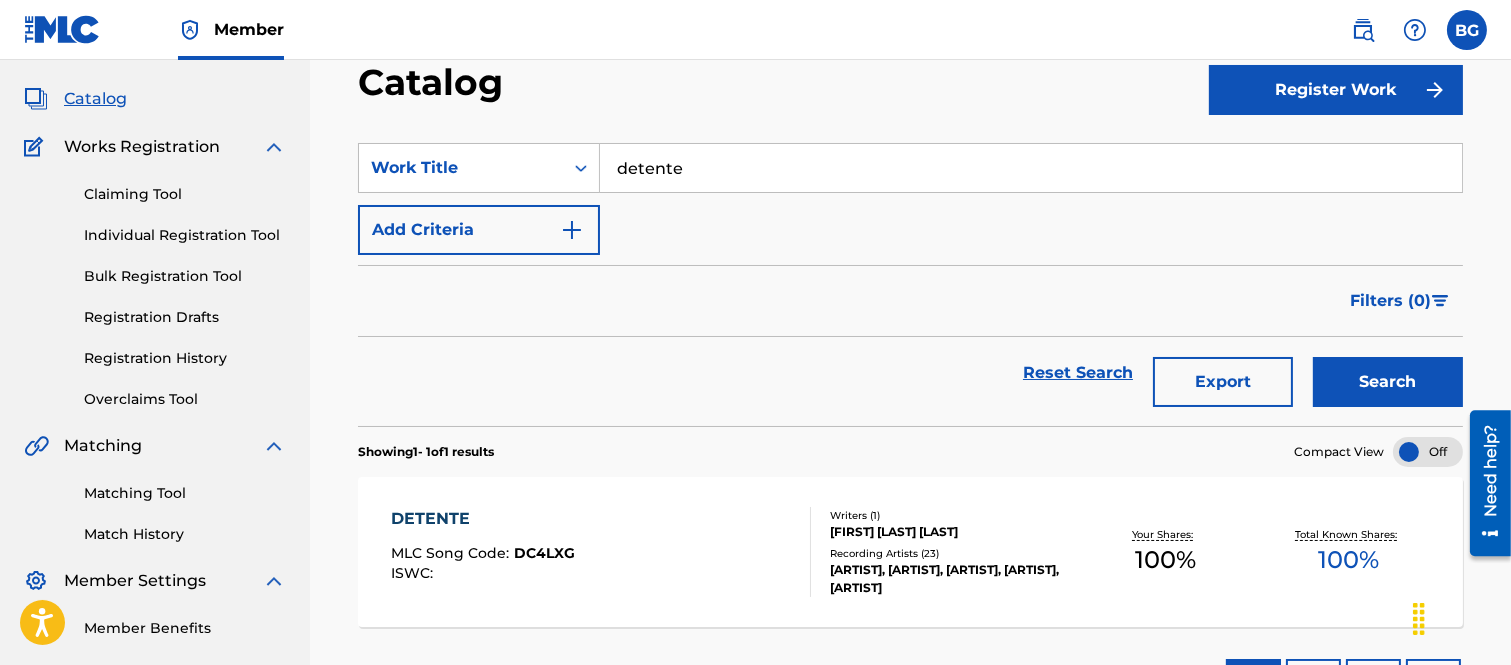 scroll, scrollTop: 252, scrollLeft: 0, axis: vertical 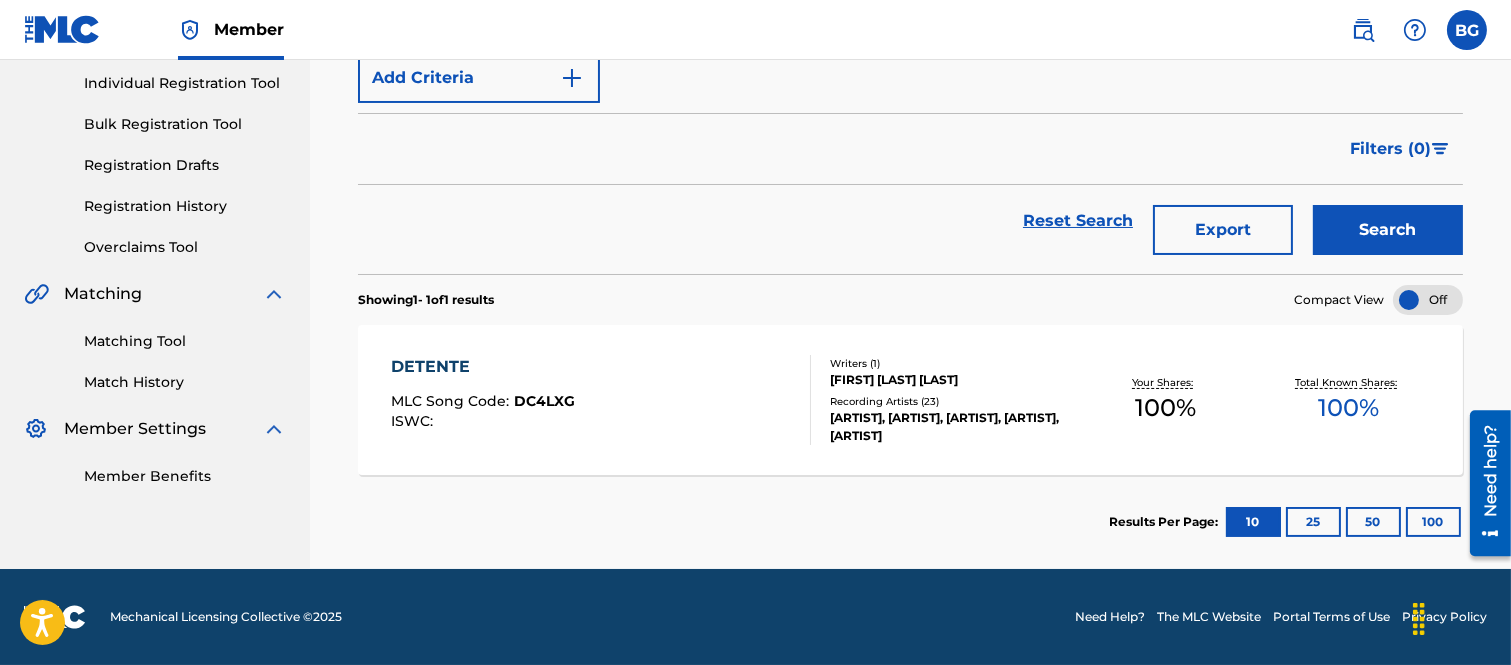 click on "DETENTE" at bounding box center (483, 367) 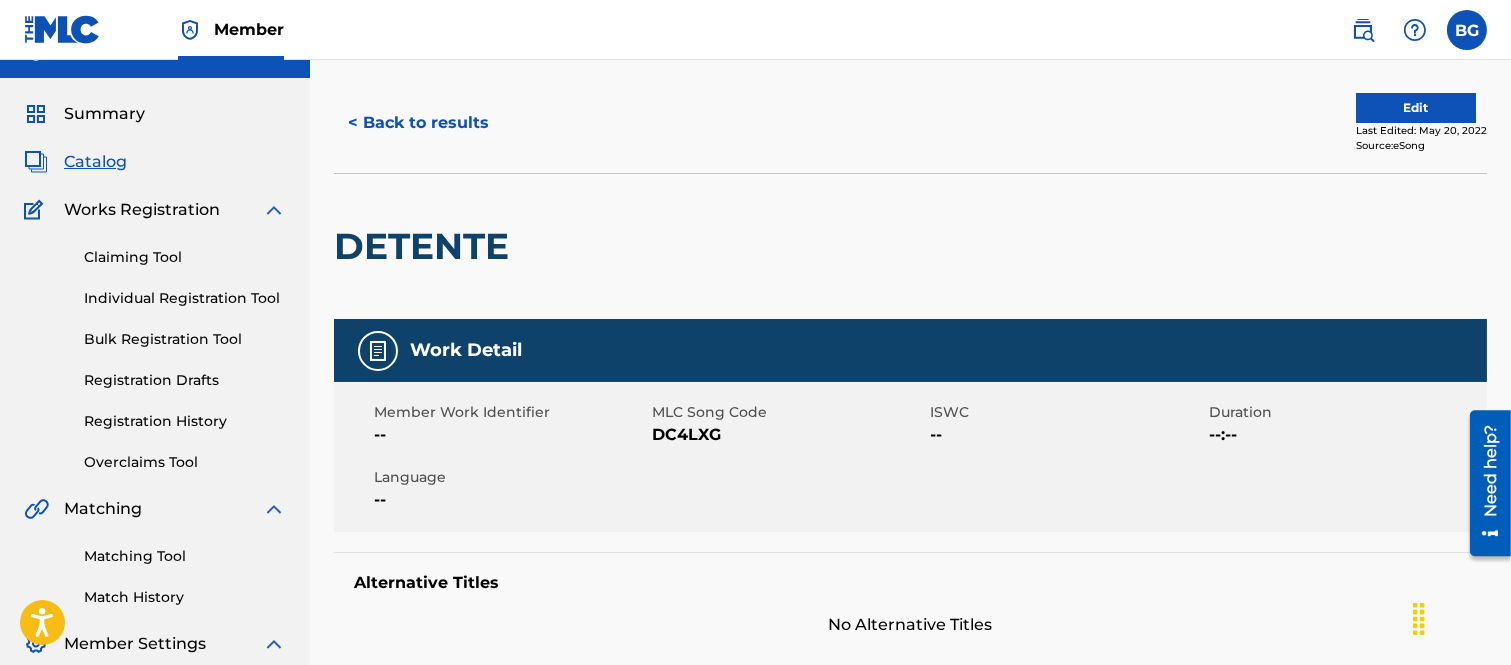 scroll, scrollTop: 0, scrollLeft: 0, axis: both 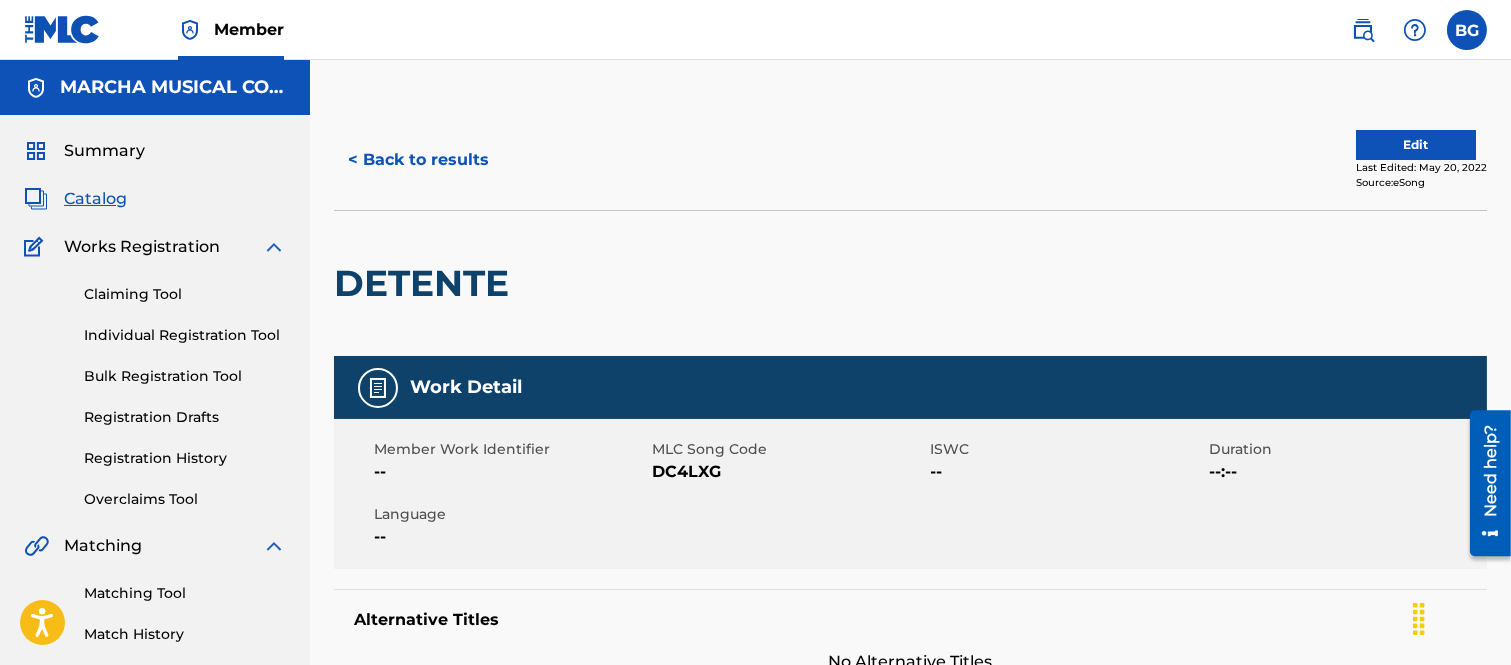 click on "< Back to results" at bounding box center (418, 160) 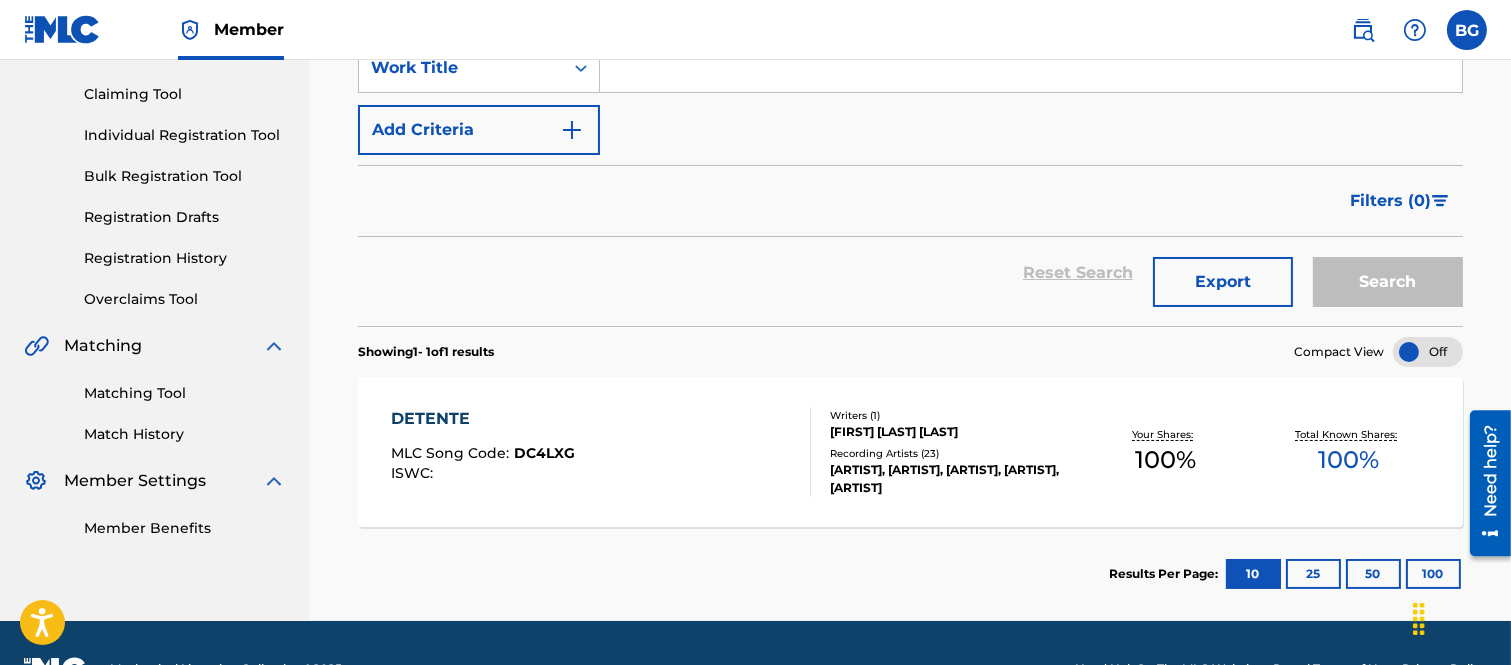 scroll, scrollTop: 0, scrollLeft: 0, axis: both 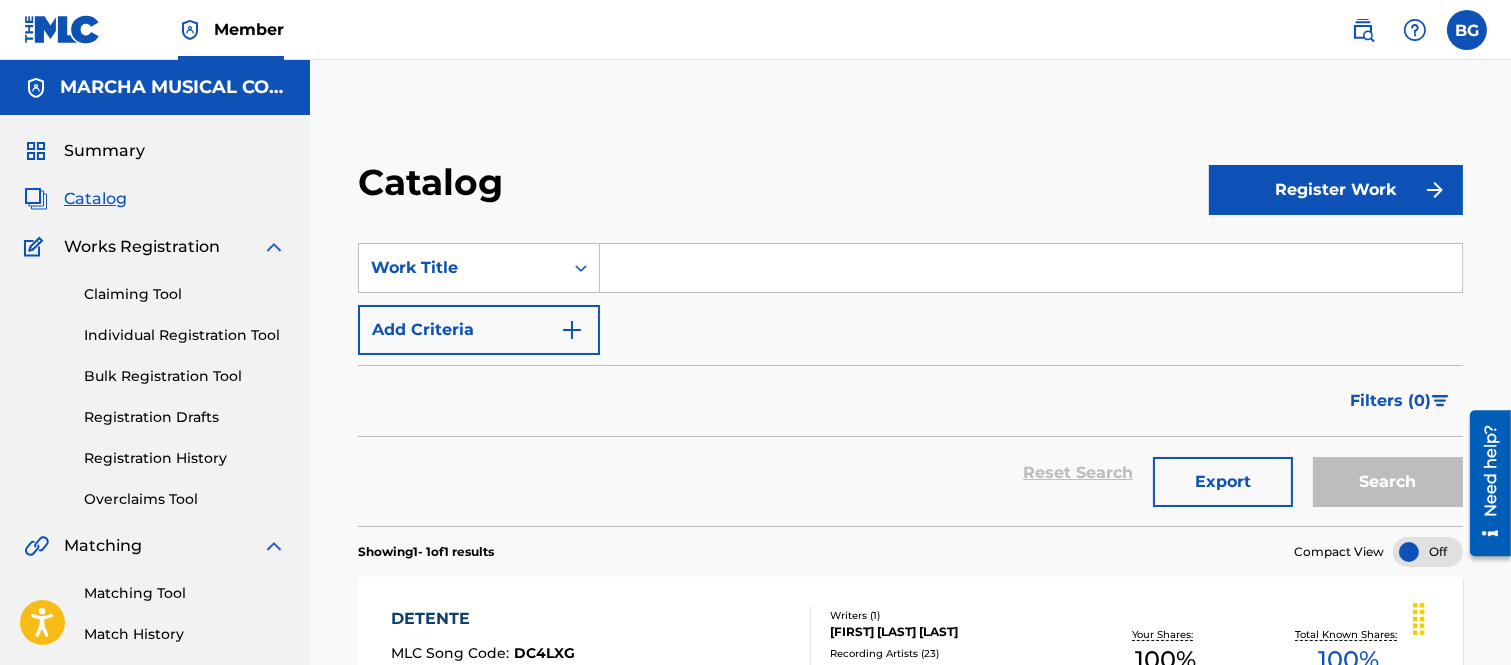 click at bounding box center (1031, 268) 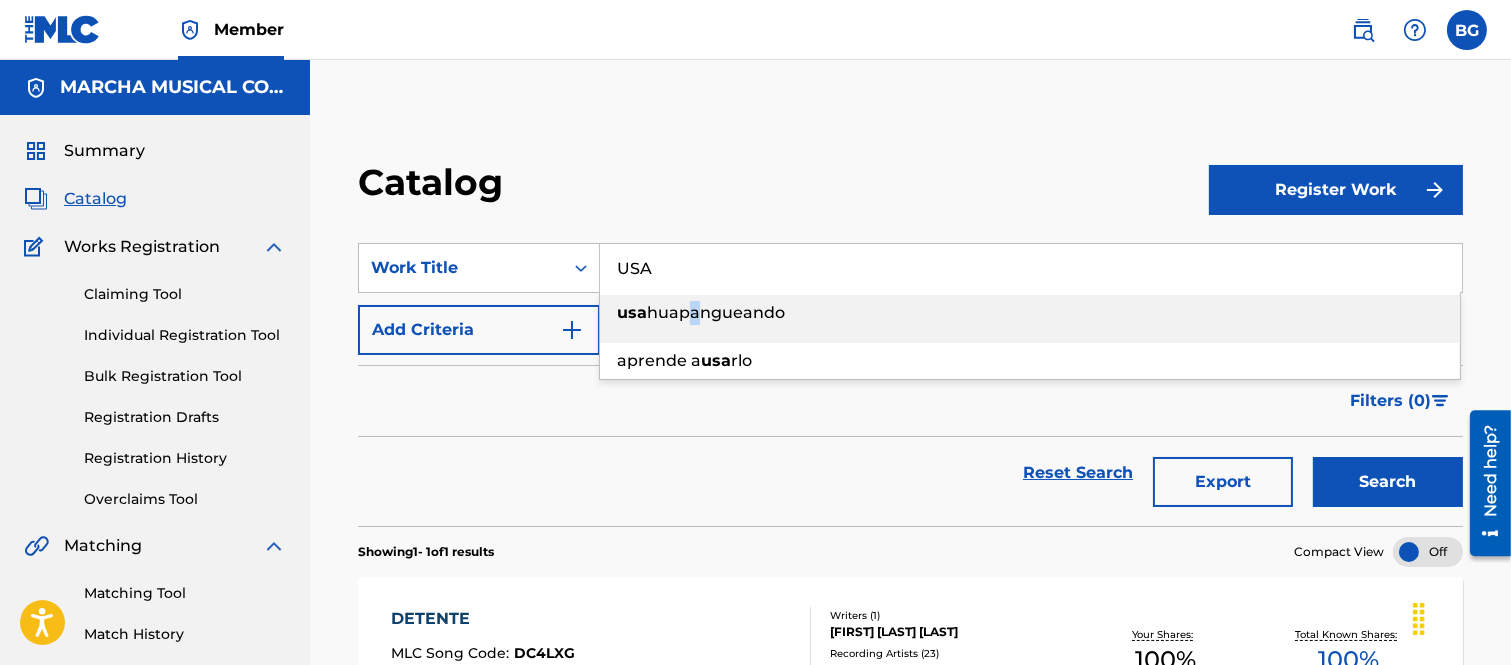 click on "huapangueando" at bounding box center (716, 312) 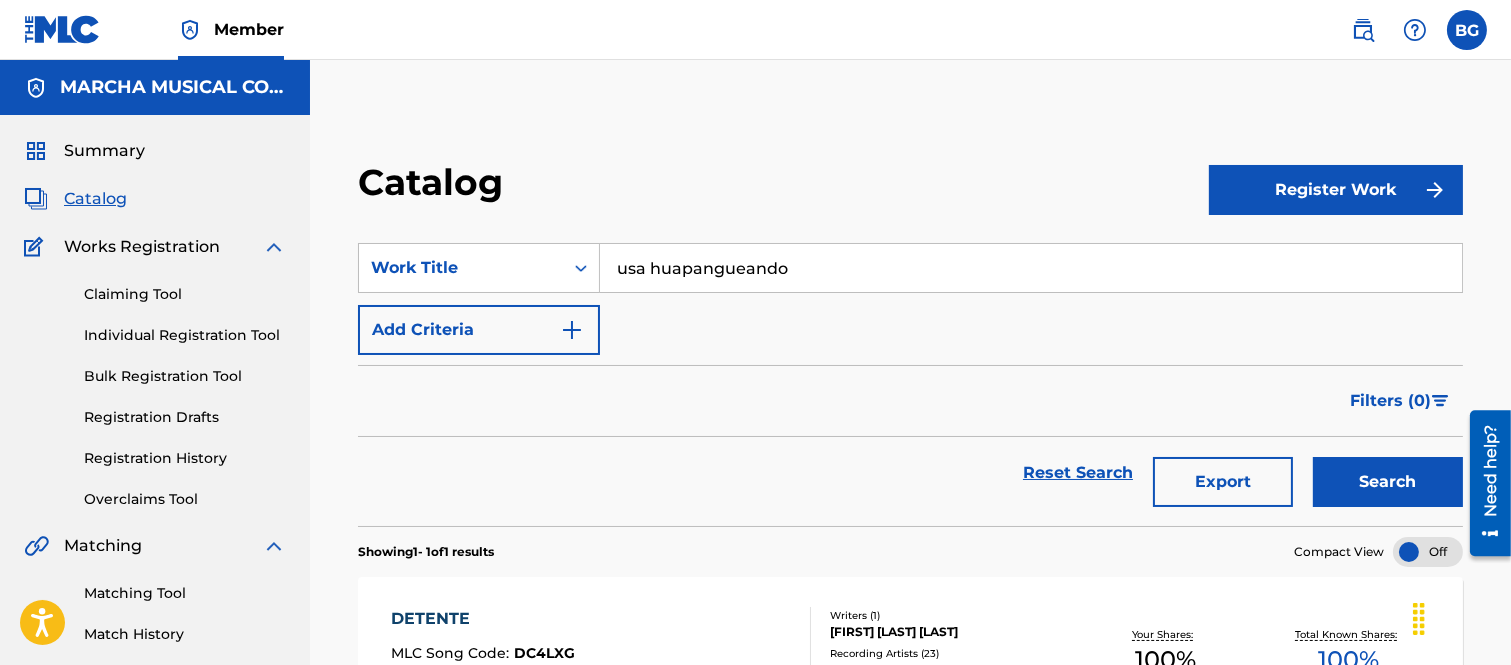 click on "Search" at bounding box center [1388, 482] 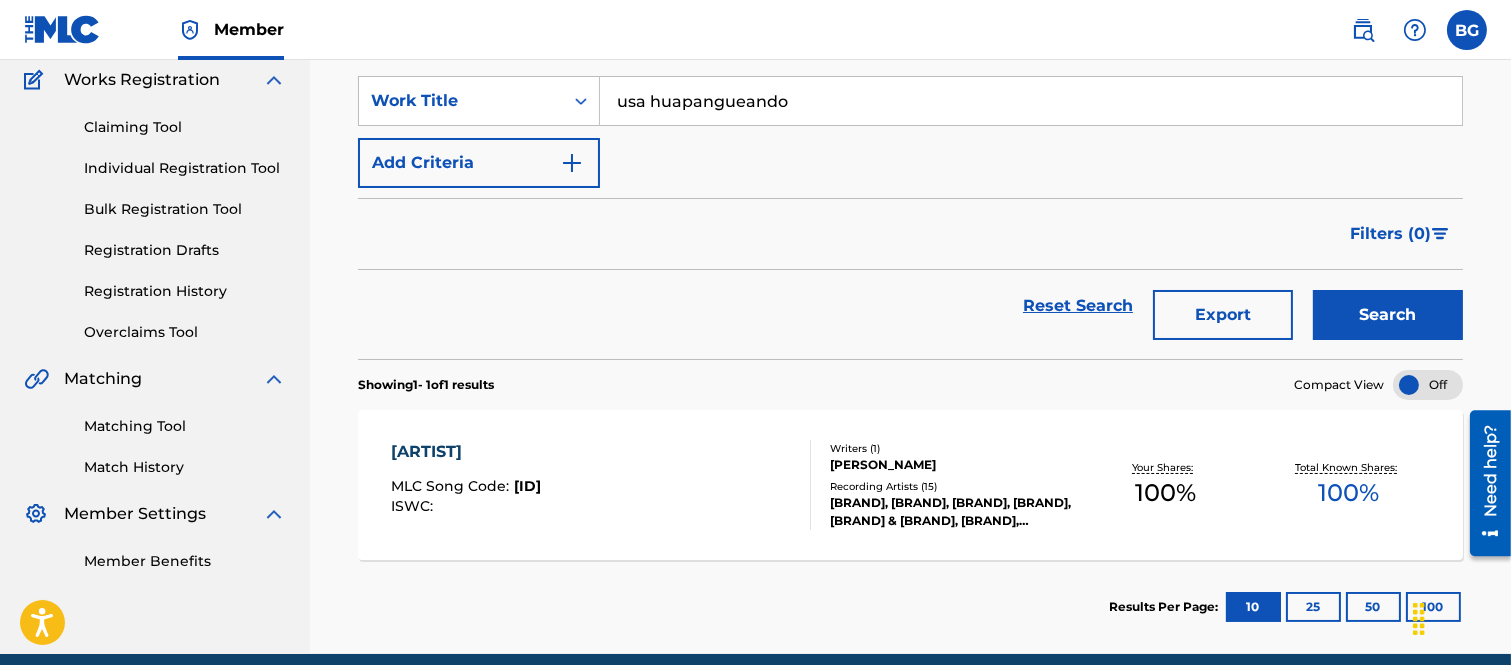 scroll, scrollTop: 222, scrollLeft: 0, axis: vertical 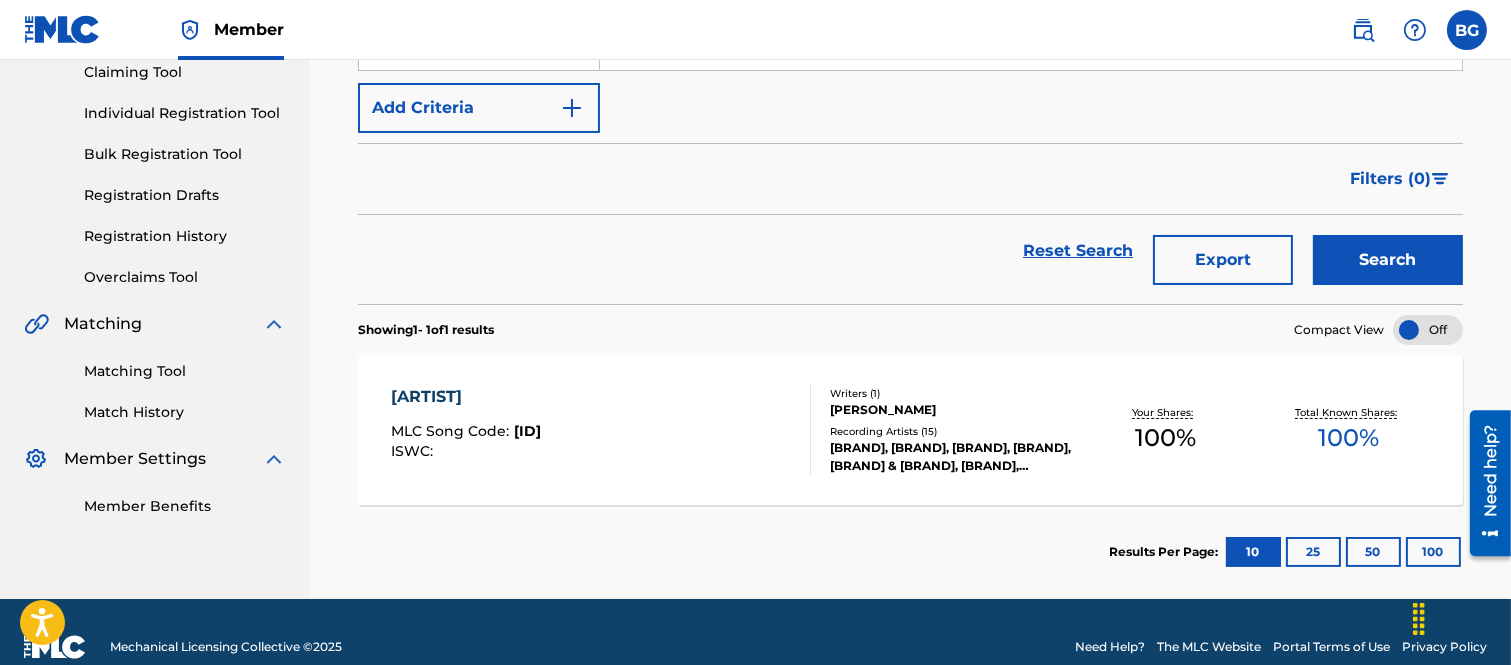 click on "[ARTIST]" at bounding box center [466, 397] 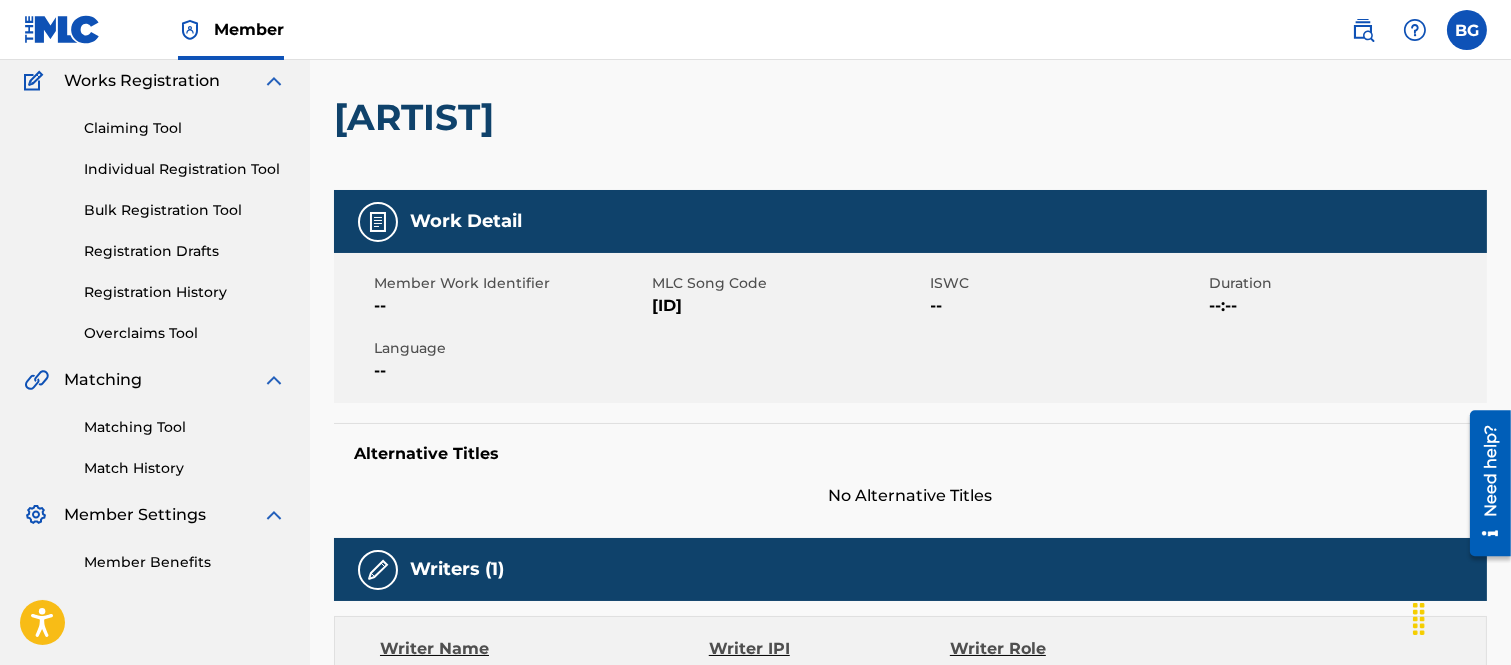 scroll, scrollTop: 0, scrollLeft: 0, axis: both 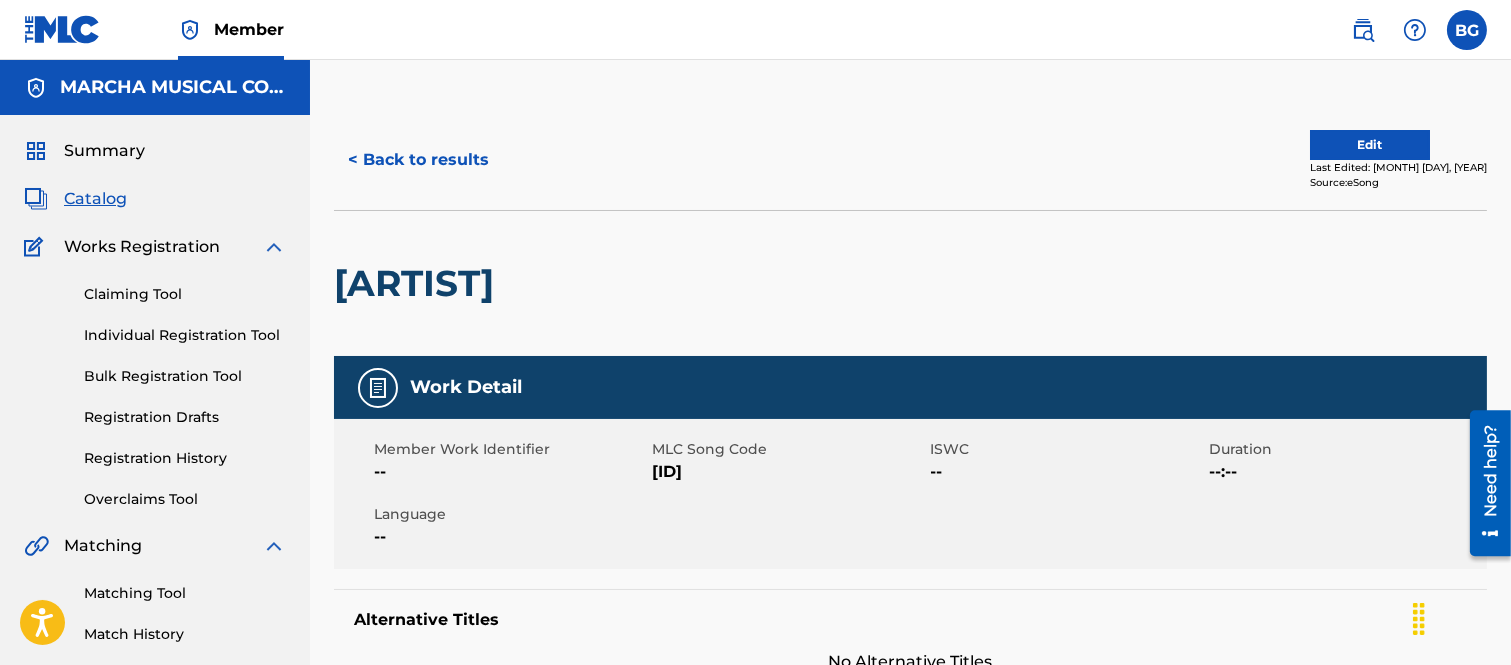 click on "< Back to results" at bounding box center (418, 160) 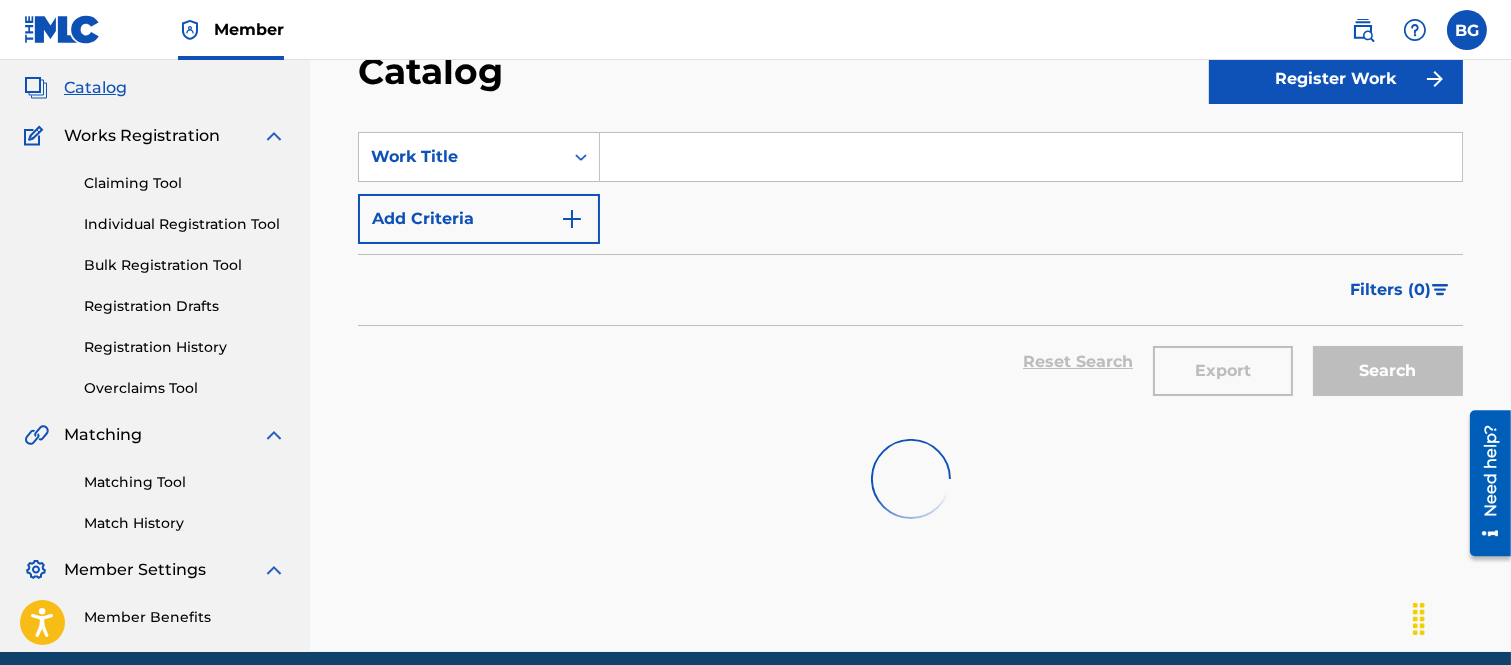 scroll, scrollTop: 0, scrollLeft: 0, axis: both 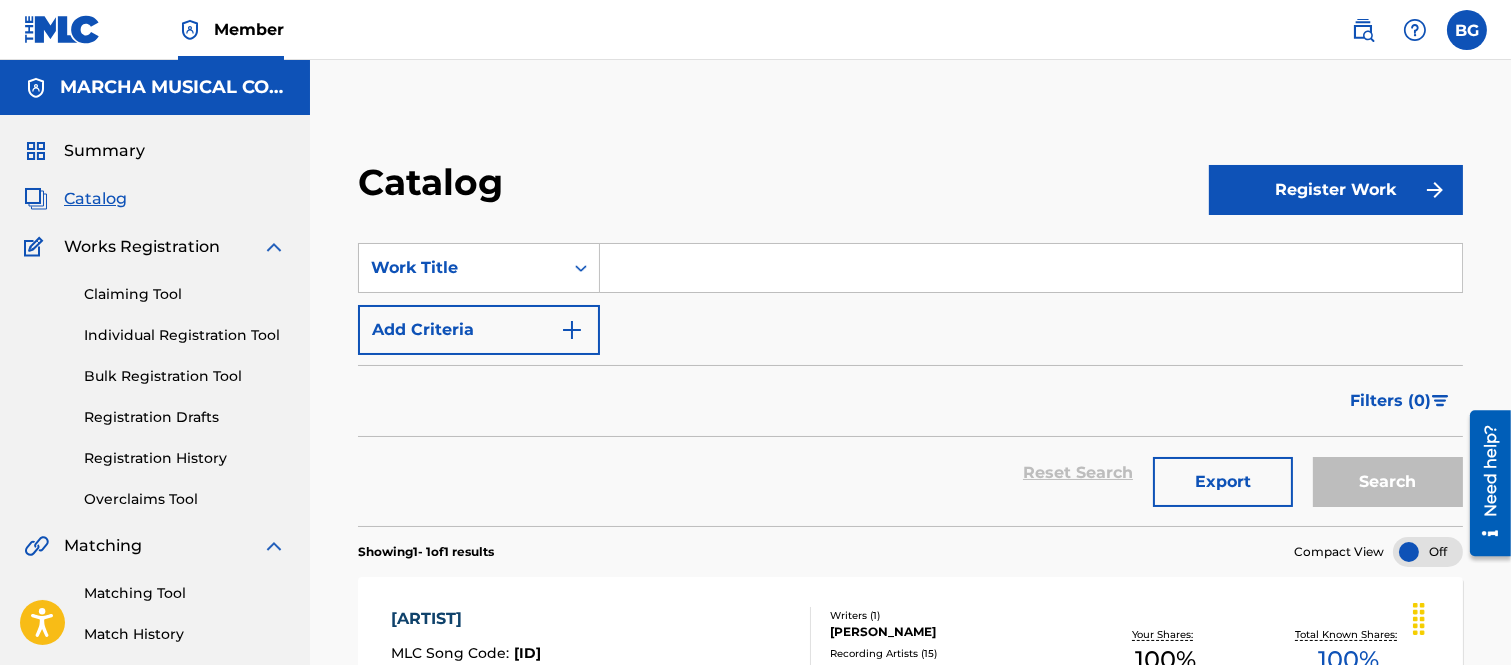 click at bounding box center (1031, 268) 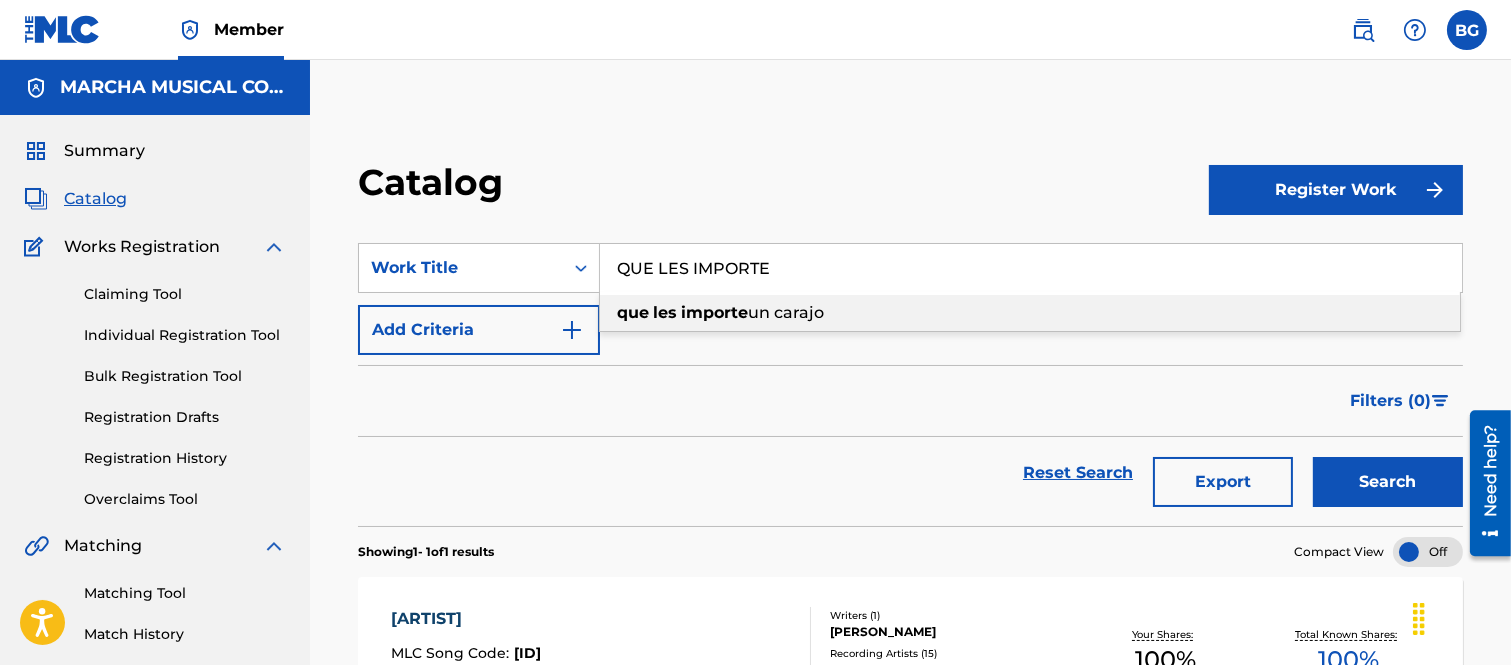 click on "un carajo" at bounding box center [786, 312] 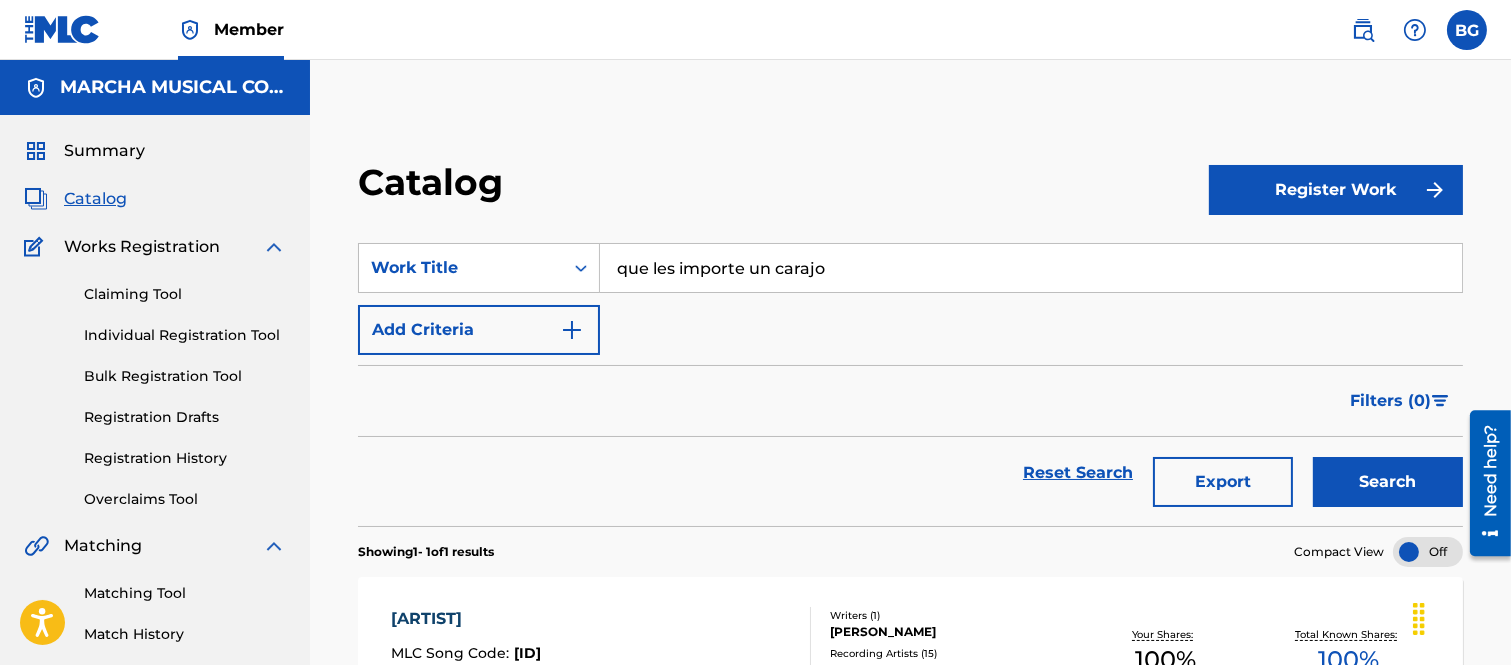 click on "Search" at bounding box center [1388, 482] 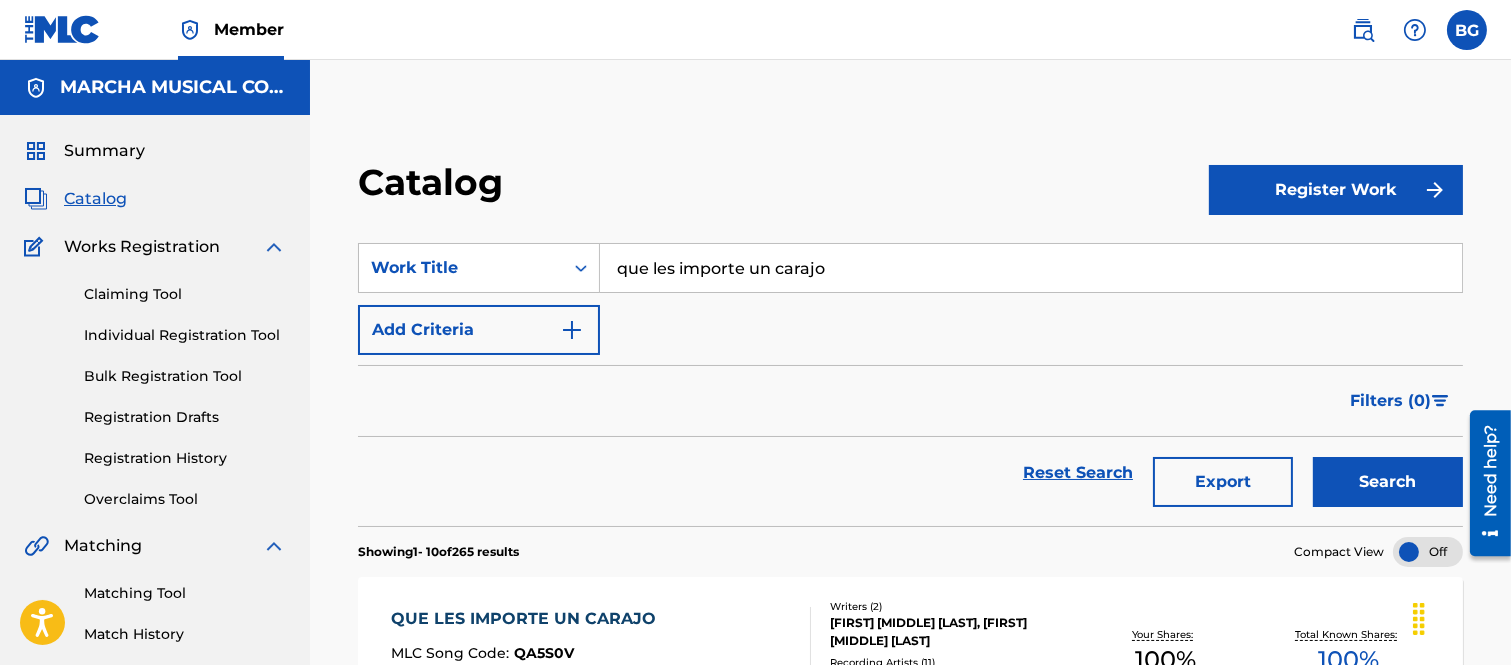 scroll, scrollTop: 222, scrollLeft: 0, axis: vertical 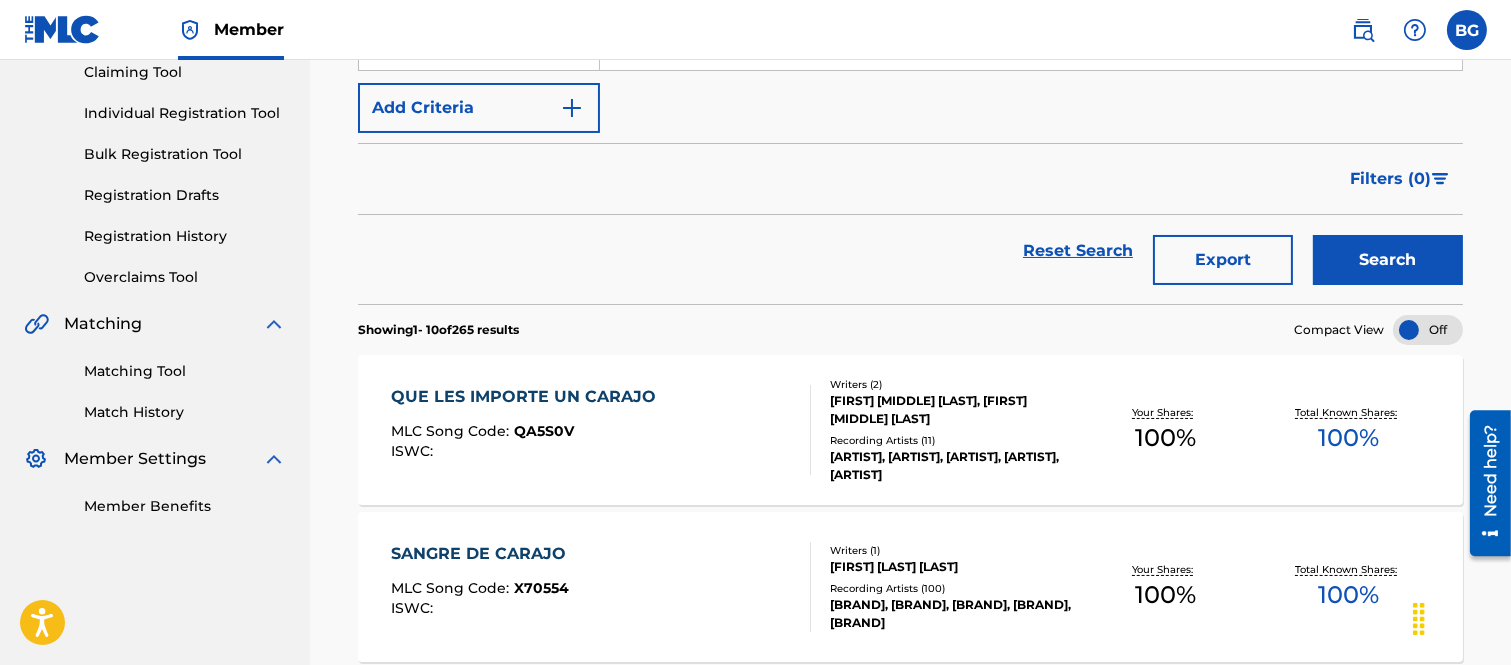 click on "QUE LES IMPORTE UN CARAJO" at bounding box center [528, 397] 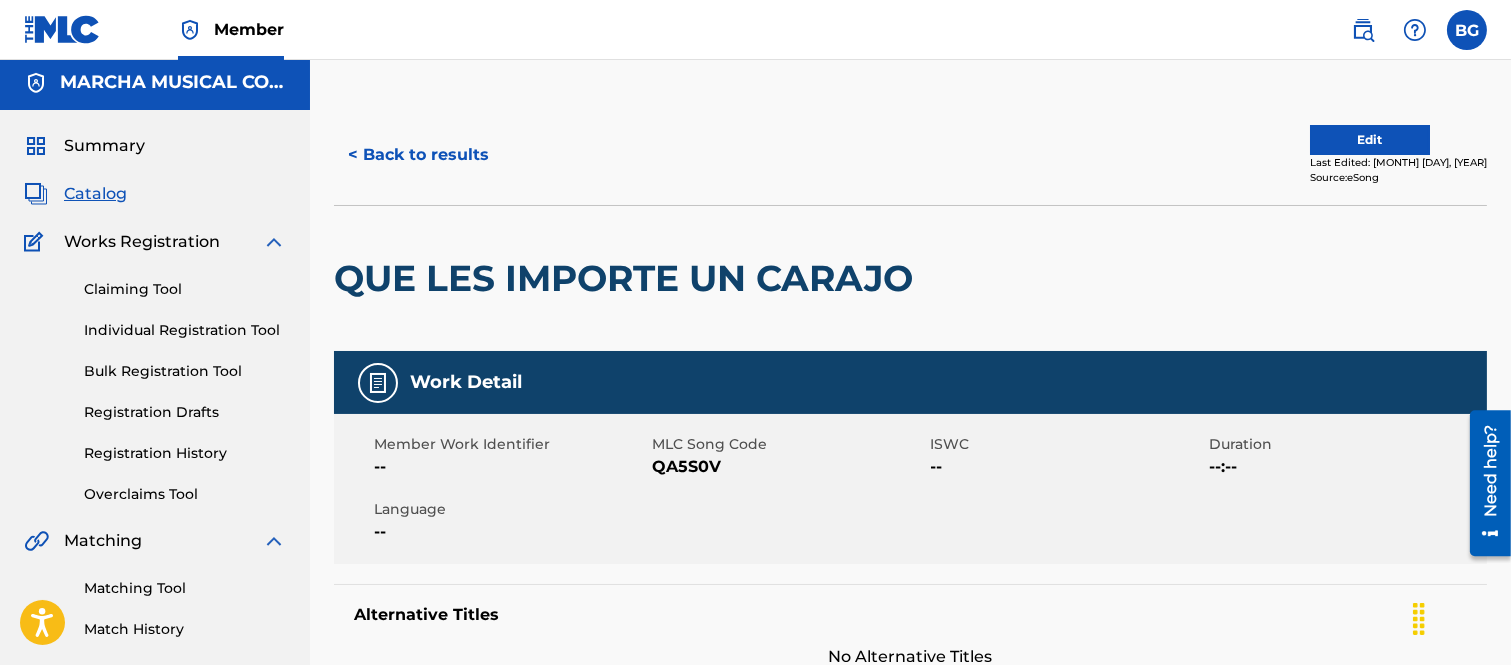scroll, scrollTop: 0, scrollLeft: 0, axis: both 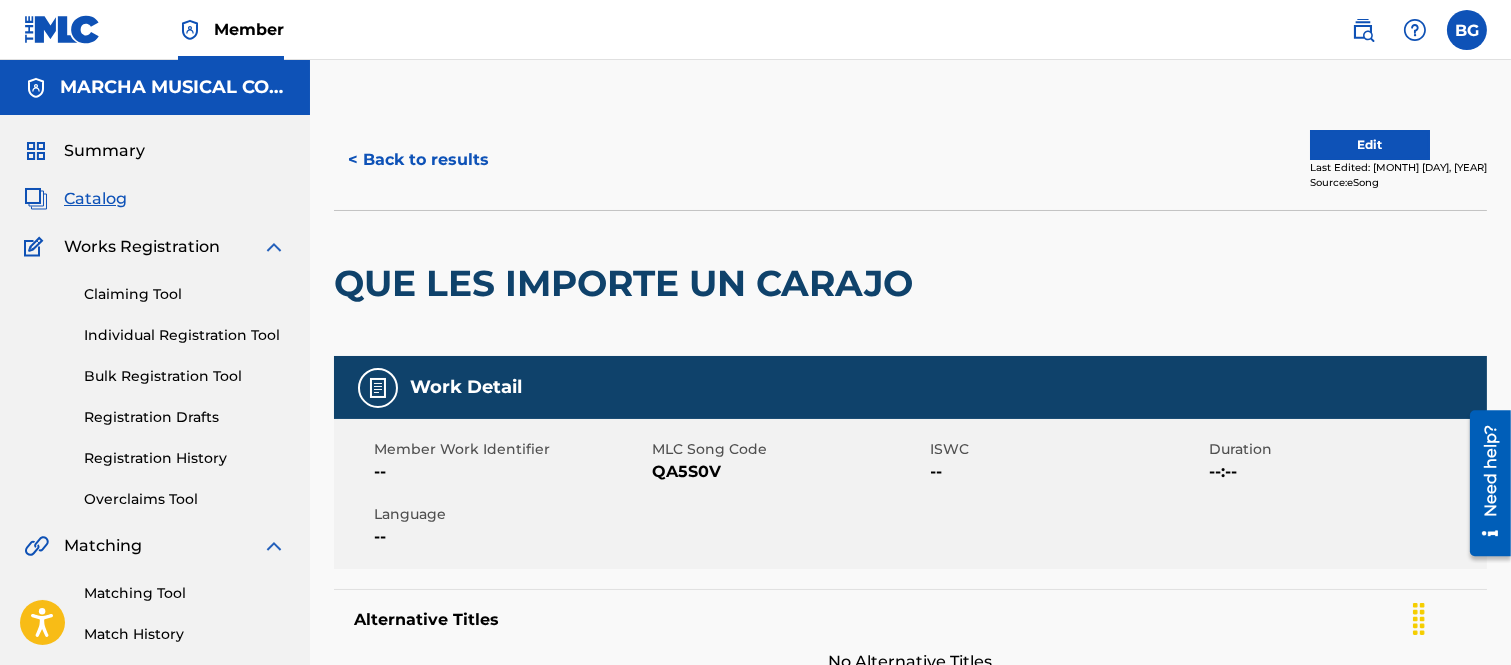 click on "< Back to results" at bounding box center (418, 160) 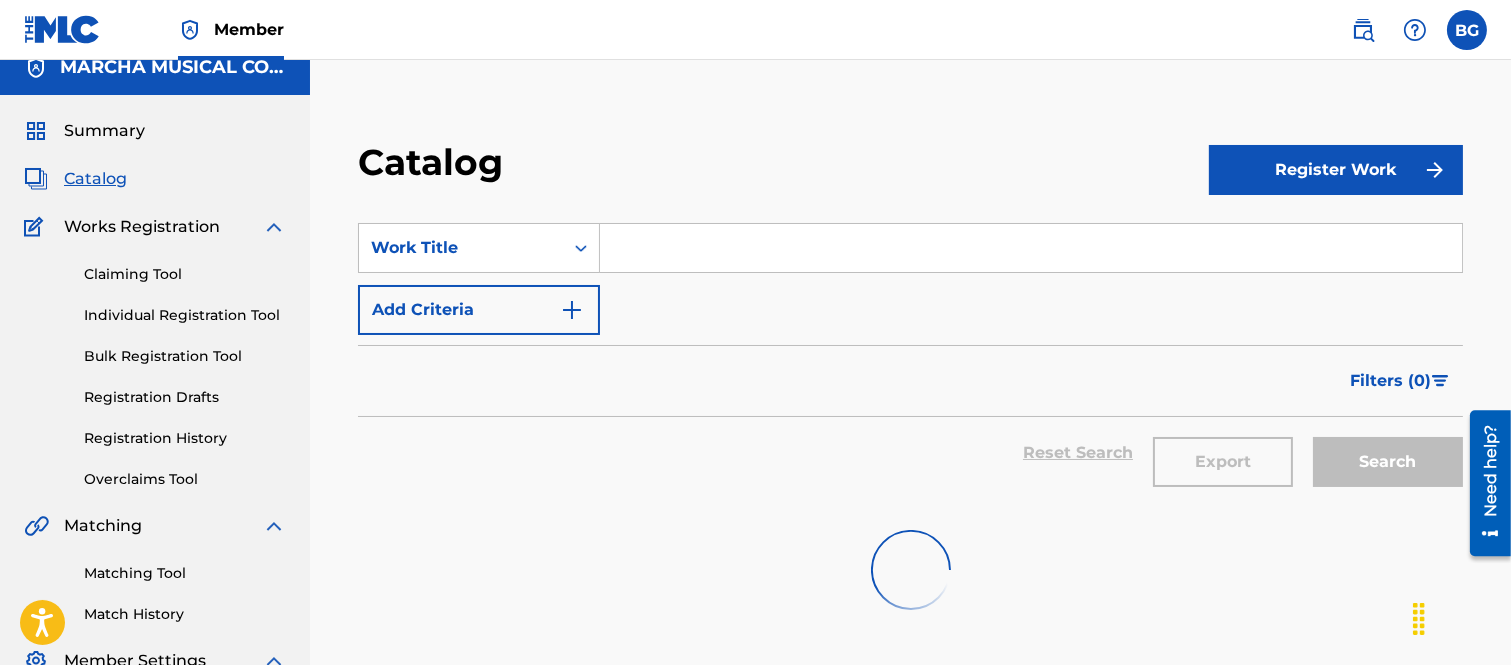 scroll, scrollTop: 0, scrollLeft: 0, axis: both 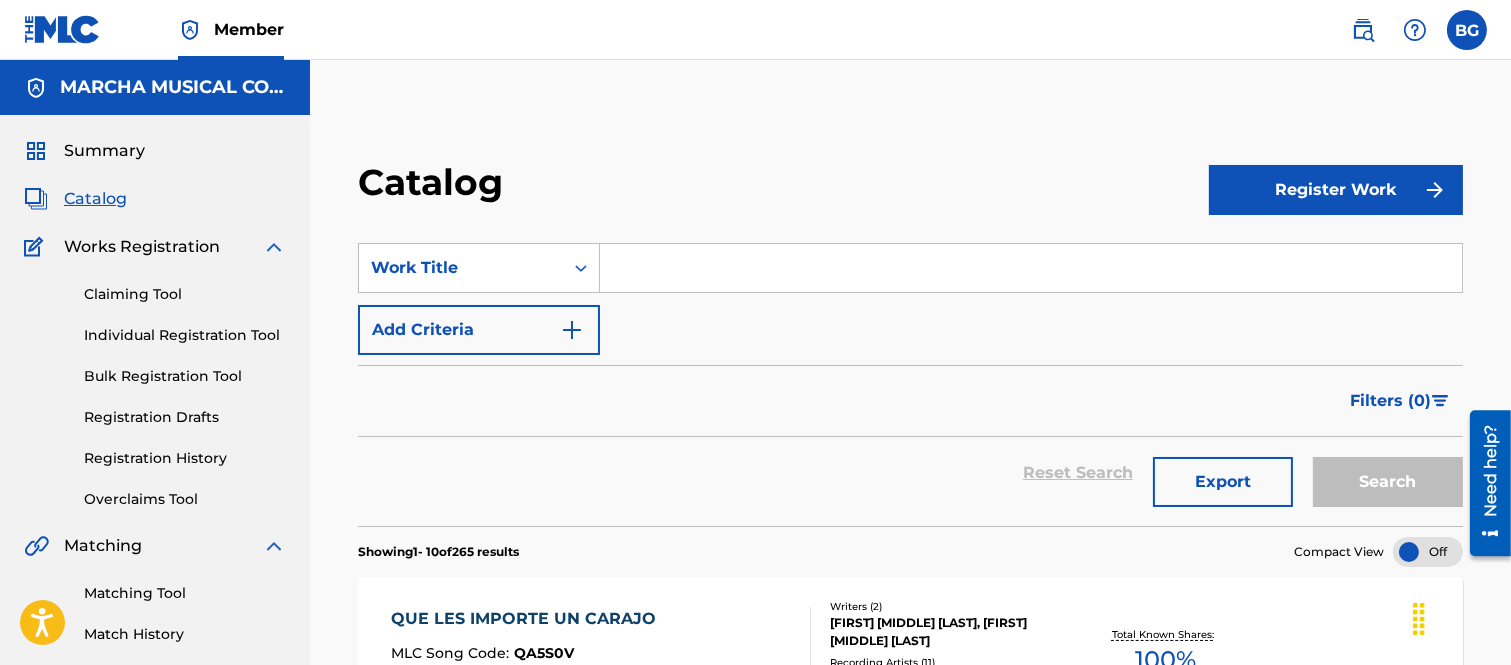 click at bounding box center (1031, 268) 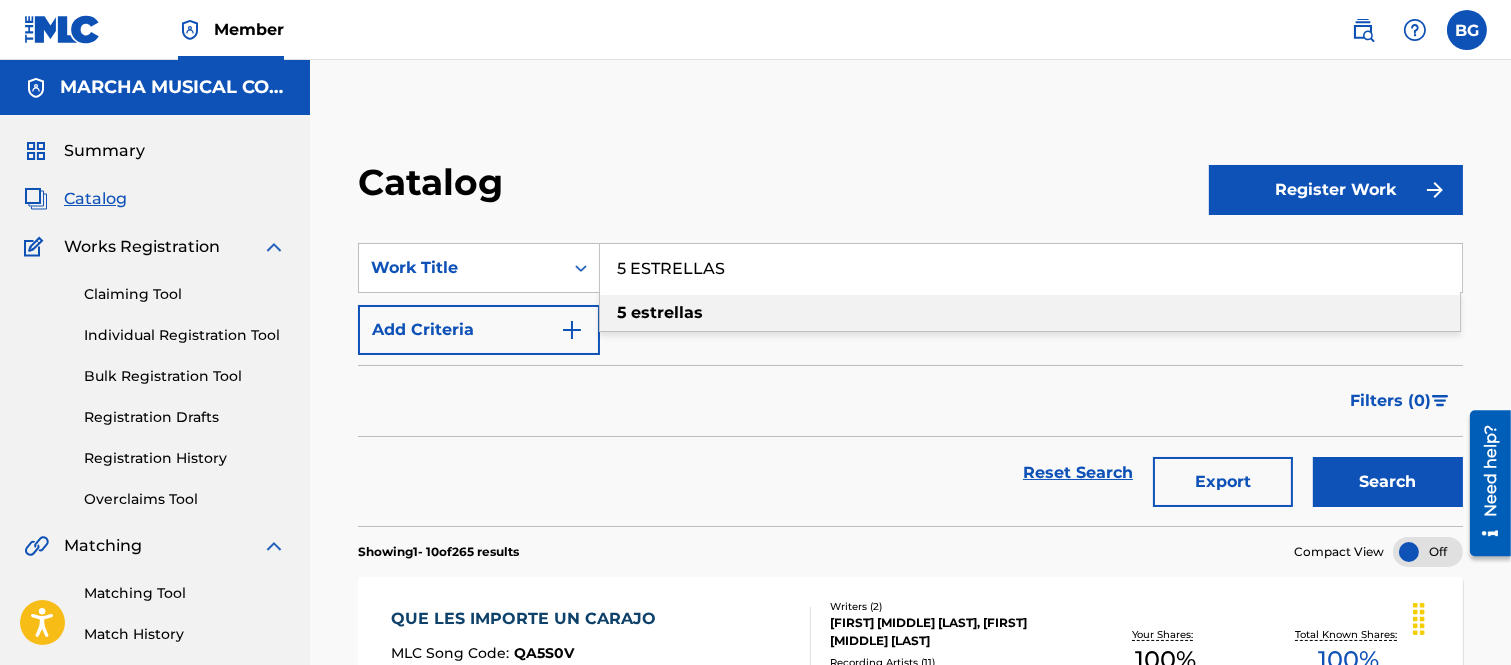 click on "estrellas" at bounding box center [667, 312] 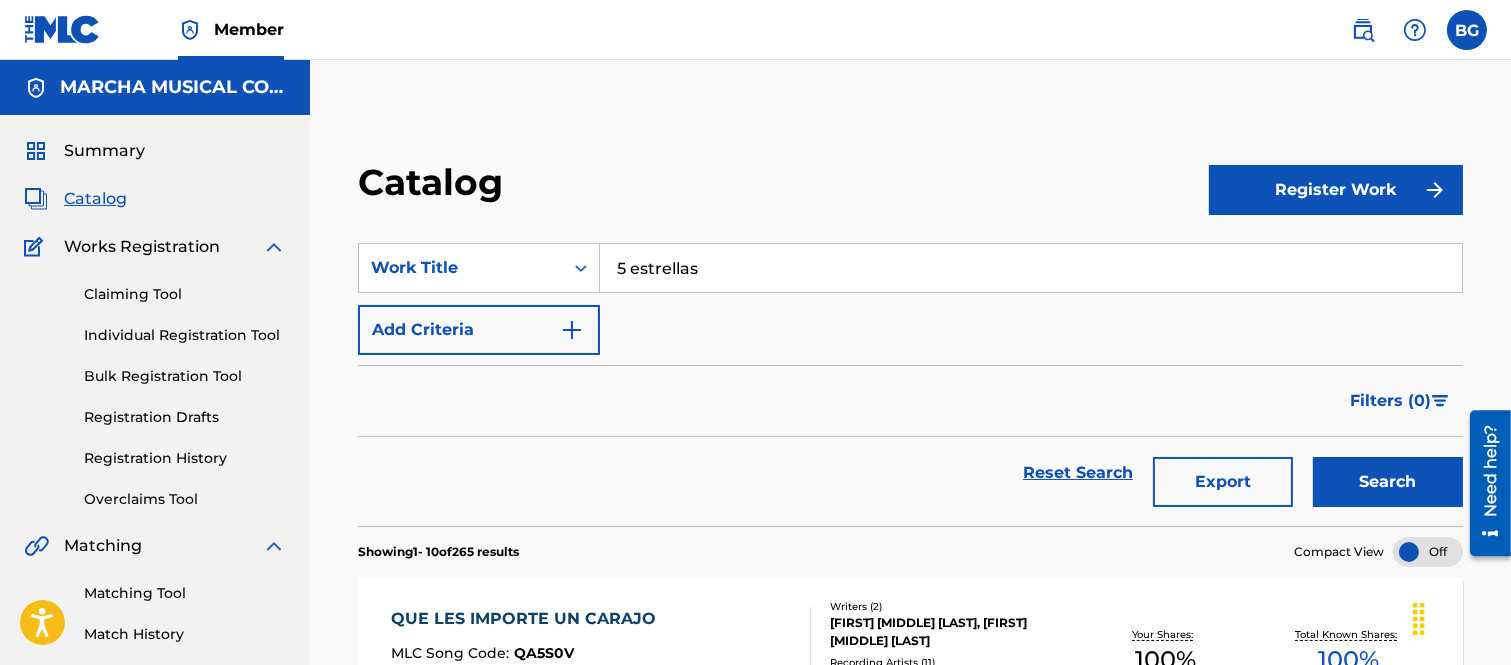 click on "Search" at bounding box center [1388, 482] 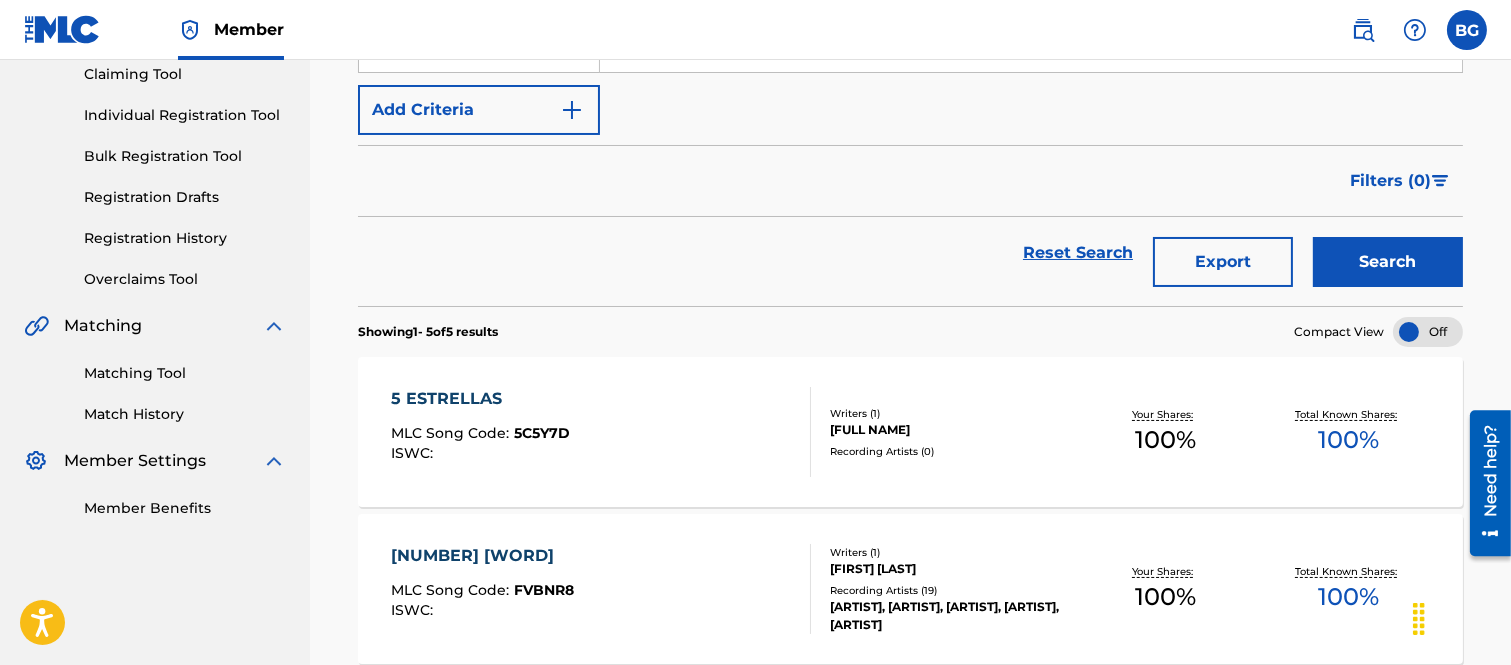 scroll, scrollTop: 222, scrollLeft: 0, axis: vertical 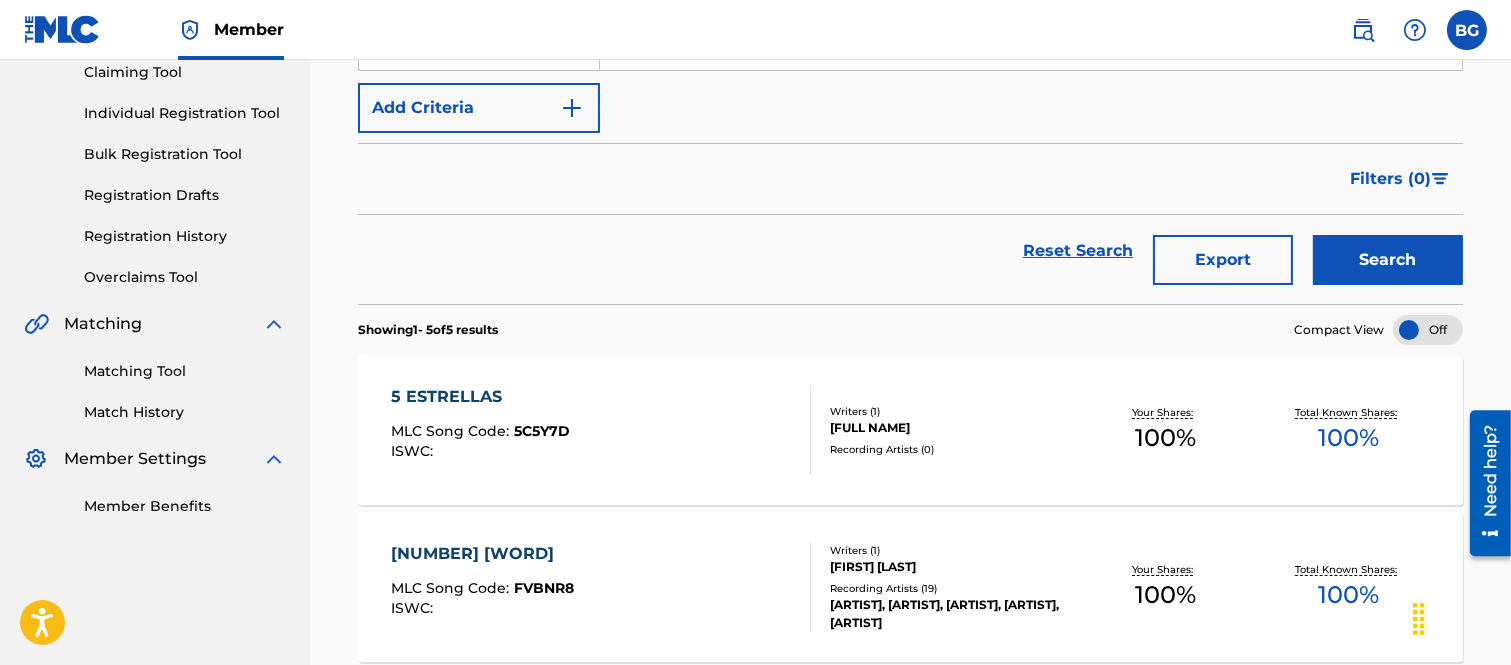 click on "5 ESTRELLAS" at bounding box center [480, 397] 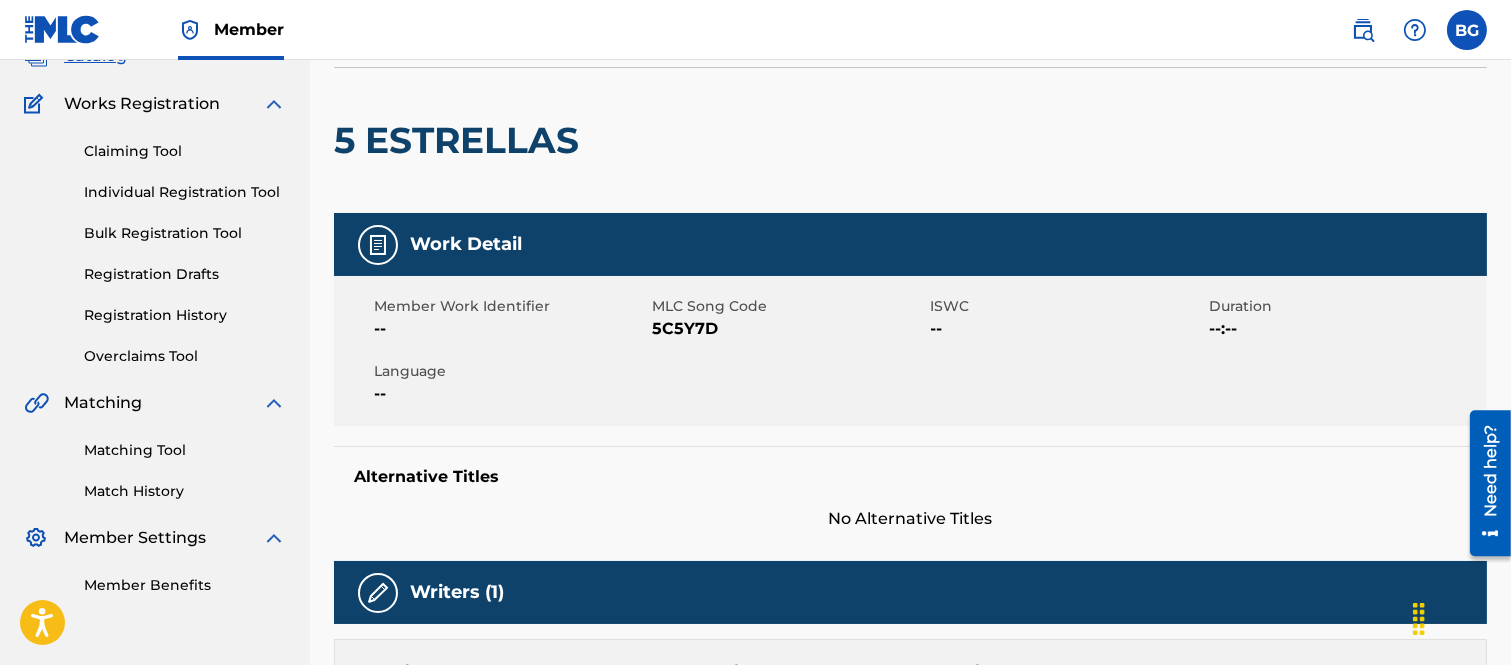 scroll, scrollTop: 130, scrollLeft: 0, axis: vertical 